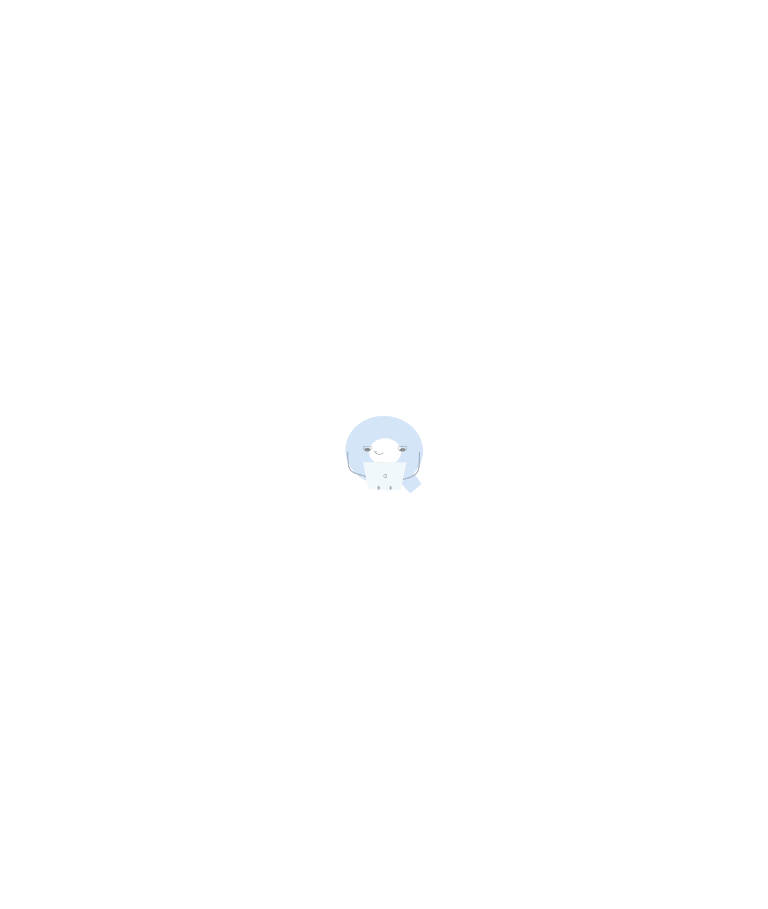 scroll, scrollTop: 0, scrollLeft: 0, axis: both 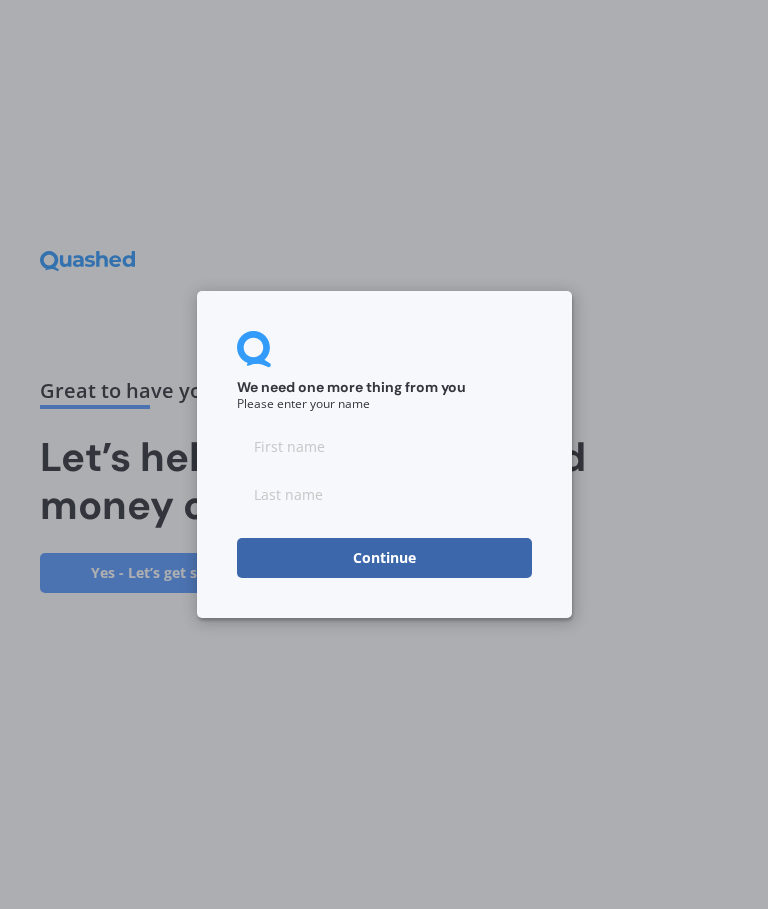 click on "Continue" at bounding box center [384, 558] 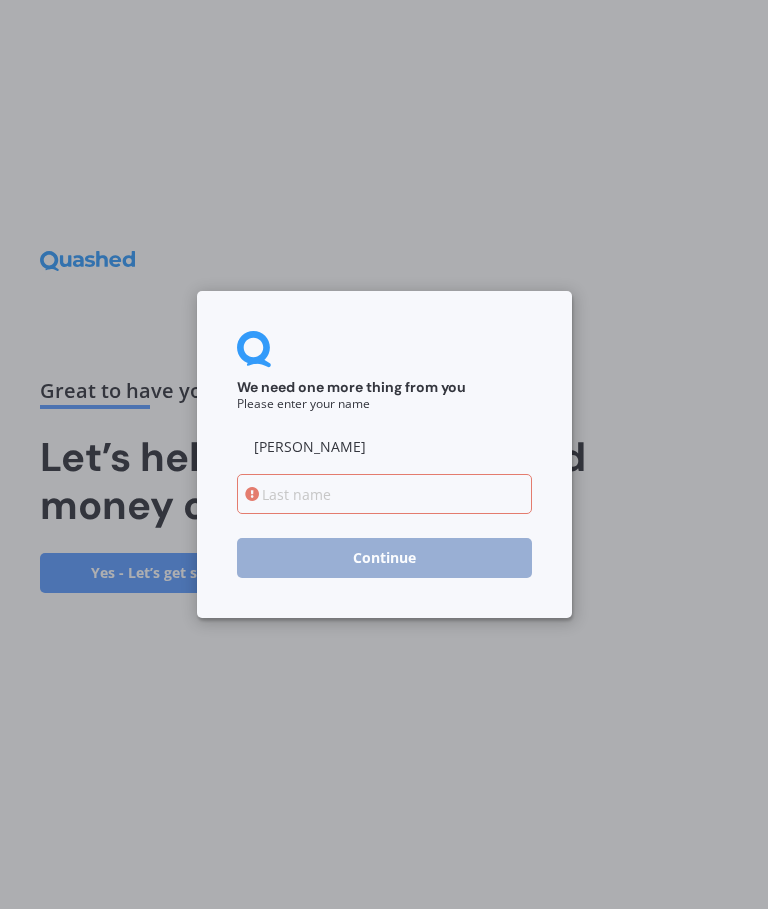 type on "Lance" 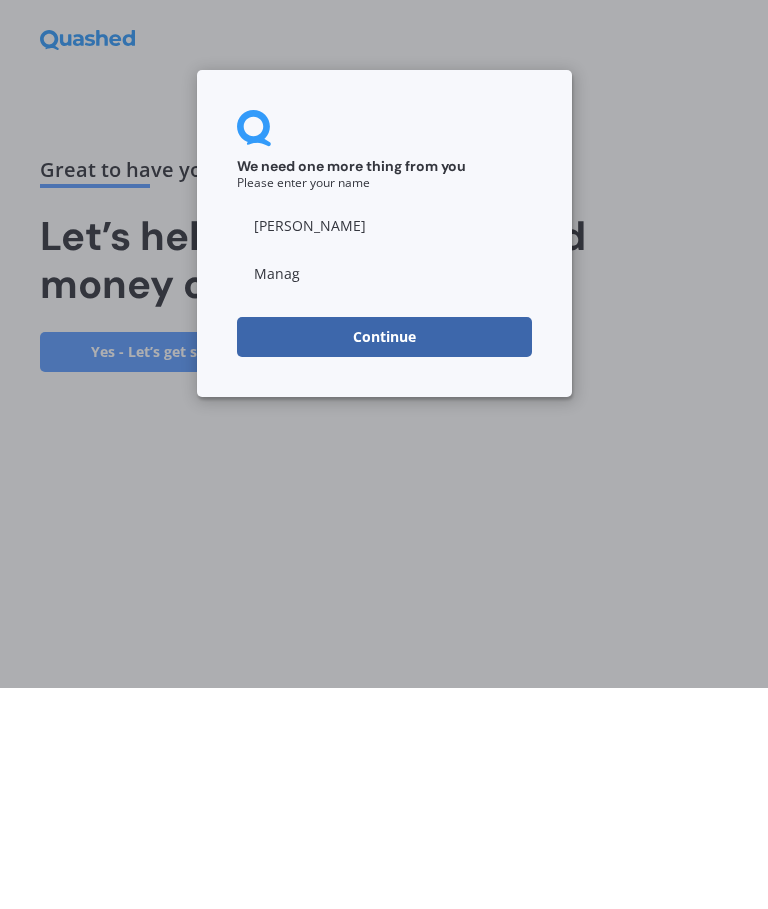 type on "Managh" 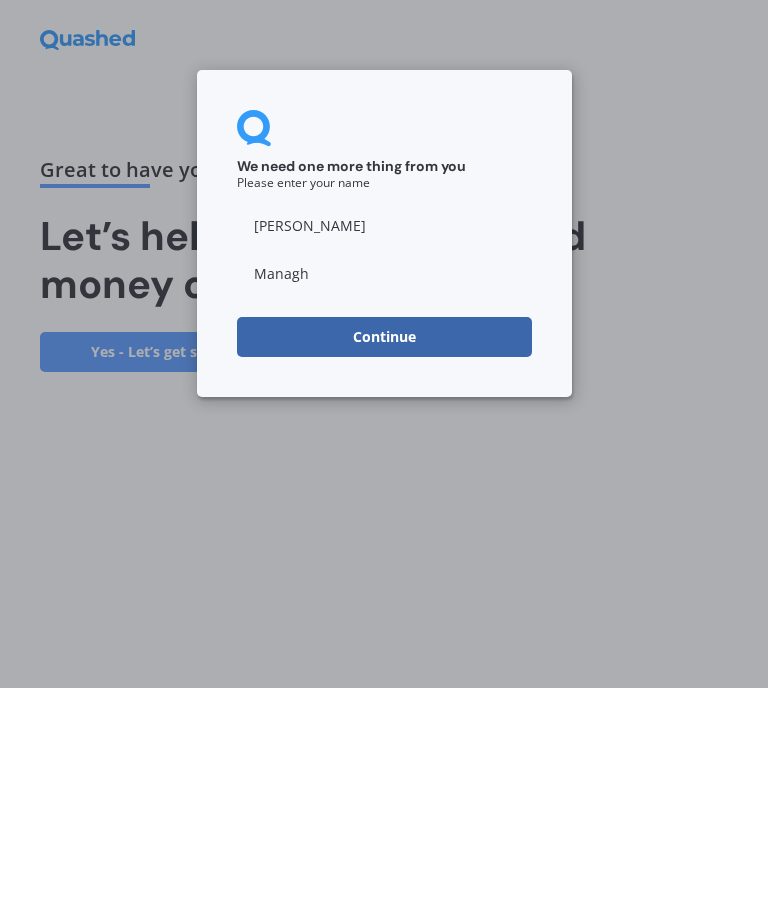 click on "Continue" at bounding box center (384, 558) 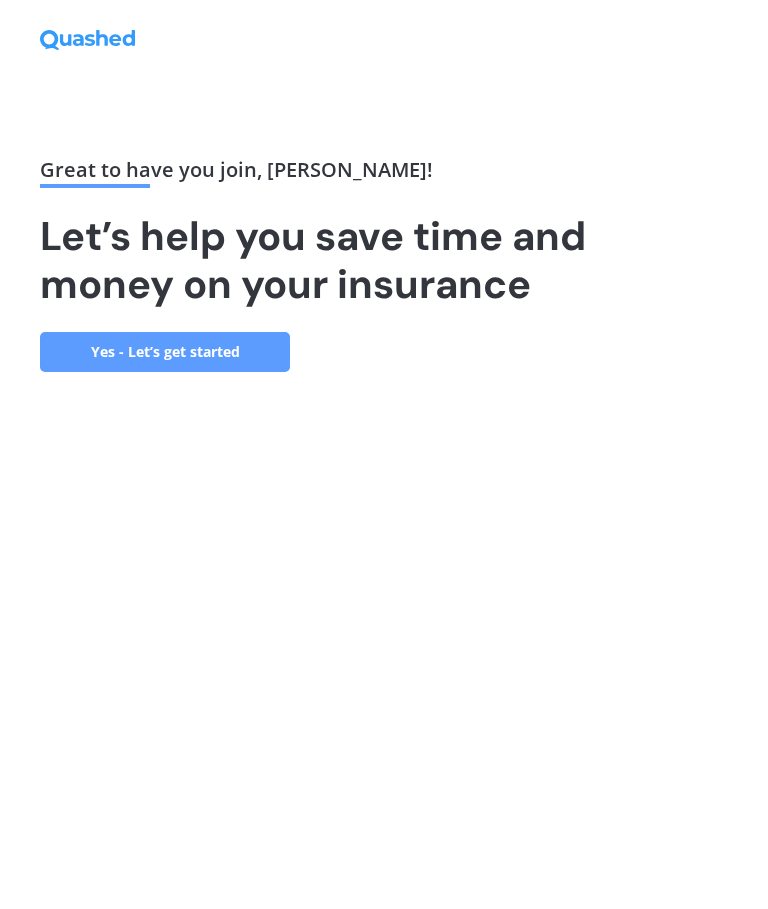 scroll, scrollTop: 75, scrollLeft: 0, axis: vertical 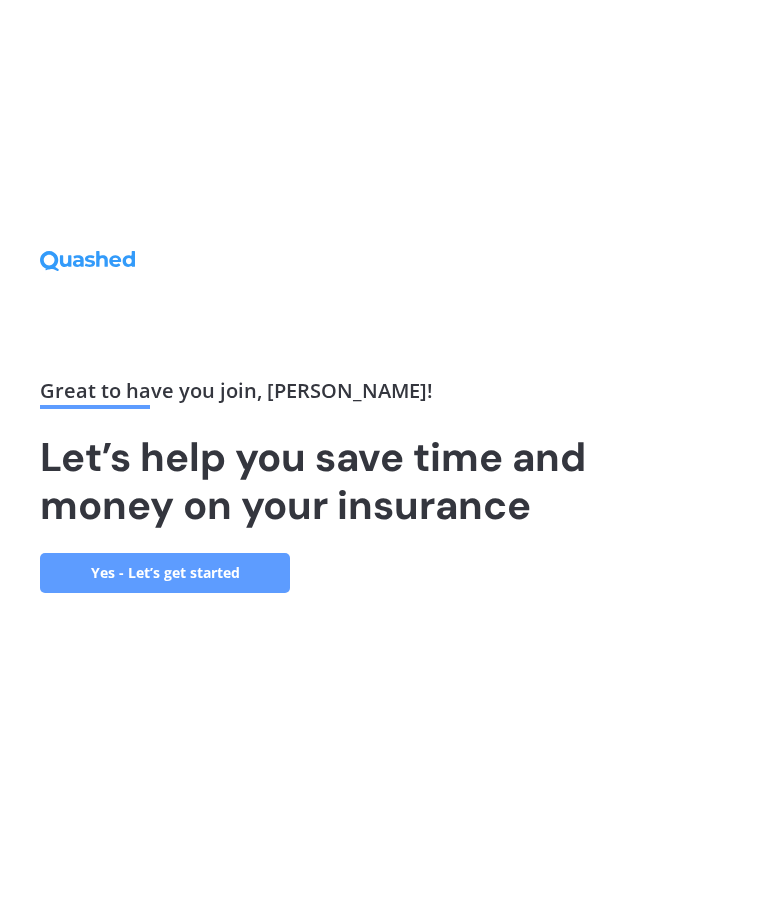 click on "Yes - Let’s get started" at bounding box center (165, 573) 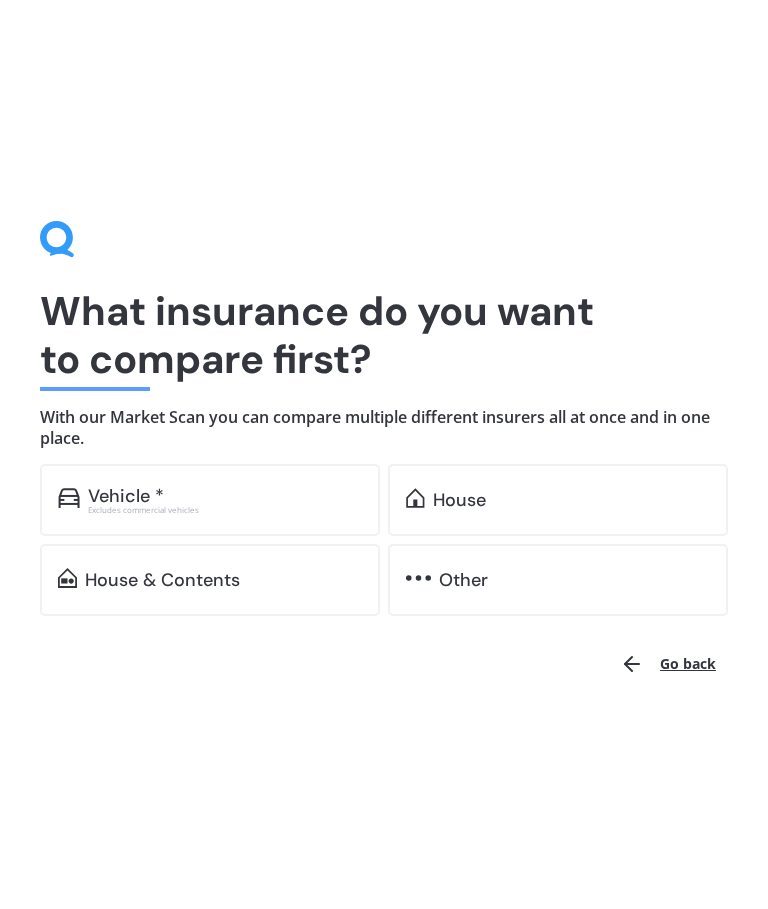 scroll, scrollTop: 0, scrollLeft: 0, axis: both 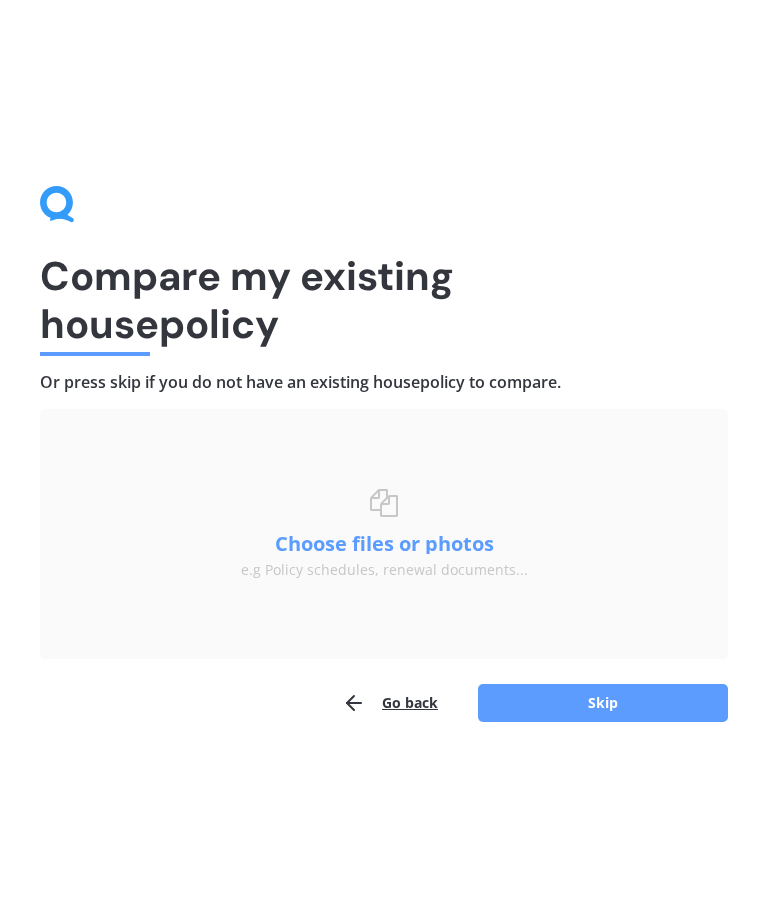 click on "Skip" at bounding box center (603, 703) 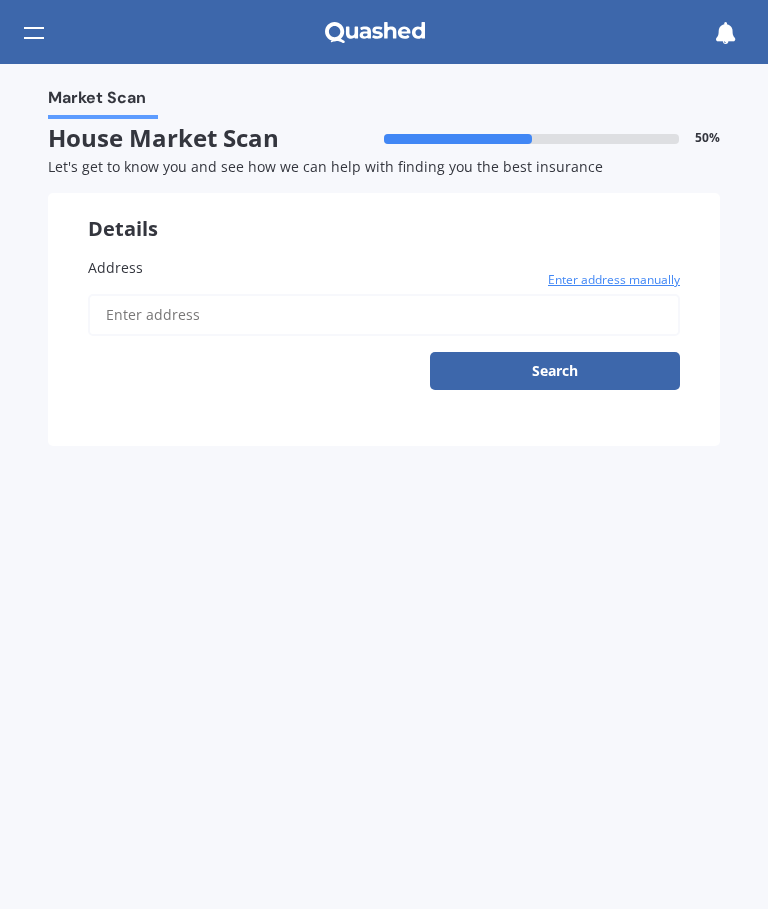click on "Address" at bounding box center [115, 267] 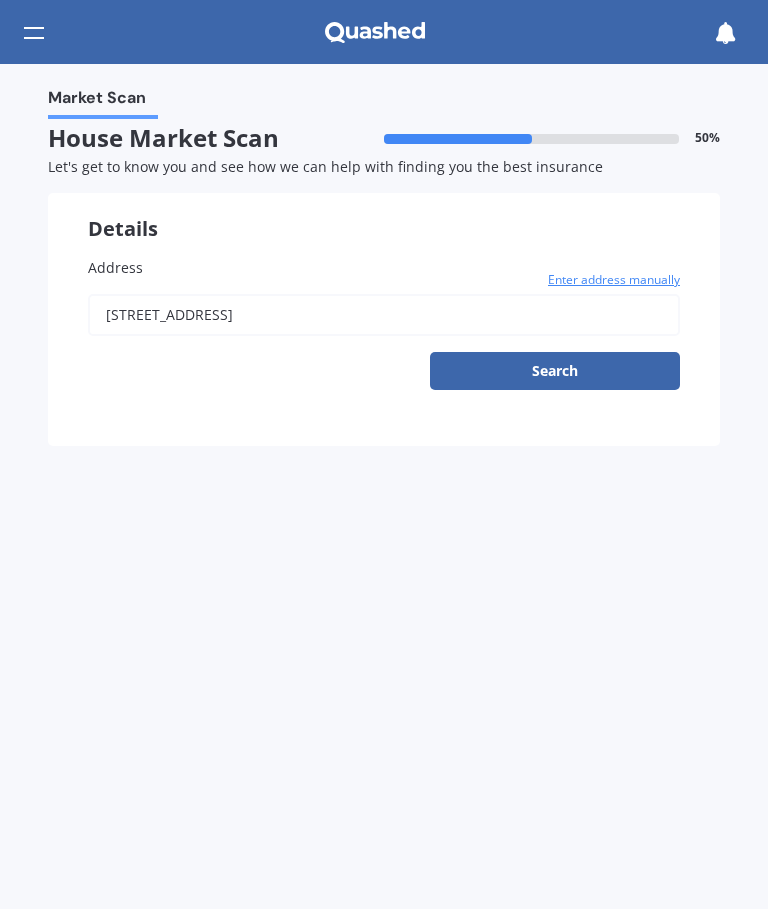 type on "[STREET_ADDRESS]" 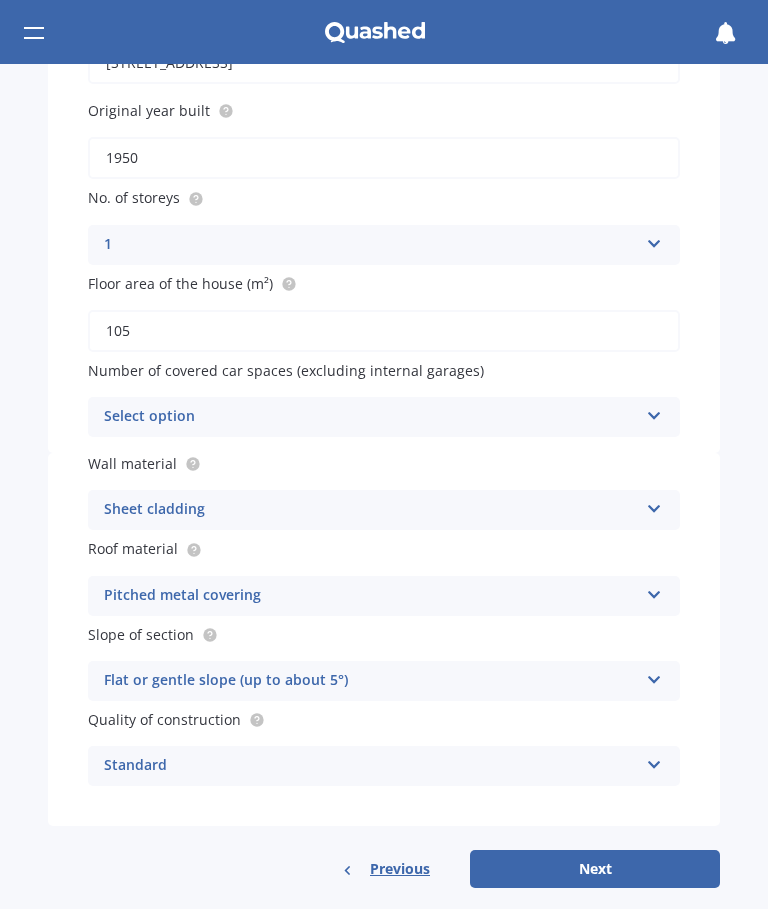 scroll, scrollTop: 251, scrollLeft: 0, axis: vertical 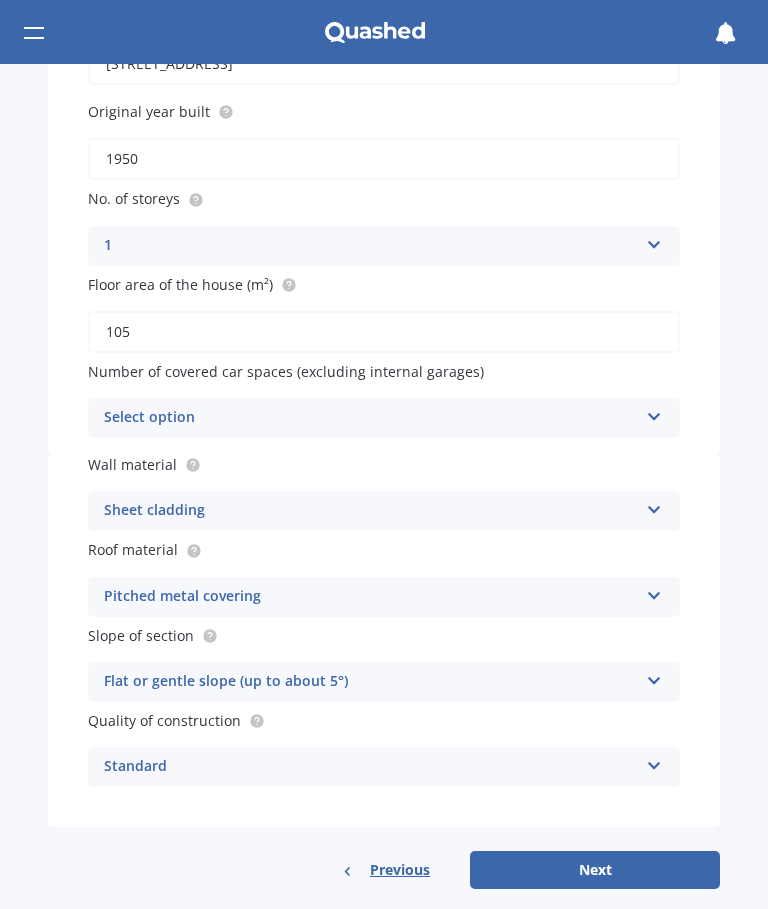 click at bounding box center (654, 506) 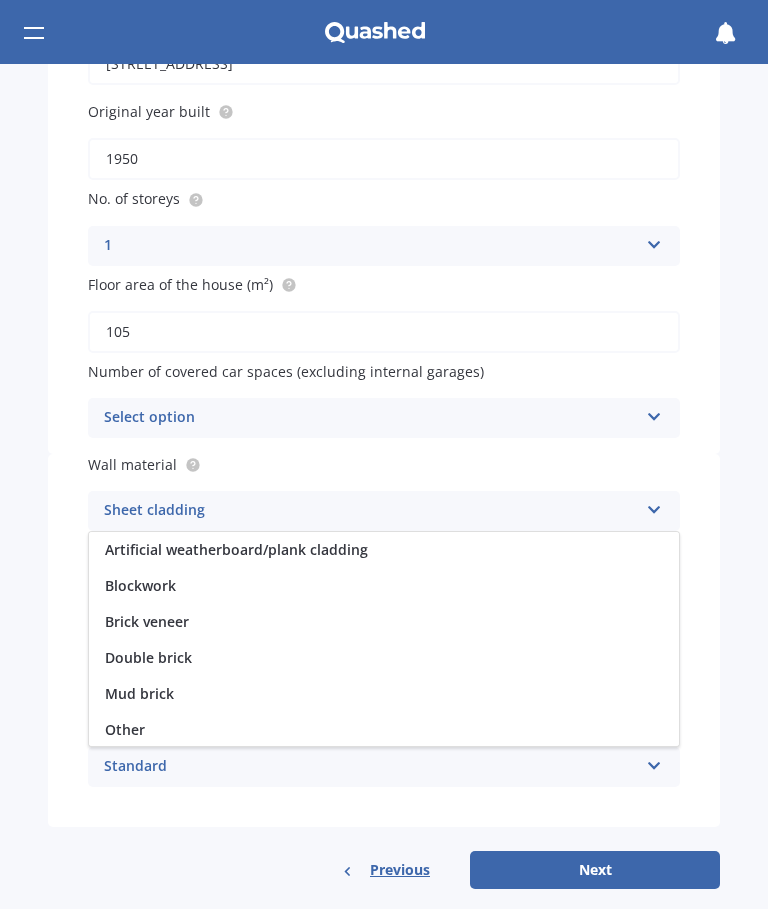 scroll, scrollTop: 74, scrollLeft: 0, axis: vertical 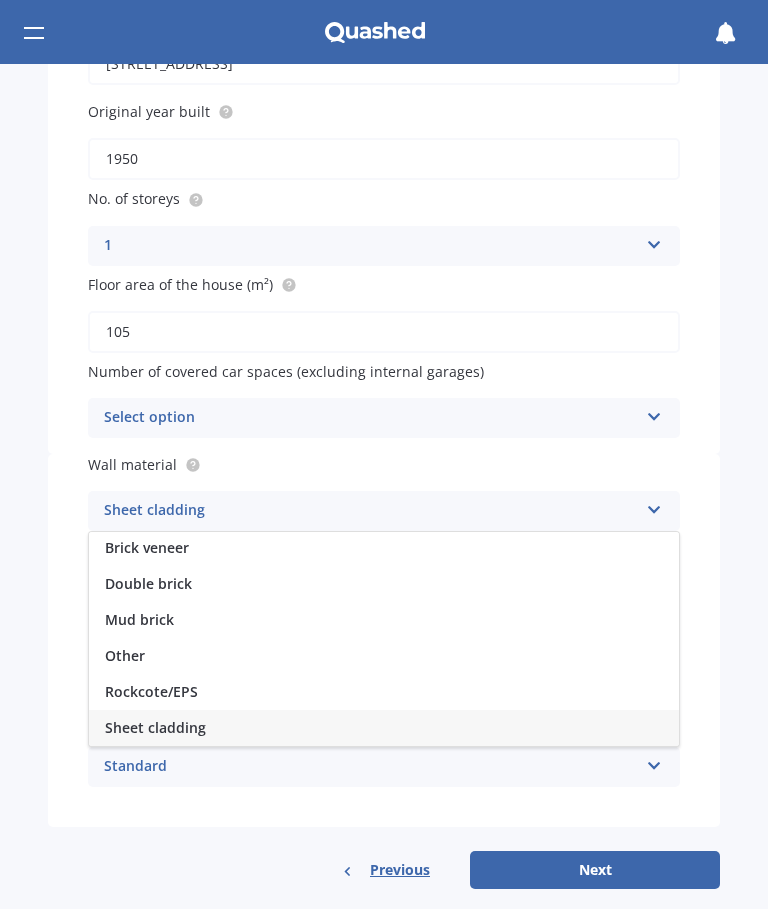 click on "Sheet cladding" at bounding box center (384, 728) 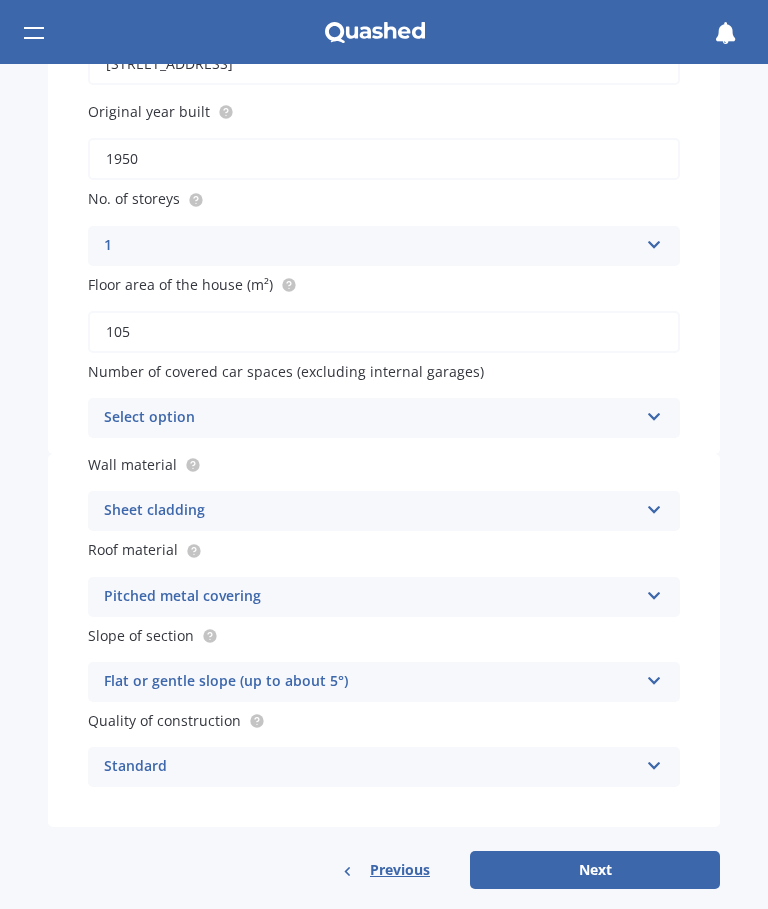 click at bounding box center [654, 592] 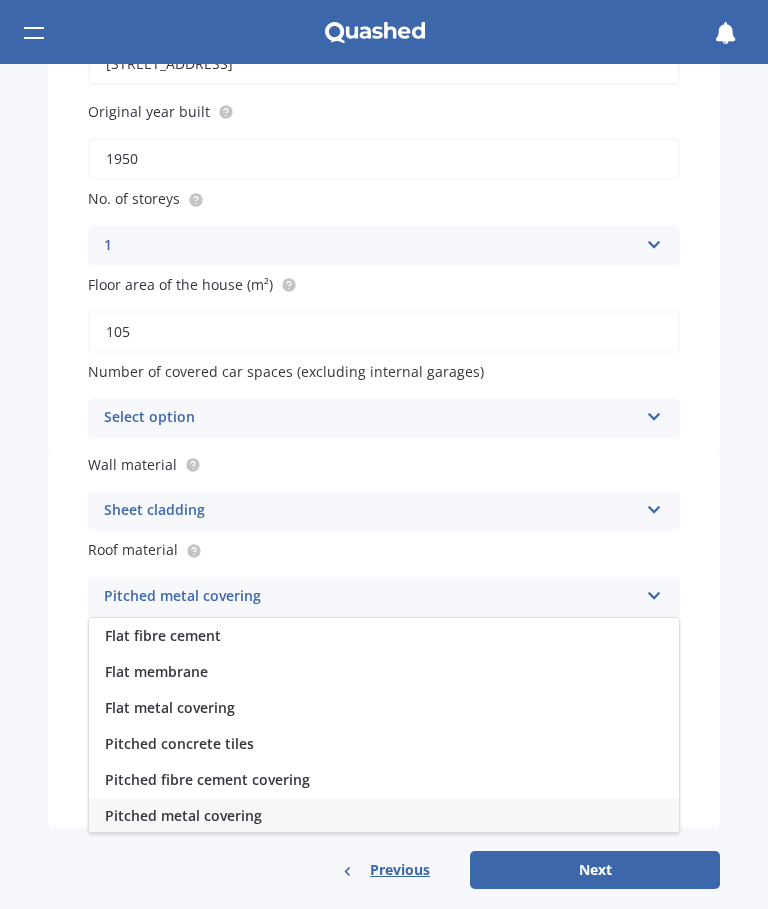 scroll, scrollTop: 2, scrollLeft: 0, axis: vertical 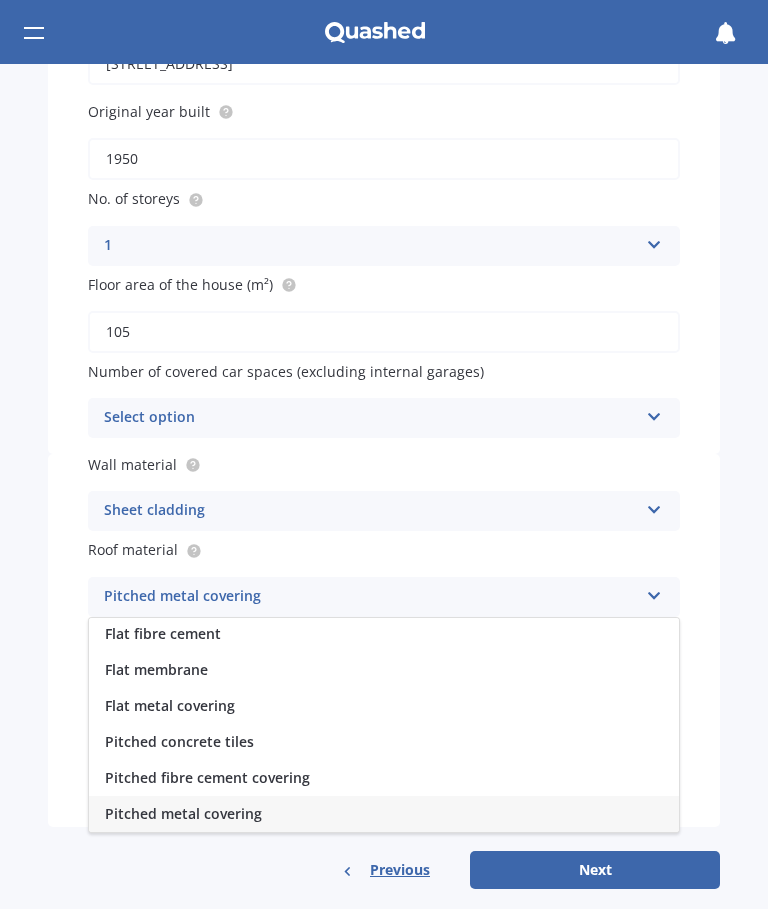 click on "Market Scan House Market Scan 50 % Let's get to know you and see how we can help with finding you the best insurance Details Address 27 Hillview Road, Waihi Beach 3611 Enter address manually Search Original year built 1950 No. of storeys 1 1 2 3 4 5+ Floor area of the house (m²) 105 Number of covered car spaces (excluding internal garages) Select option 0 1 2 3 4 5+ Wall material Sheet cladding Artificial weatherboard/plank cladding Blockwork Brick veneer Double brick Mud brick Other Rockcote/EPS Sheet cladding Solid brickwork Stonework solid Stonework veneer Stucco Weatherboard/plank cladding Roof material Pitched metal covering Flat fibre cement Flat membrane Flat metal covering Pitched concrete tiles Pitched fibre cement covering Pitched metal covering Pitched slate Pitched terracotta tiles Pitched timber shingles Other Slope of section Flat or gentle slope (up to about 5°) Flat or gentle slope (up to about 5°) Moderate slope (about 15°) Severe slope (35° or more) Quality of construction Standard High" at bounding box center [384, 486] 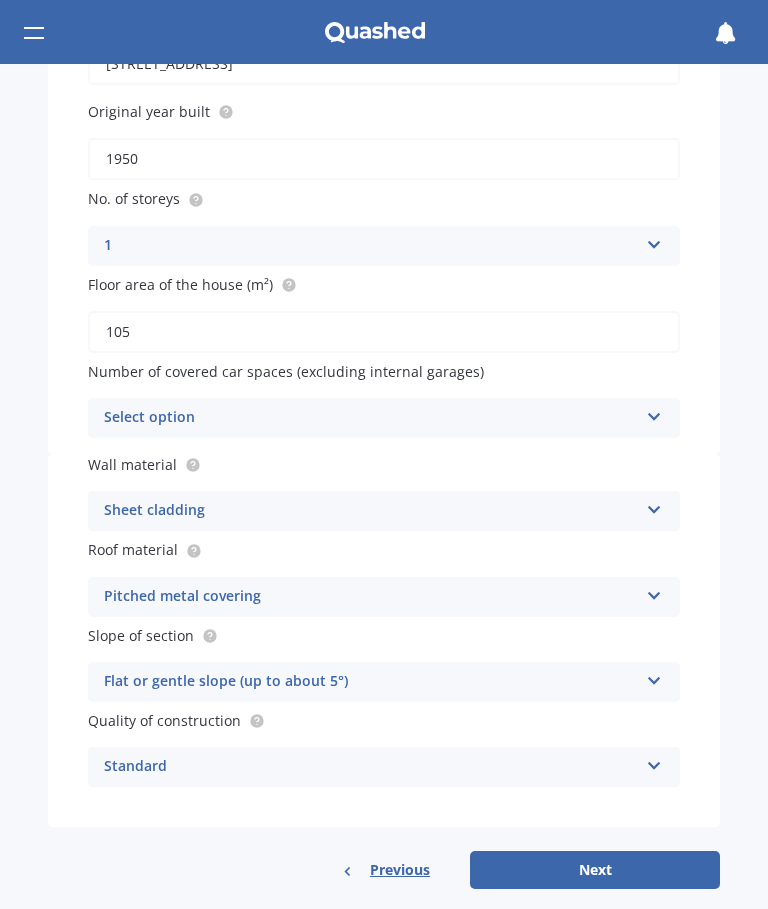 click at bounding box center [654, 677] 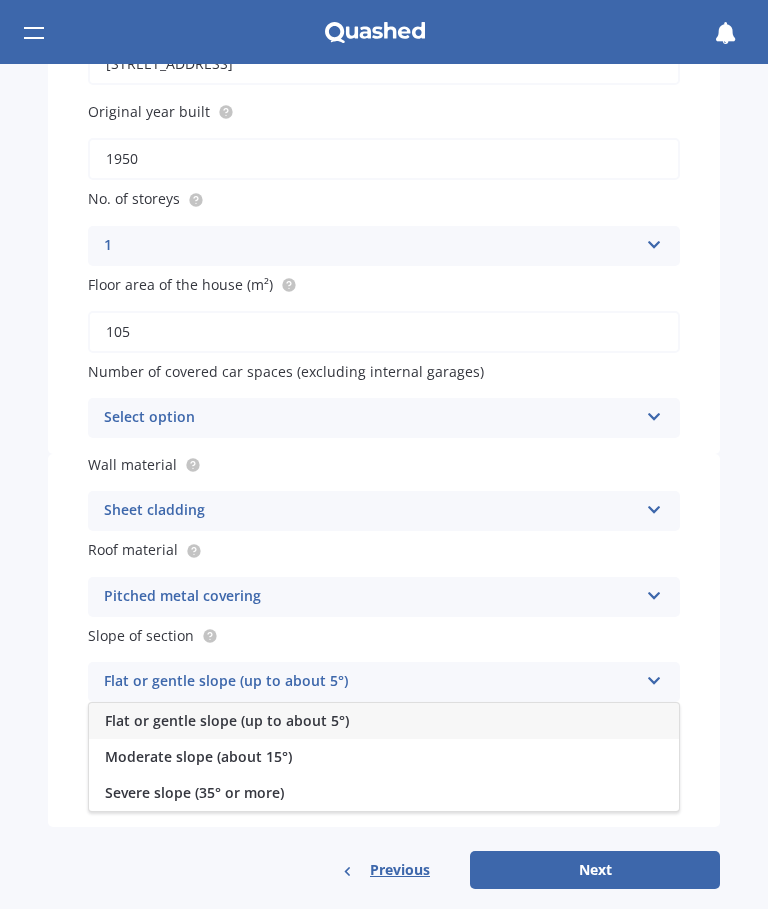 click on "Moderate slope (about 15°)" at bounding box center (198, 756) 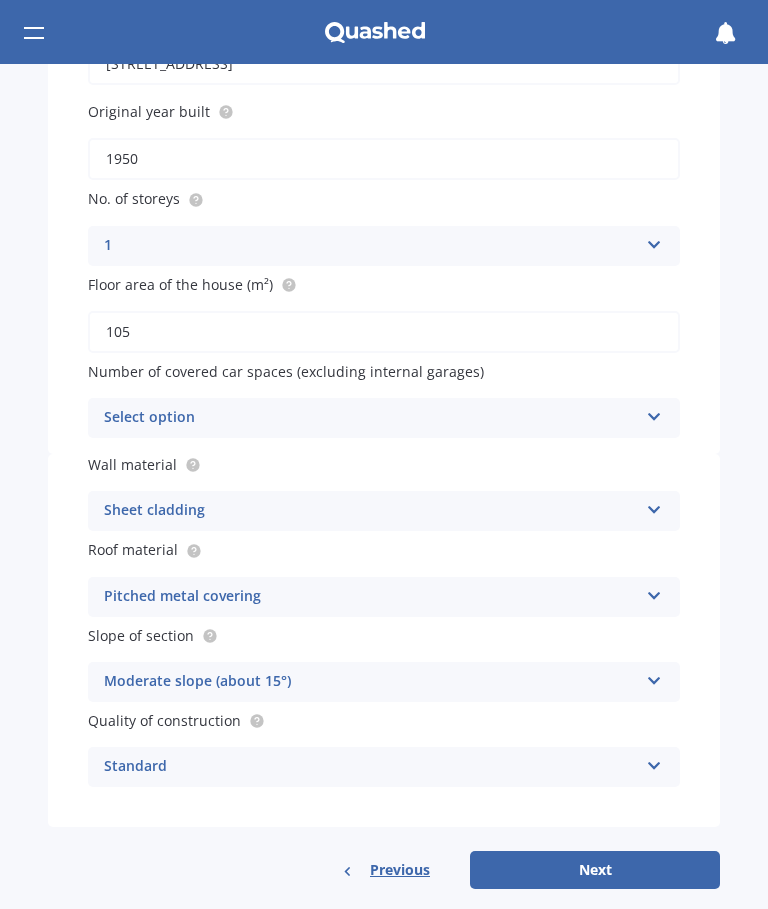 click on "Next" at bounding box center (595, 870) 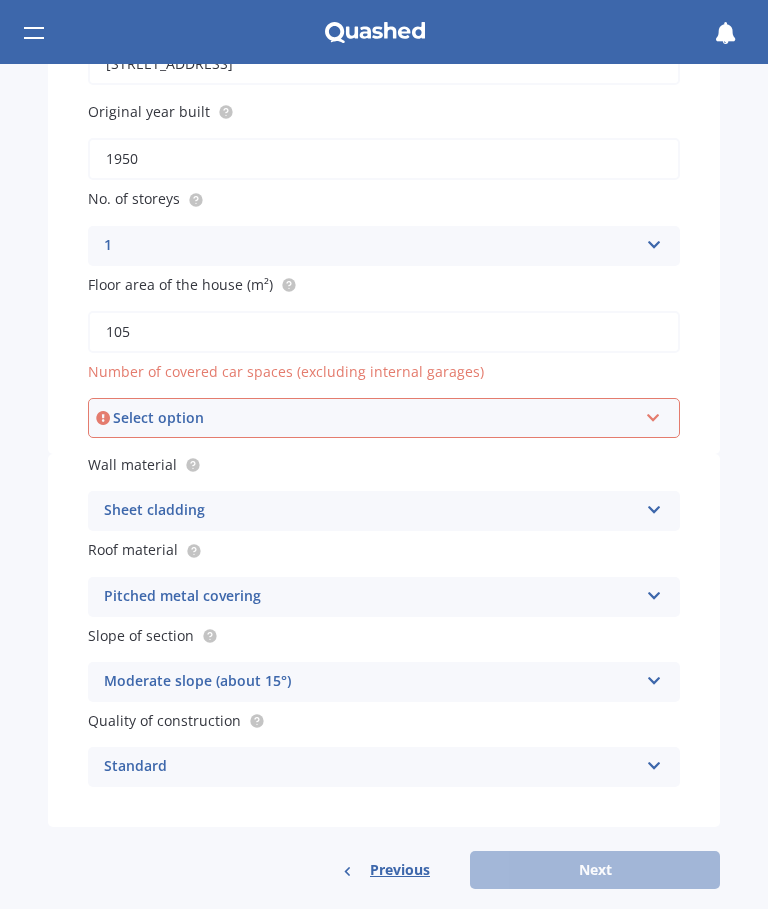 click at bounding box center (653, 414) 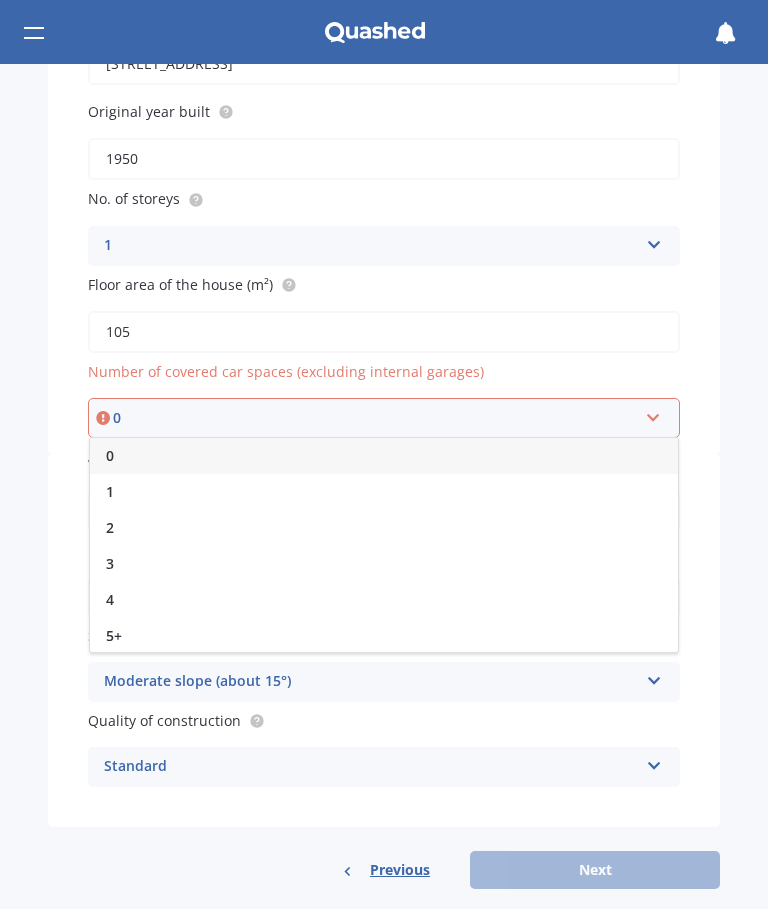 click on "0" at bounding box center (384, 456) 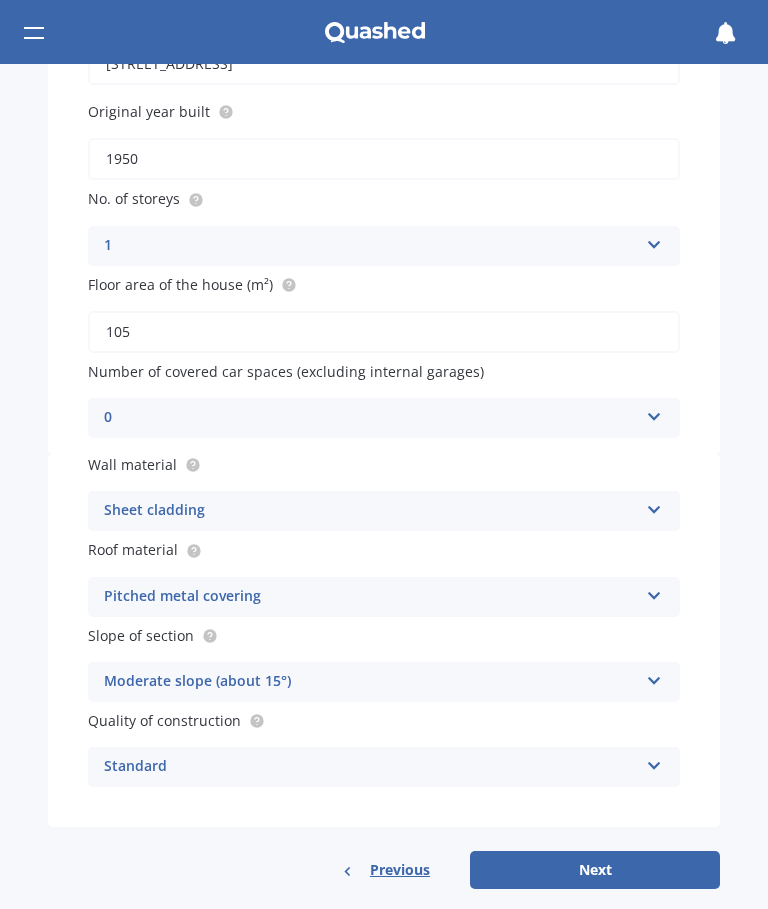 click on "Next" at bounding box center (595, 870) 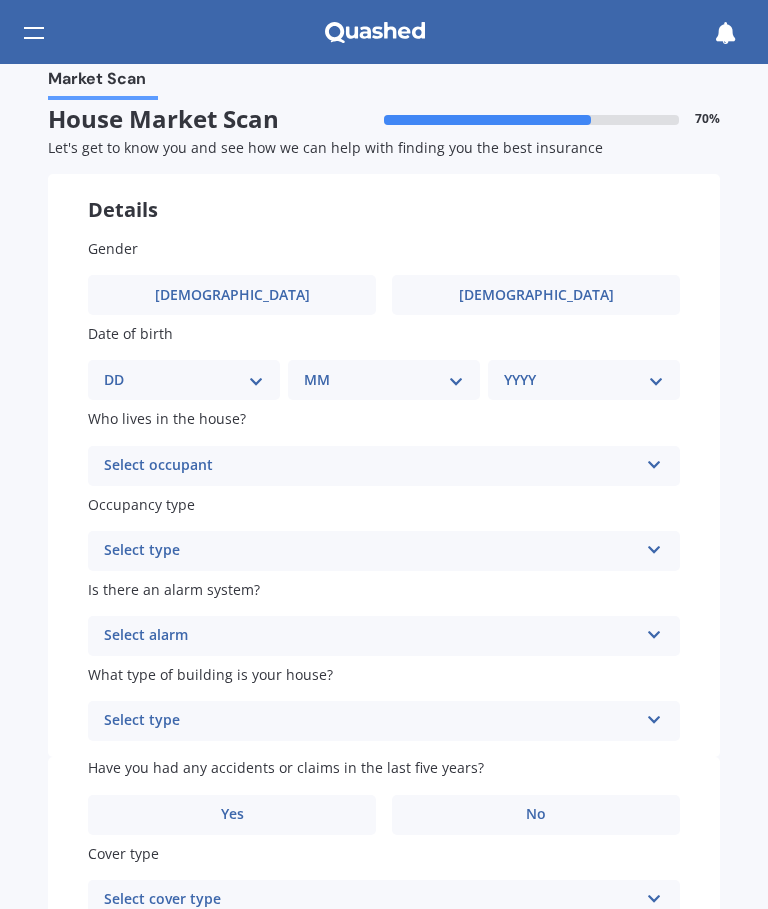 scroll, scrollTop: 0, scrollLeft: 0, axis: both 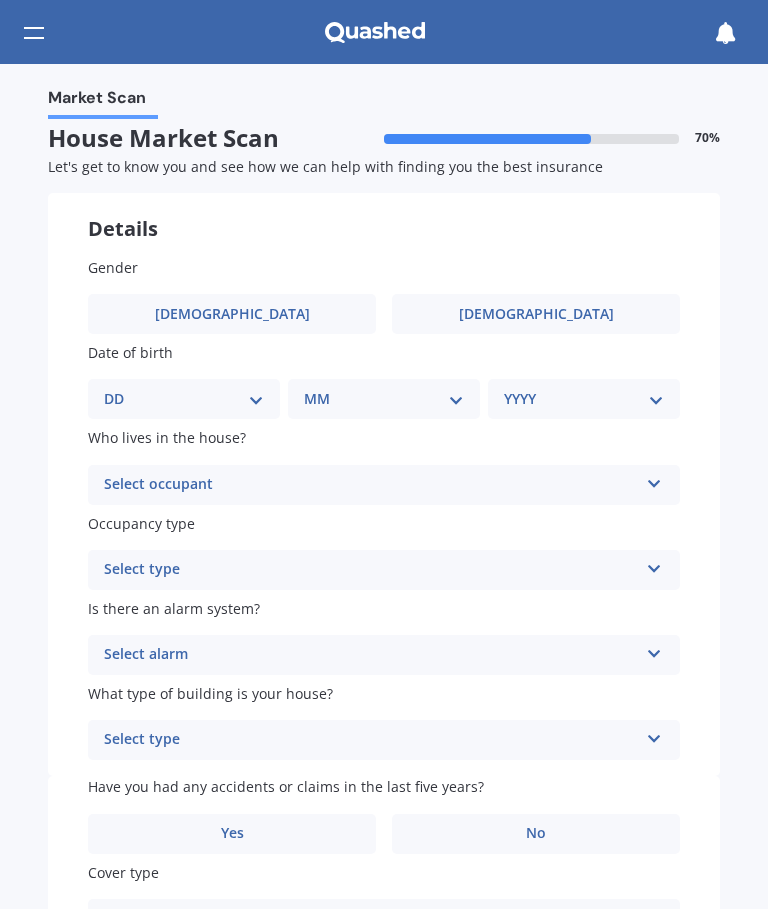 click on "[DEMOGRAPHIC_DATA]" at bounding box center (232, 314) 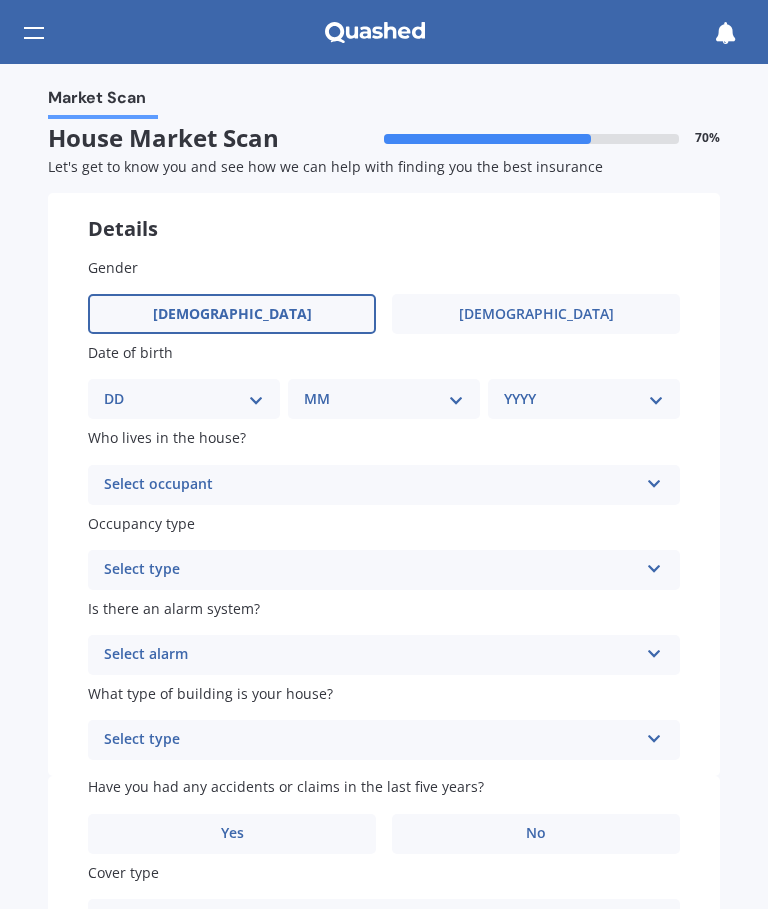 click on "DD 01 02 03 04 05 06 07 08 09 10 11 12 13 14 15 16 17 18 19 20 21 22 23 24 25 26 27 28 29 30 31" at bounding box center (184, 399) 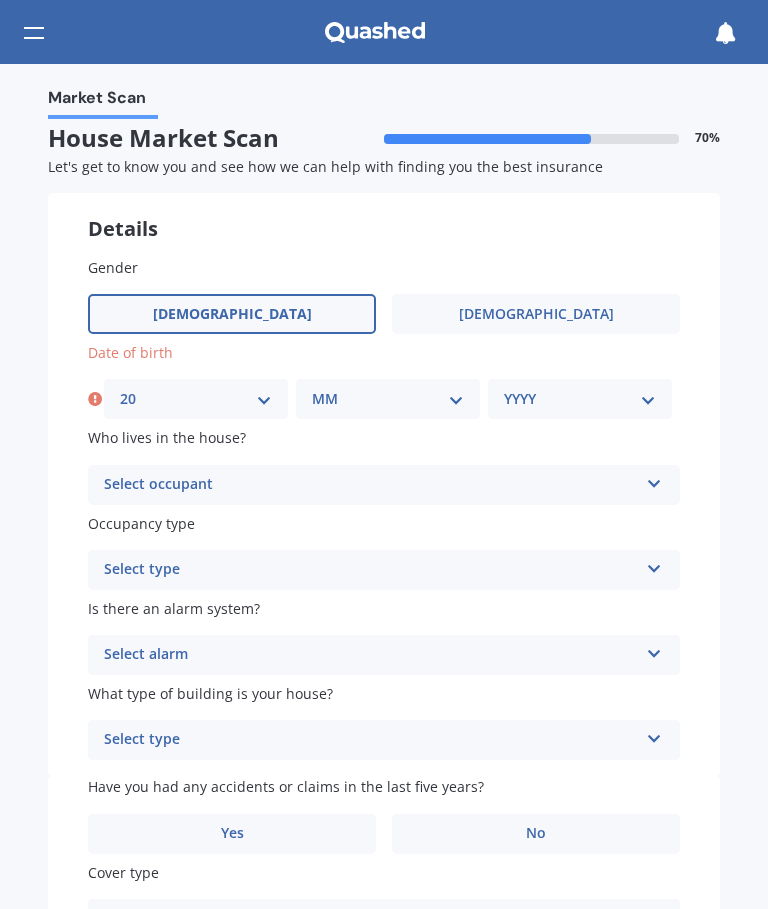 click on "MM 01 02 03 04 05 06 07 08 09 10 11 12" at bounding box center (388, 399) 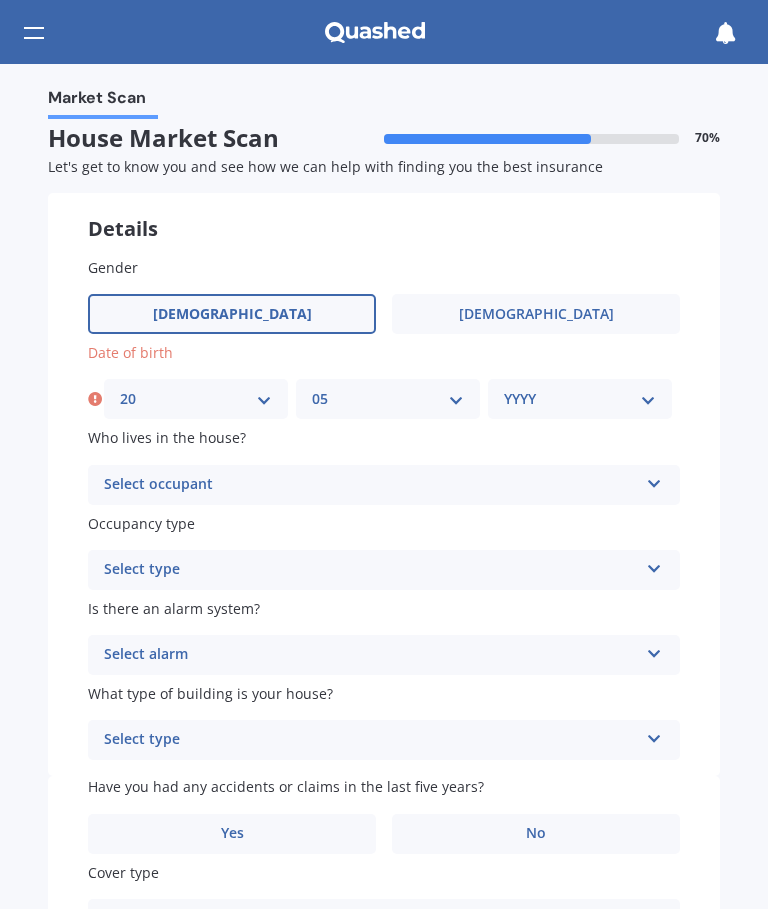 click on "MM 01 02 03 04 05 06 07 08 09 10 11 12" at bounding box center [388, 399] 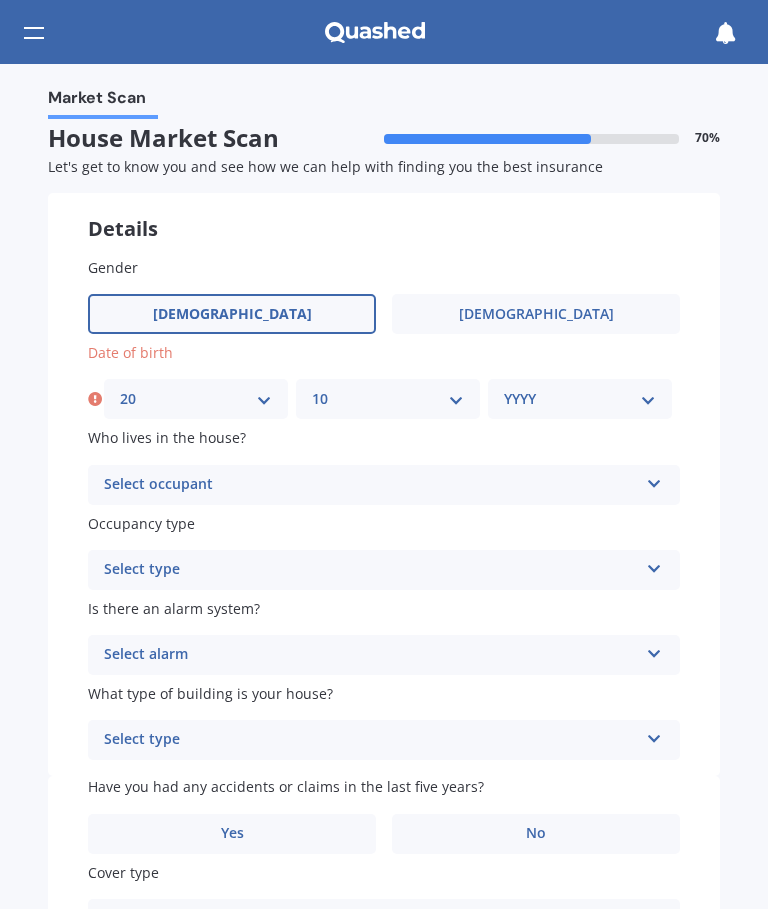 click on "YYYY 2009 2008 2007 2006 2005 2004 2003 2002 2001 2000 1999 1998 1997 1996 1995 1994 1993 1992 1991 1990 1989 1988 1987 1986 1985 1984 1983 1982 1981 1980 1979 1978 1977 1976 1975 1974 1973 1972 1971 1970 1969 1968 1967 1966 1965 1964 1963 1962 1961 1960 1959 1958 1957 1956 1955 1954 1953 1952 1951 1950 1949 1948 1947 1946 1945 1944 1943 1942 1941 1940 1939 1938 1937 1936 1935 1934 1933 1932 1931 1930 1929 1928 1927 1926 1925 1924 1923 1922 1921 1920 1919 1918 1917 1916 1915 1914 1913 1912 1911 1910" at bounding box center (580, 399) 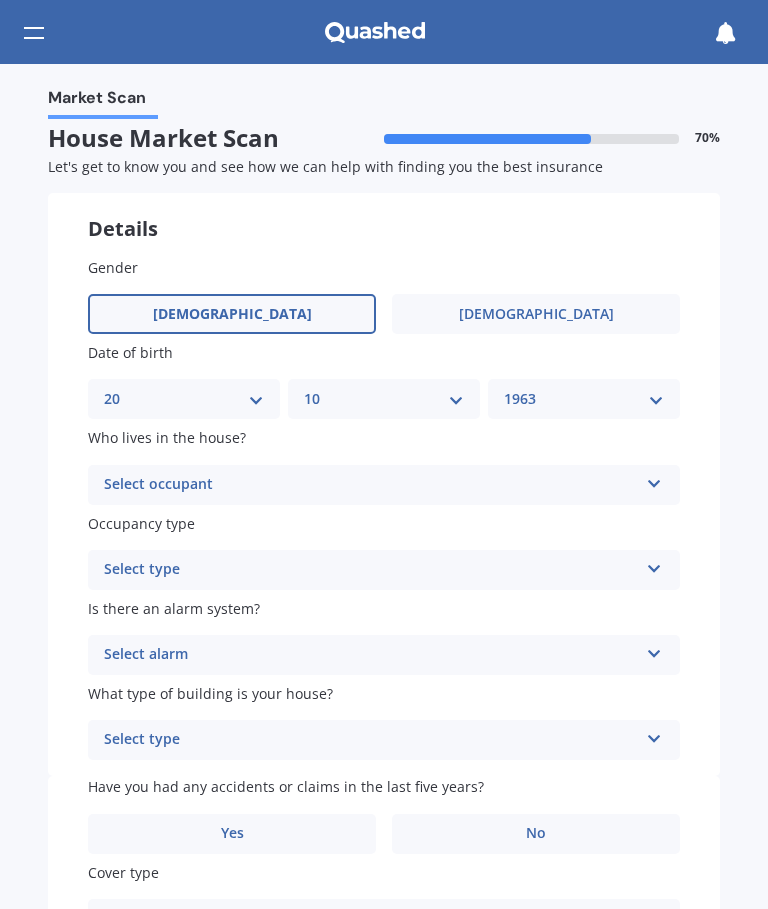 click at bounding box center [654, 480] 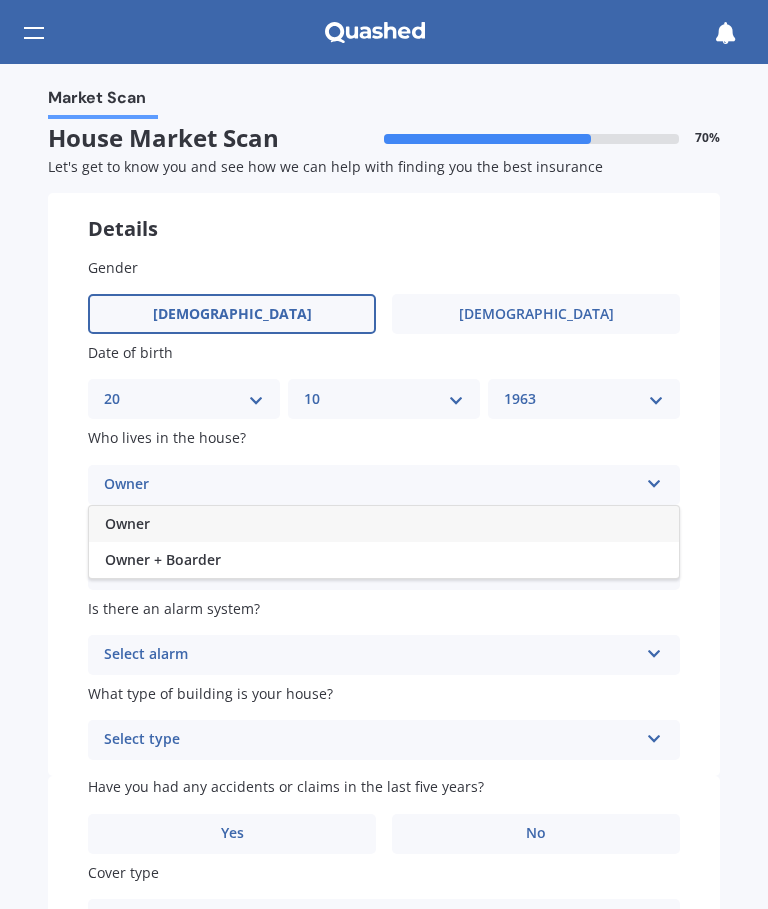 click on "Owner" at bounding box center (384, 524) 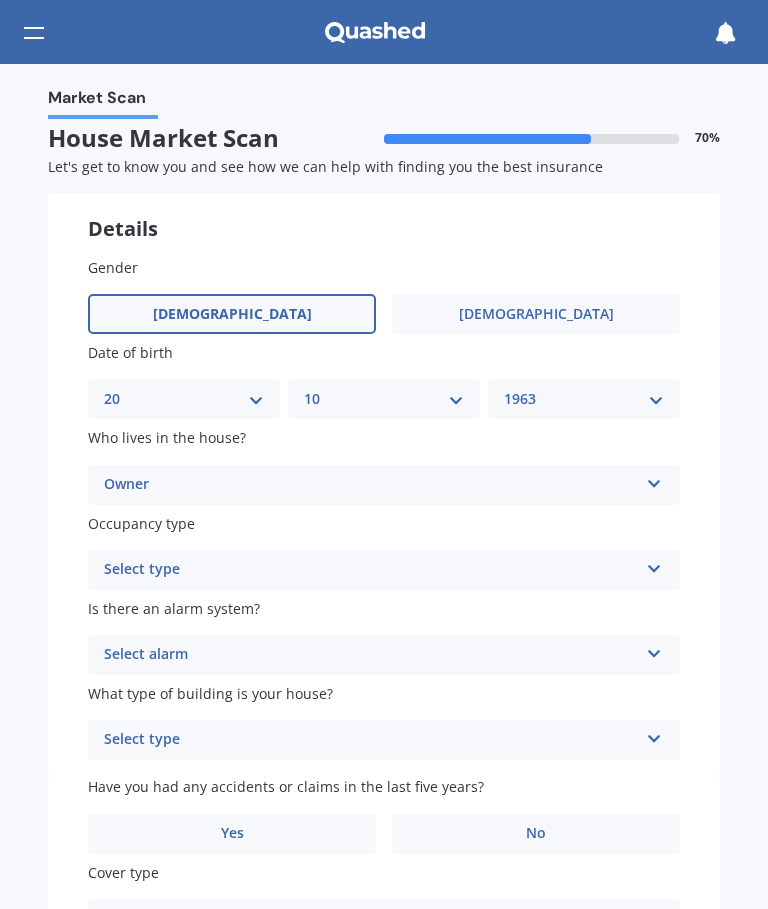 click at bounding box center (654, 565) 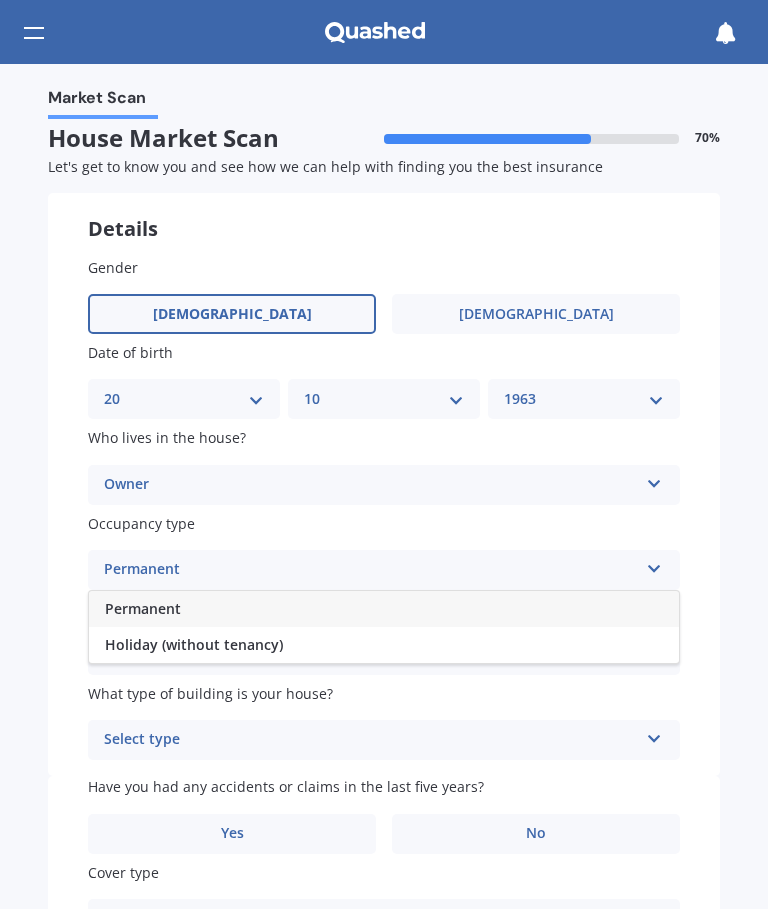 click on "Holiday (without tenancy)" at bounding box center [194, 644] 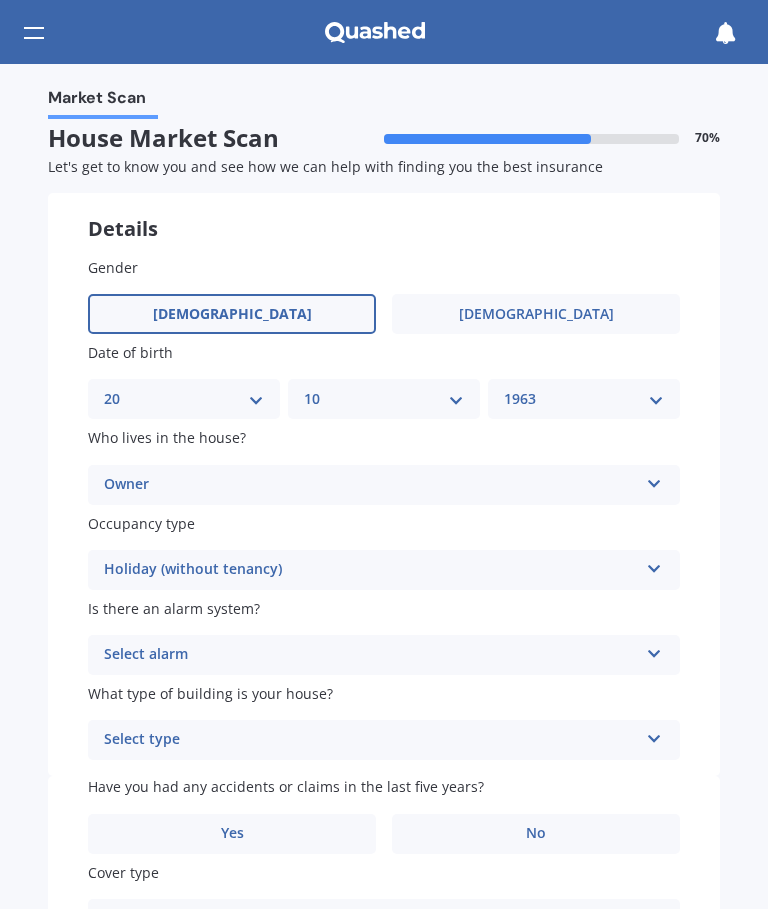 click at bounding box center [654, 650] 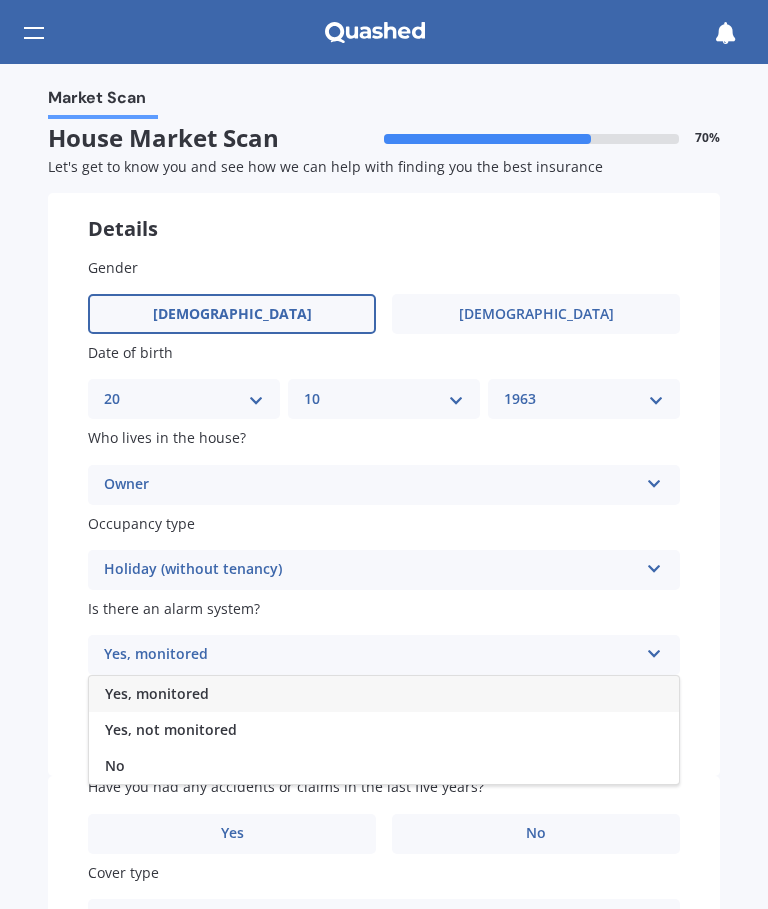 click on "No" at bounding box center (384, 766) 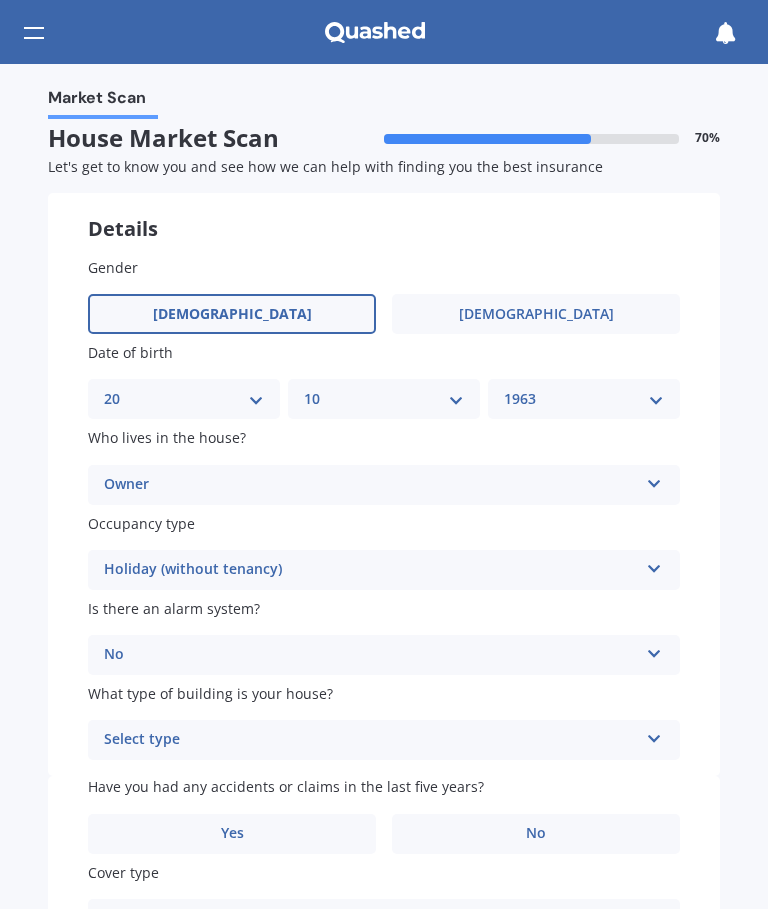 click at bounding box center (654, 735) 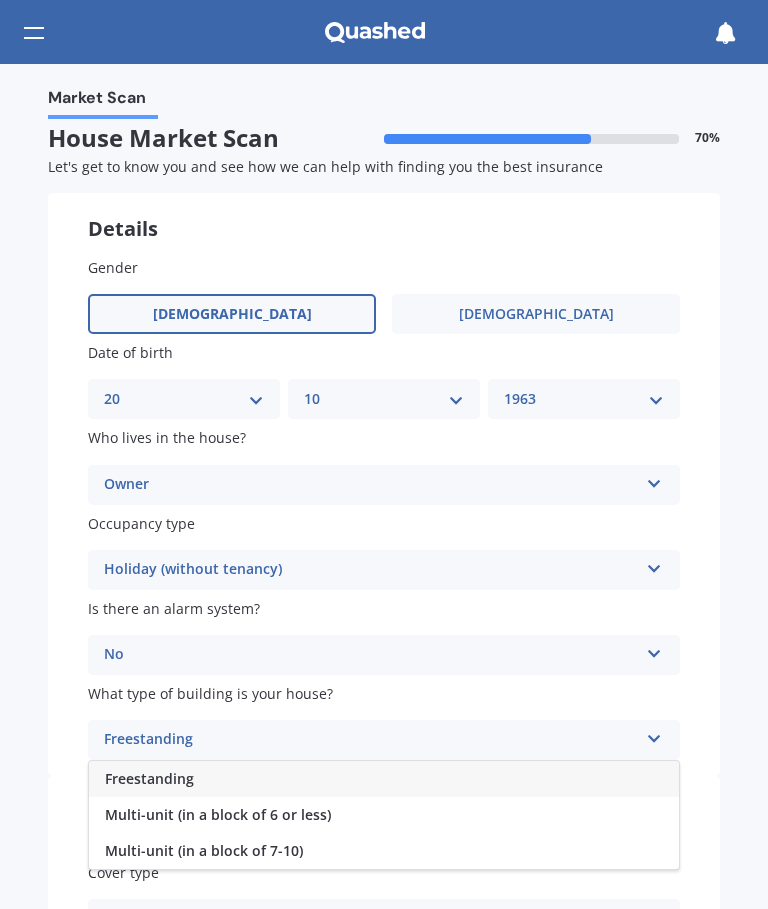 click on "Freestanding" at bounding box center [149, 778] 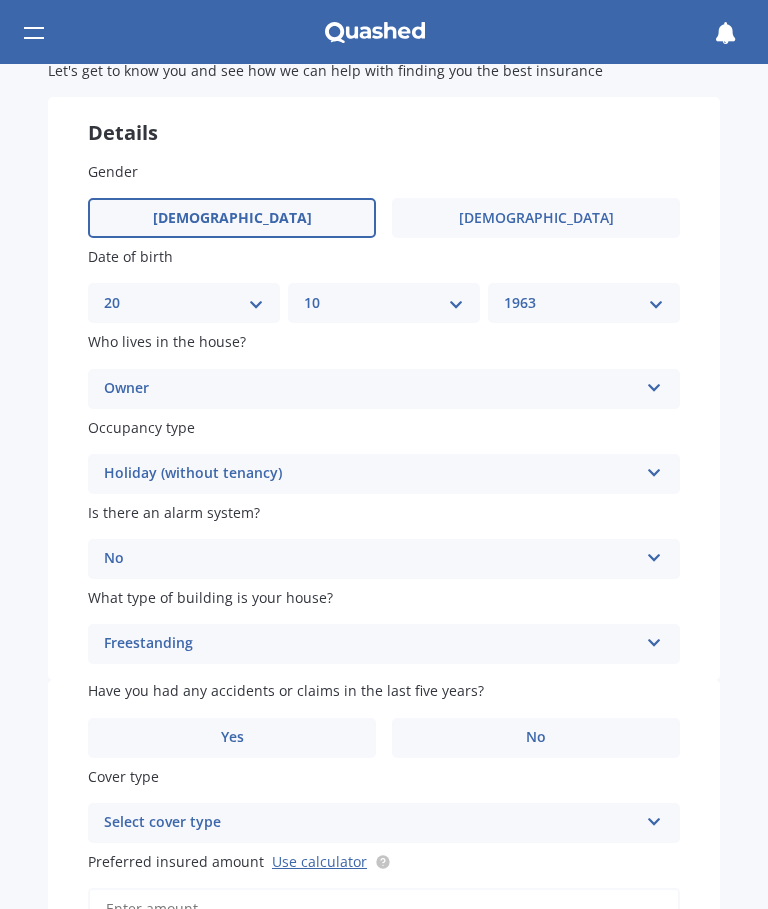 scroll, scrollTop: 97, scrollLeft: 0, axis: vertical 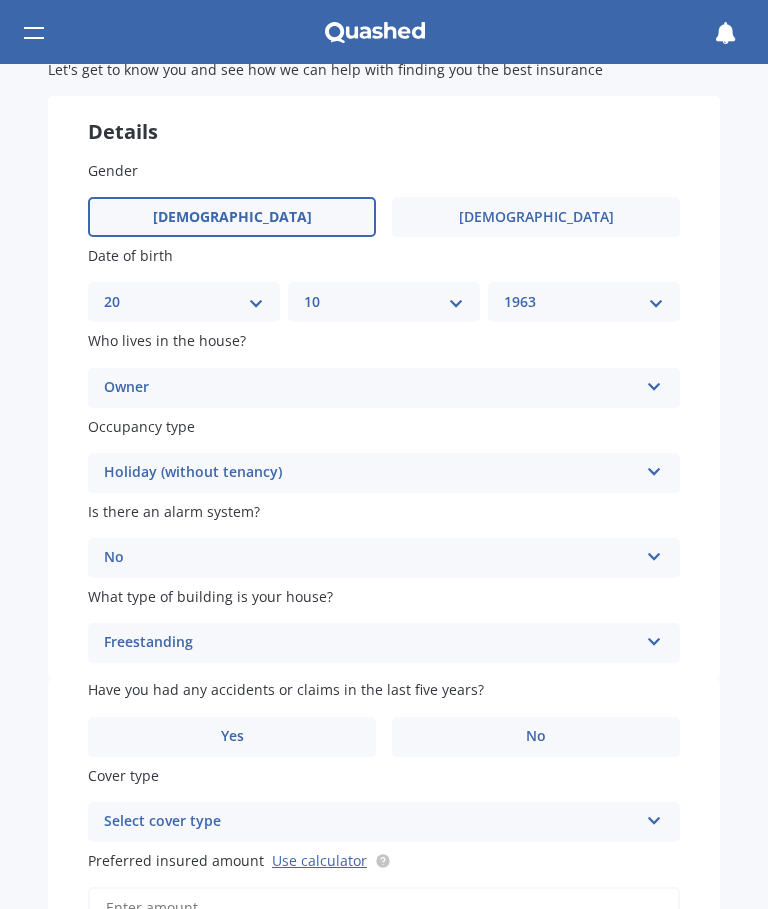 click on "No" at bounding box center [536, 737] 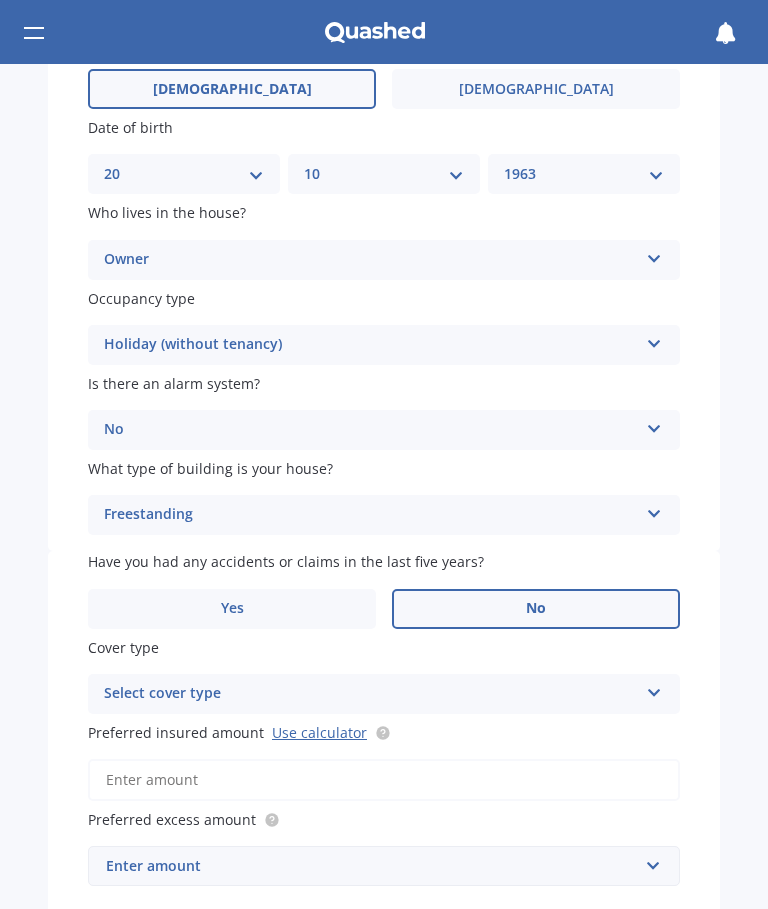 scroll, scrollTop: 225, scrollLeft: 0, axis: vertical 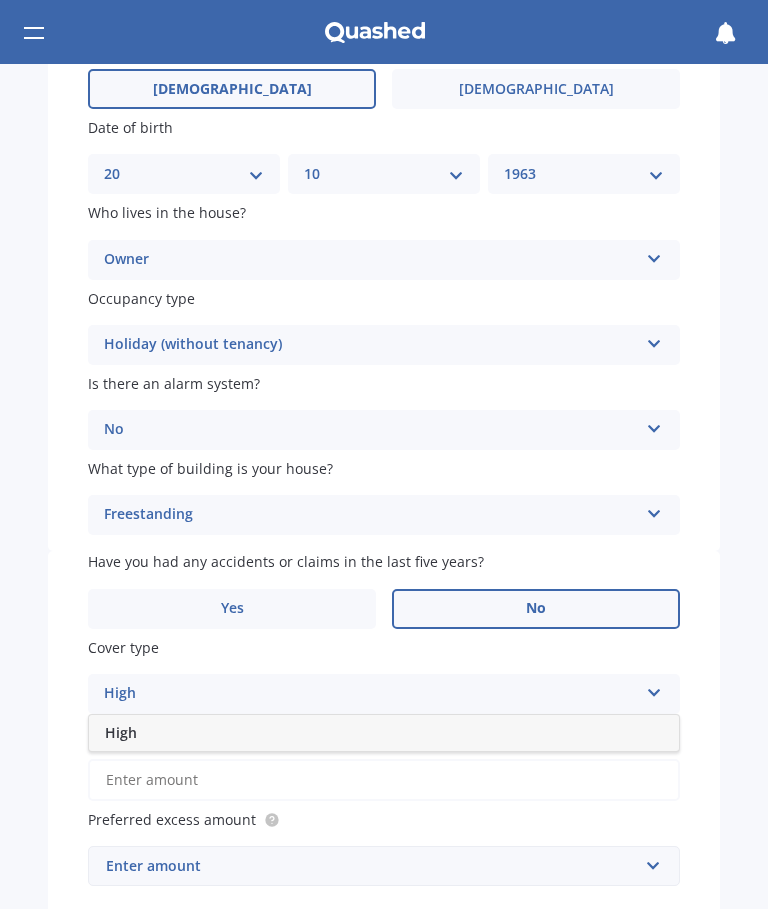 click at bounding box center (654, 689) 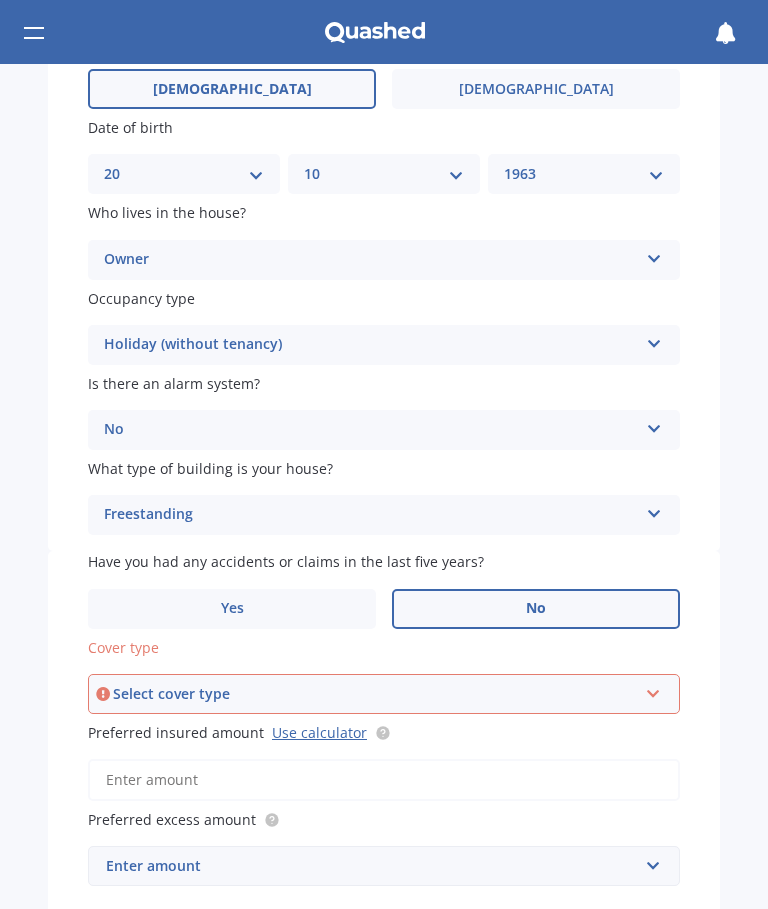 click on "Use calculator" at bounding box center (319, 732) 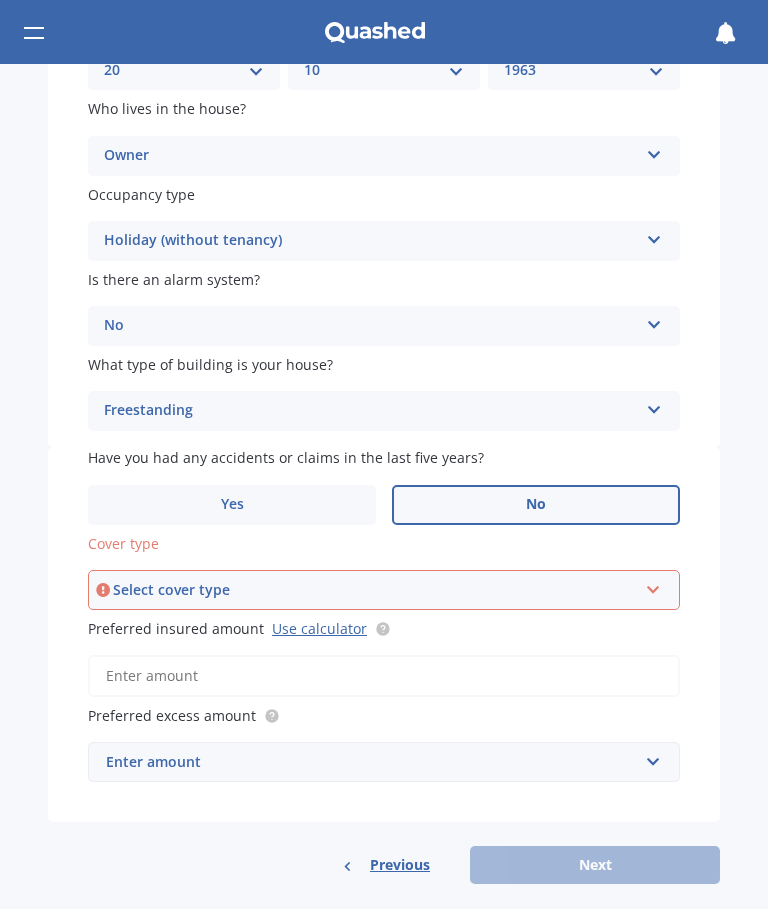 scroll, scrollTop: 326, scrollLeft: 0, axis: vertical 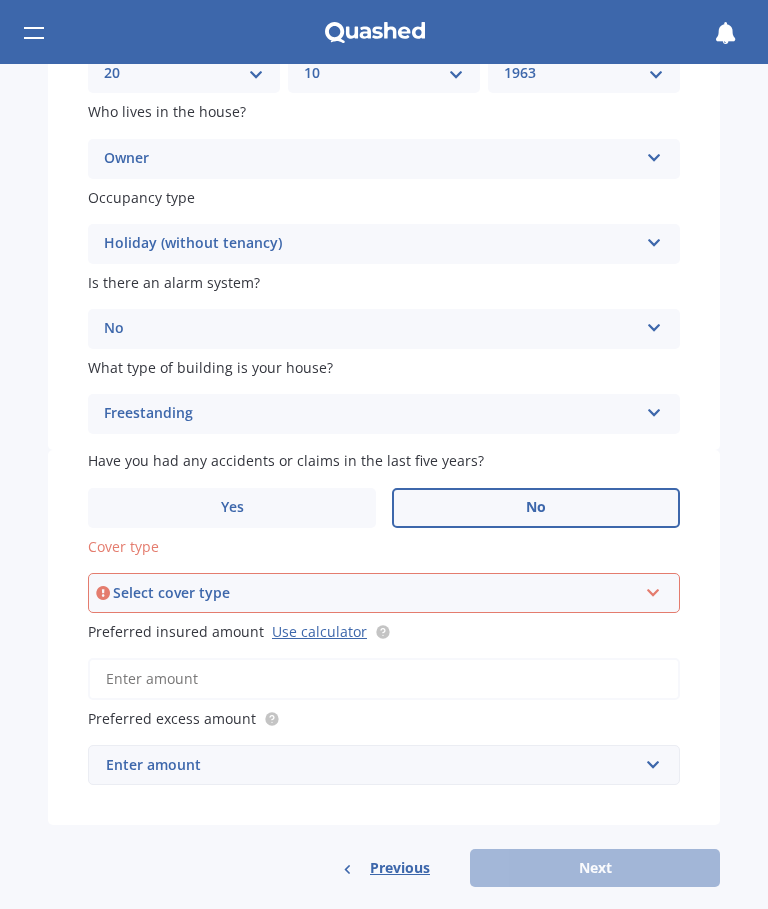 click at bounding box center [653, 589] 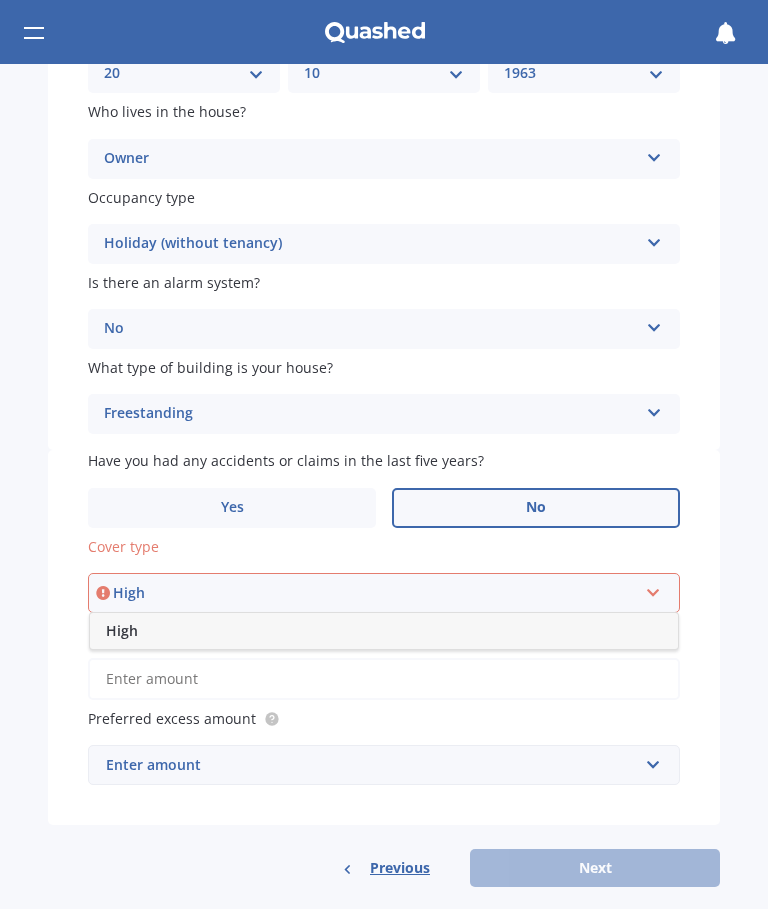 click on "High" at bounding box center [384, 631] 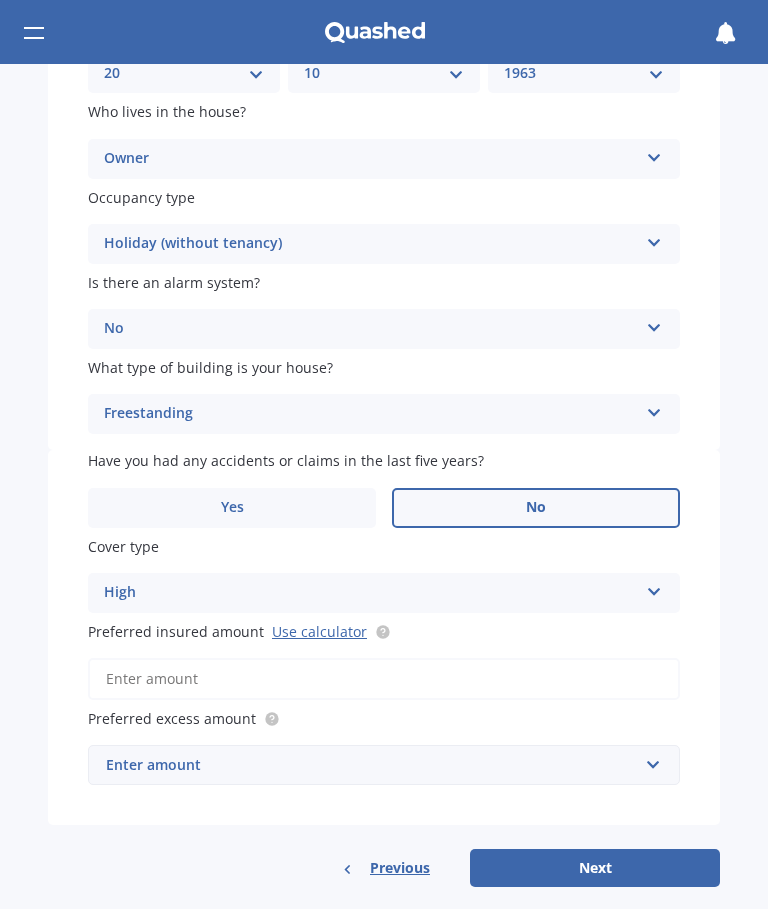 click on "Preferred insured amount Use calculator" at bounding box center (384, 679) 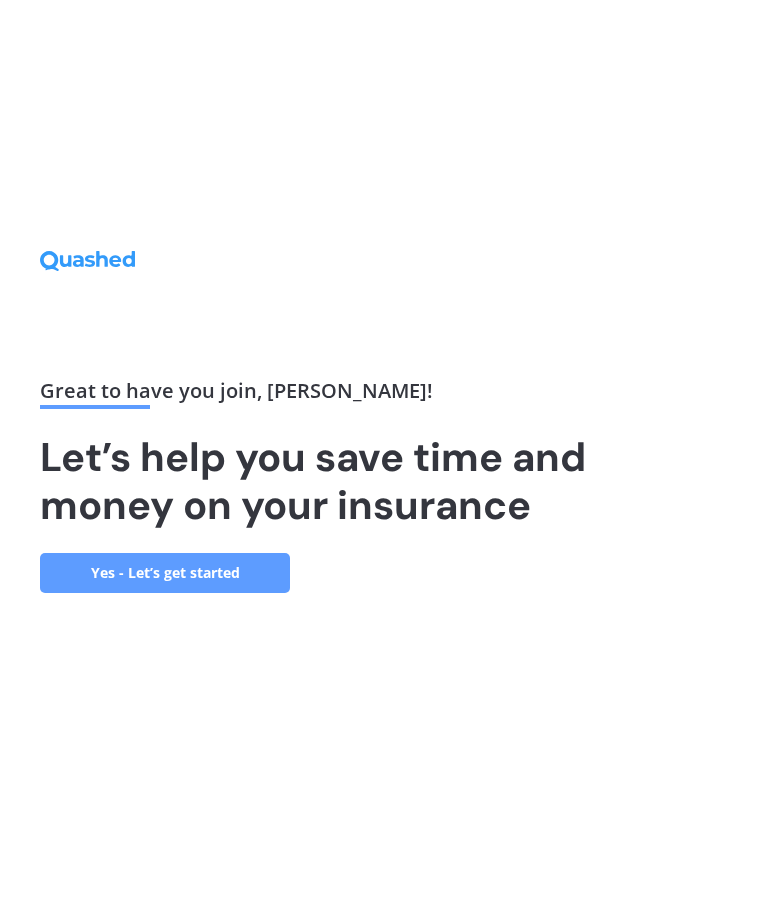 scroll, scrollTop: 0, scrollLeft: 0, axis: both 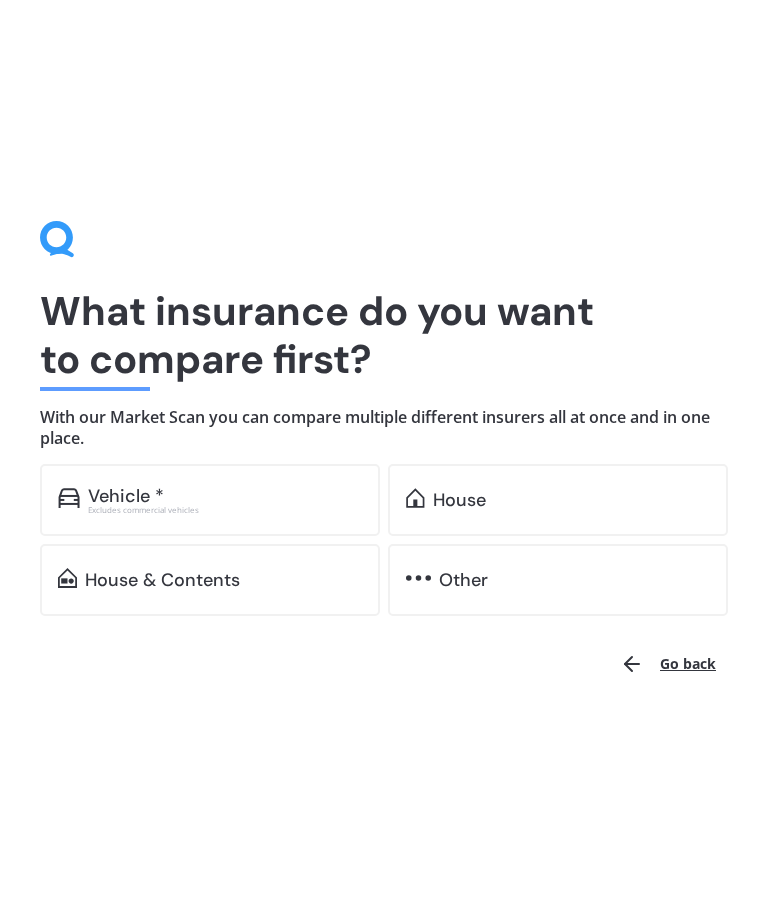 click on "House & Contents" at bounding box center (223, 580) 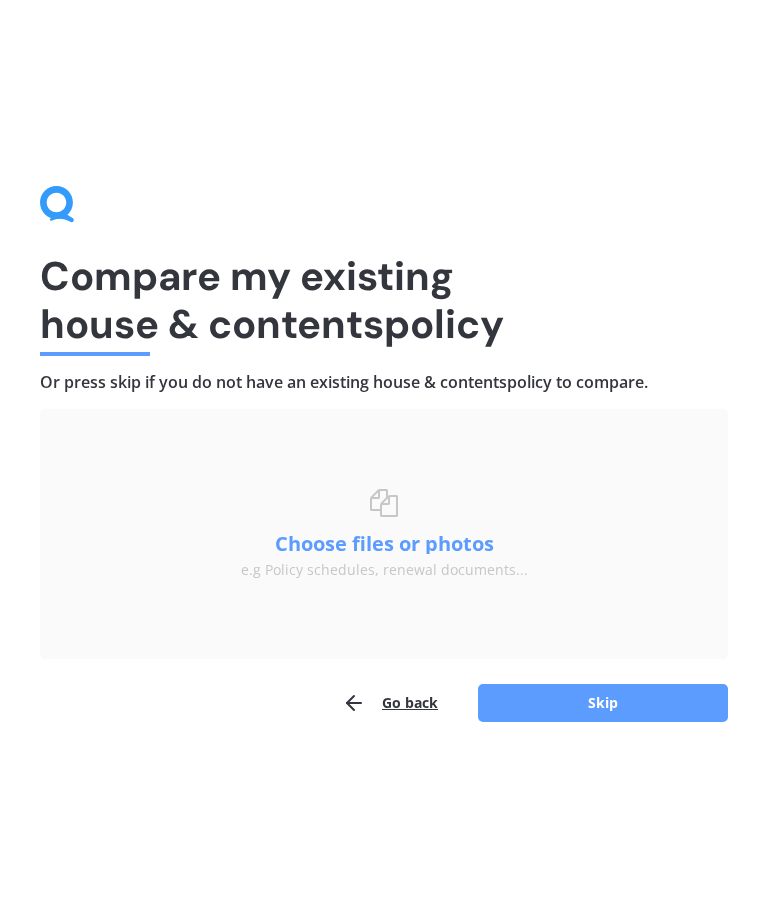 click on "Skip" at bounding box center (603, 703) 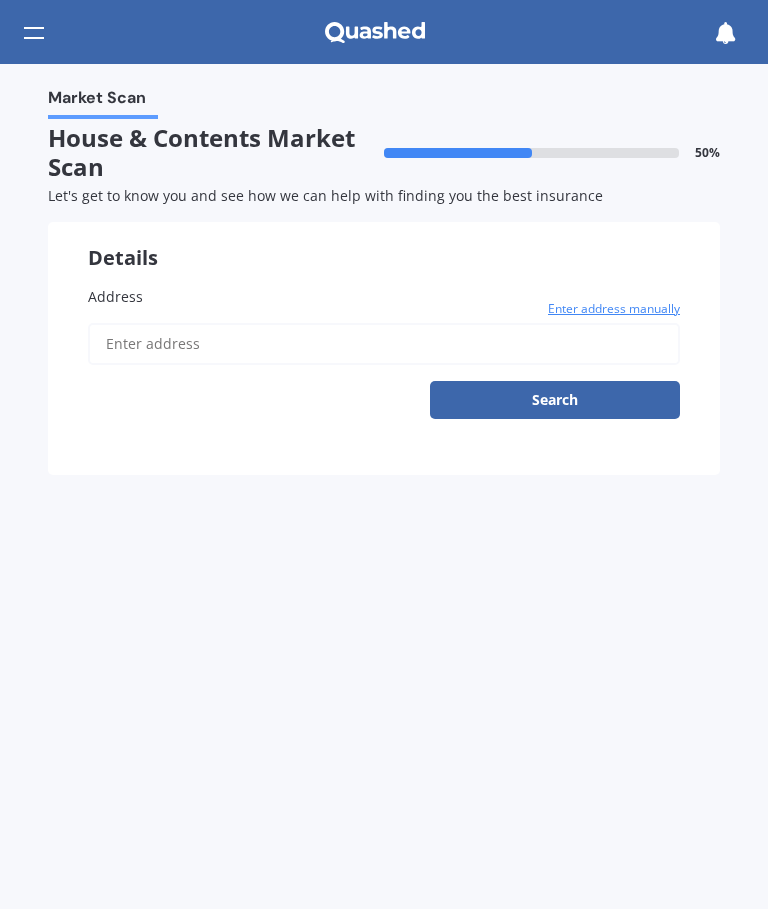 click on "Address" at bounding box center [384, 344] 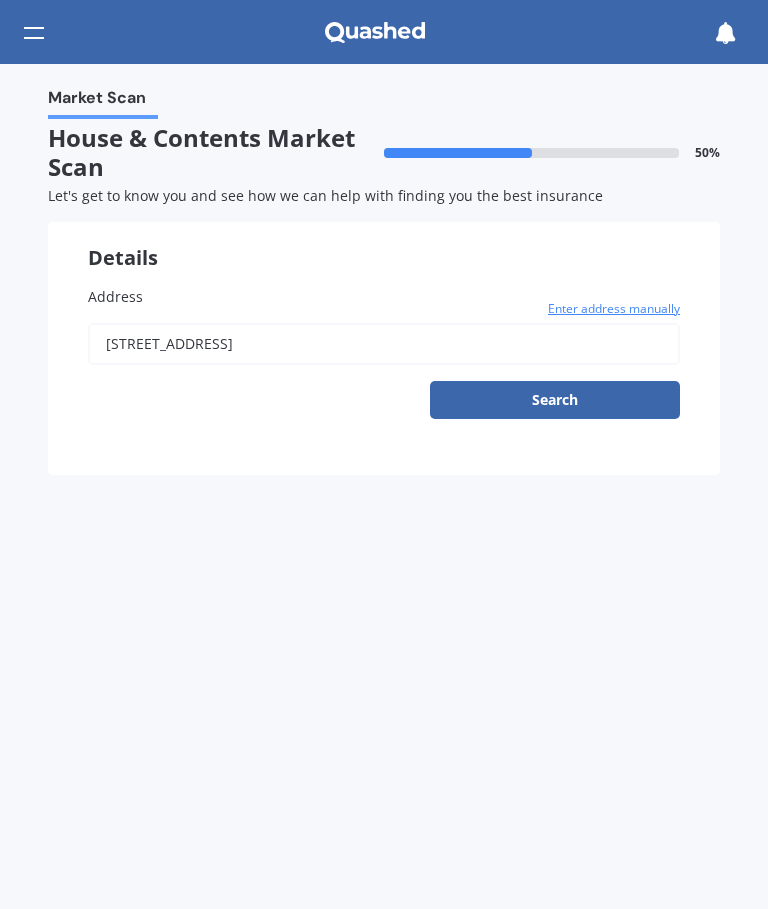 type on "[STREET_ADDRESS]" 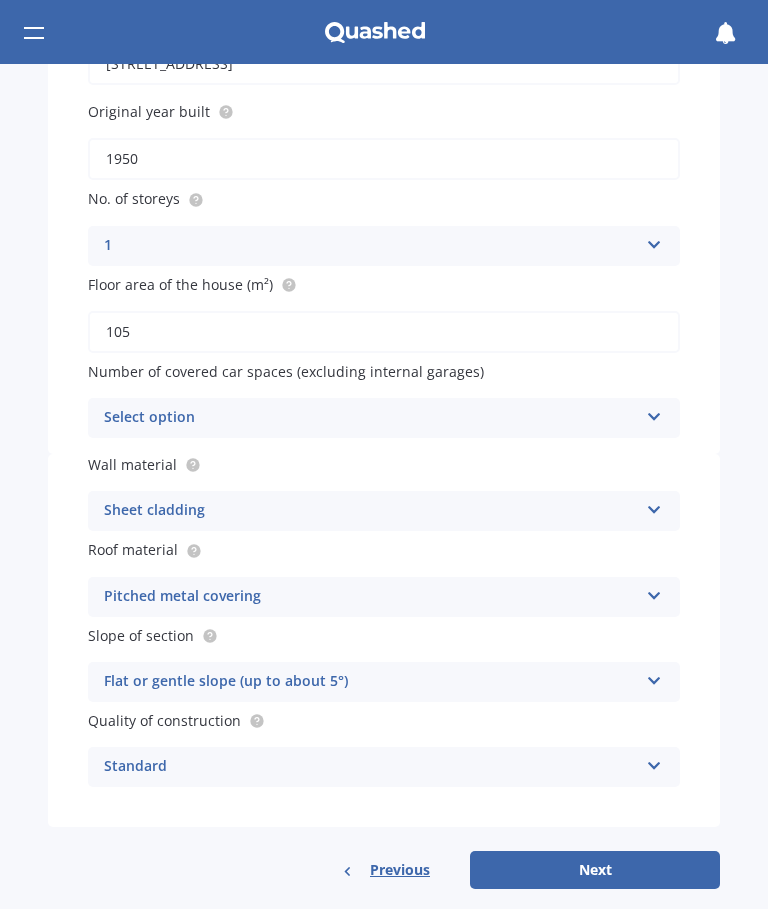 scroll, scrollTop: 279, scrollLeft: 0, axis: vertical 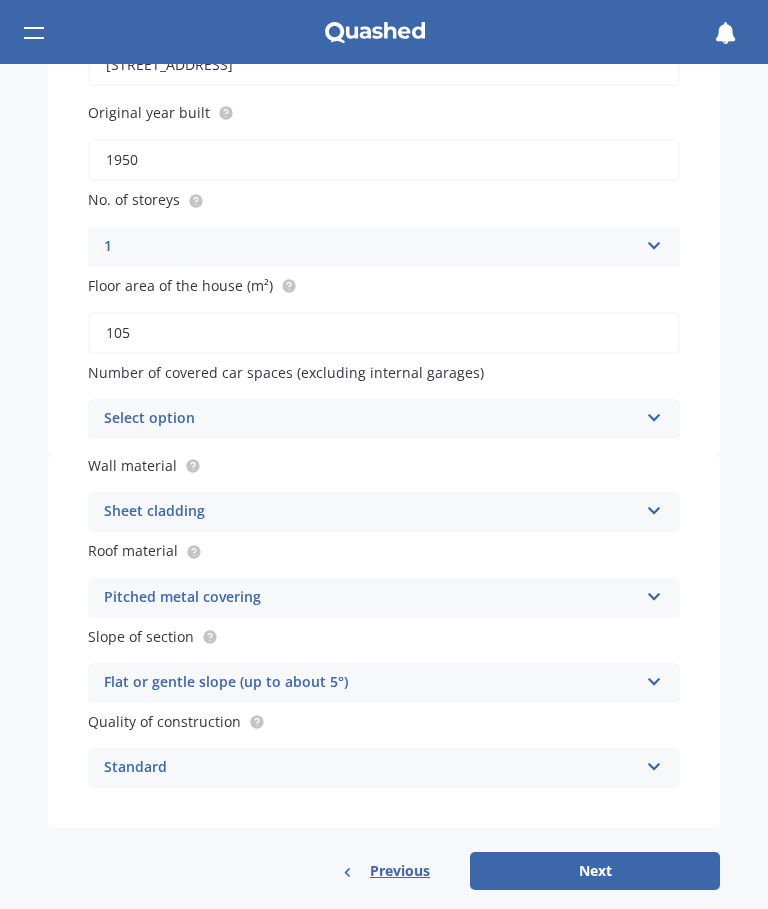 click at bounding box center [654, 678] 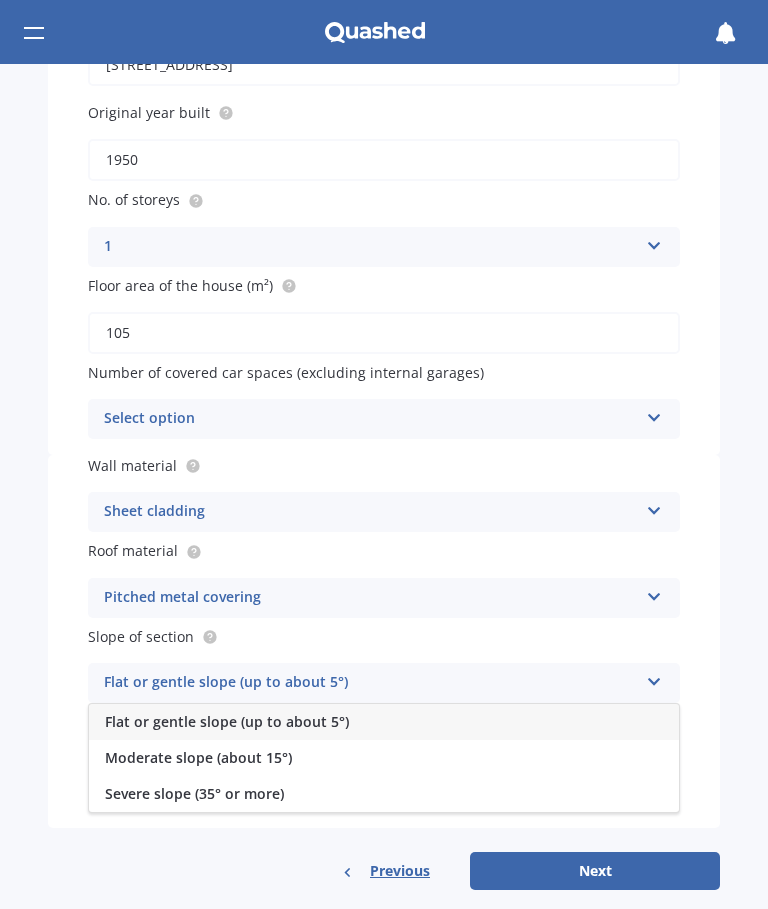 click on "Moderate slope (about 15°)" at bounding box center (198, 757) 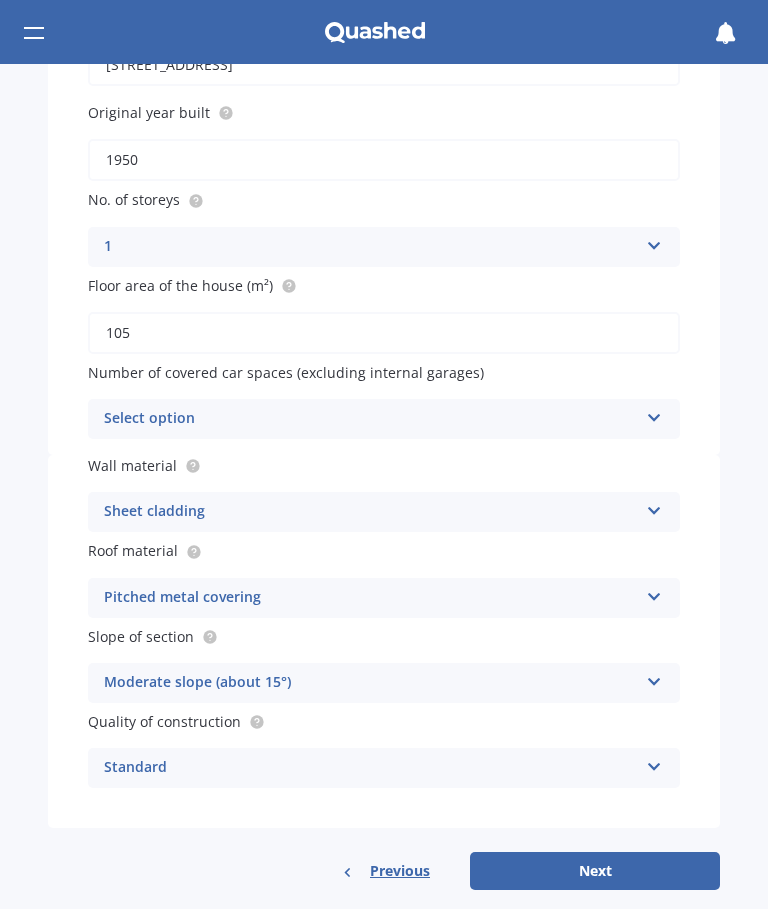 click on "Next" at bounding box center [595, 871] 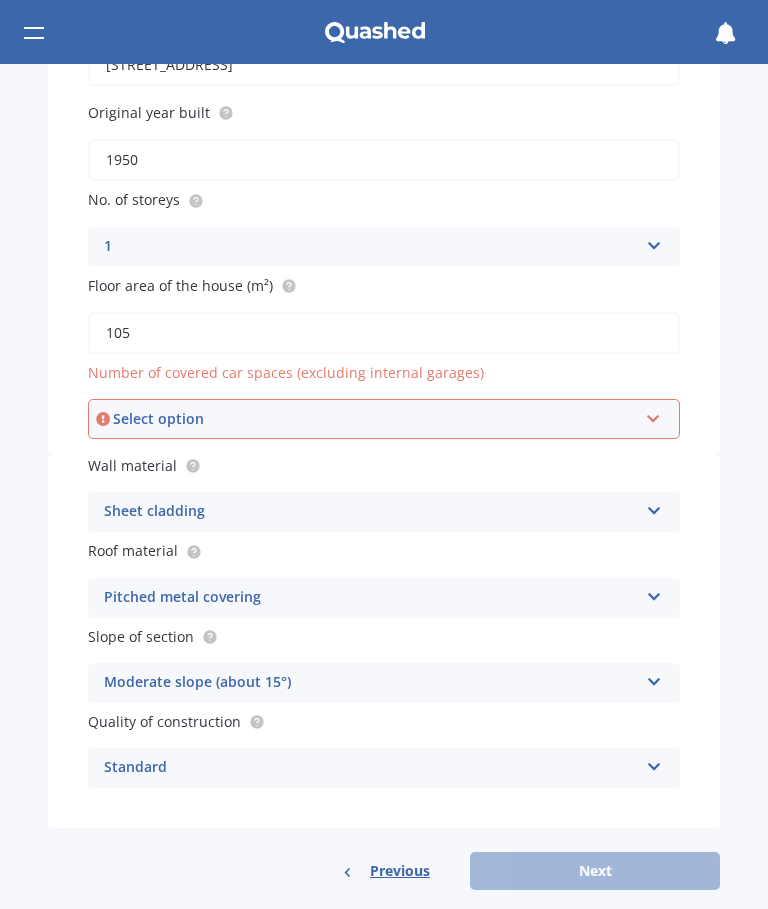 click at bounding box center [653, 415] 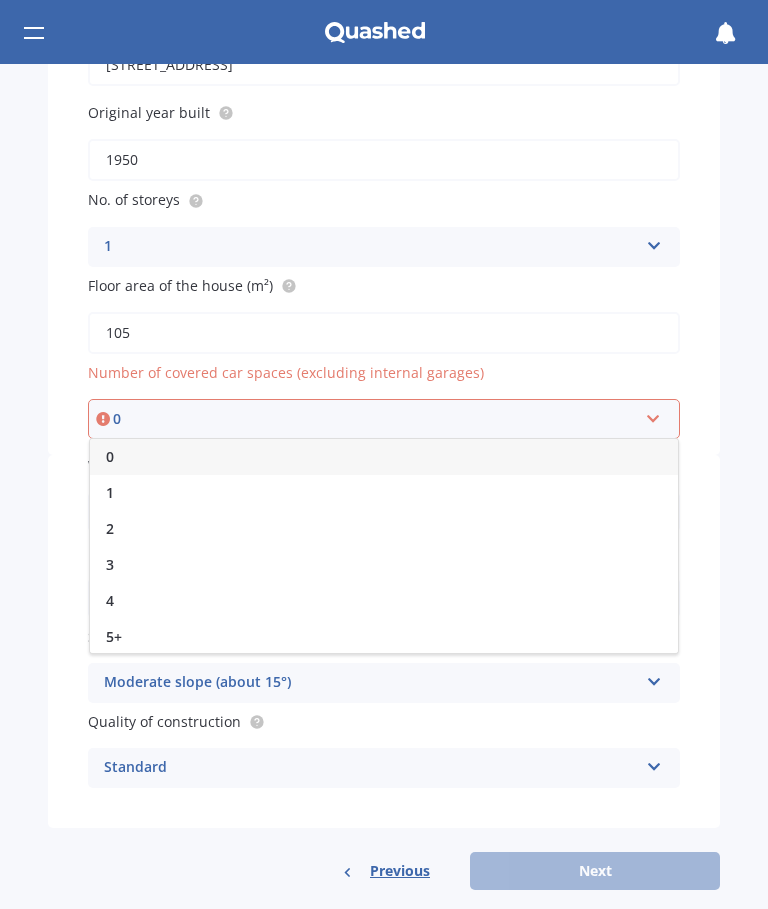 click on "0" at bounding box center (384, 457) 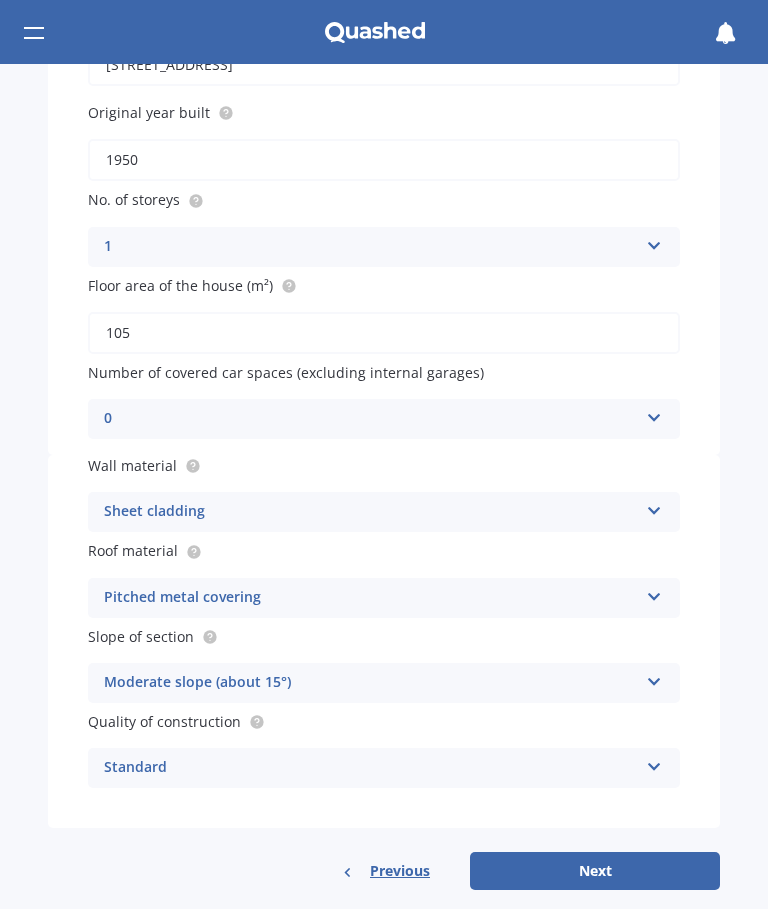 click on "Next" at bounding box center [595, 871] 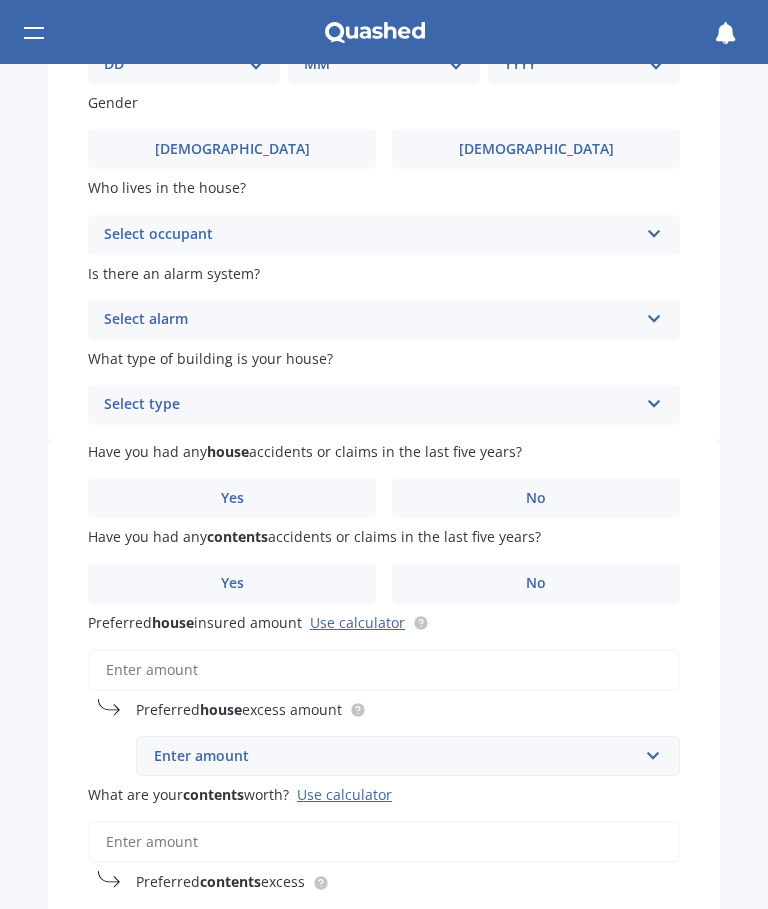 scroll, scrollTop: 0, scrollLeft: 0, axis: both 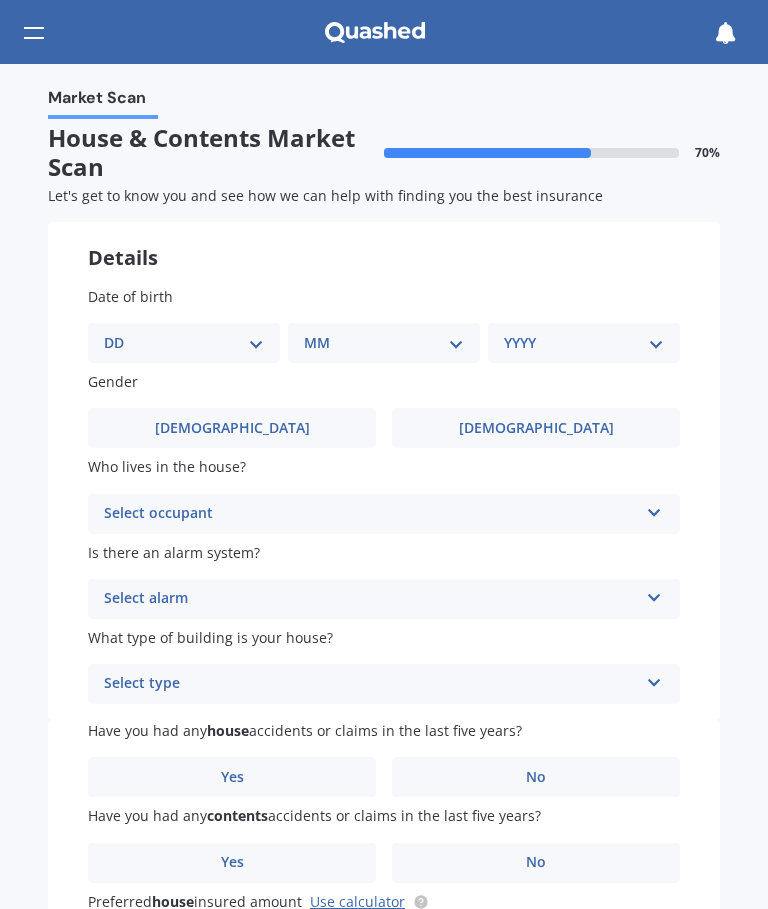 click on "DD 01 02 03 04 05 06 07 08 09 10 11 12 13 14 15 16 17 18 19 20 21 22 23 24 25 26 27 28 29 30 31" at bounding box center (184, 343) 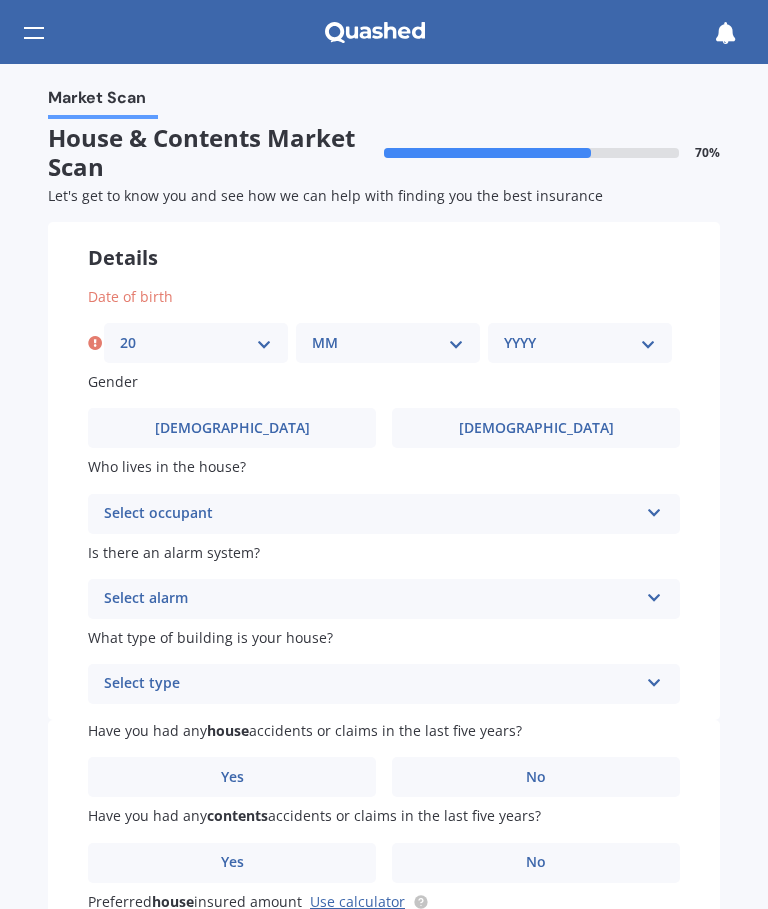 click on "MM 01 02 03 04 05 06 07 08 09 10 11 12" at bounding box center [388, 343] 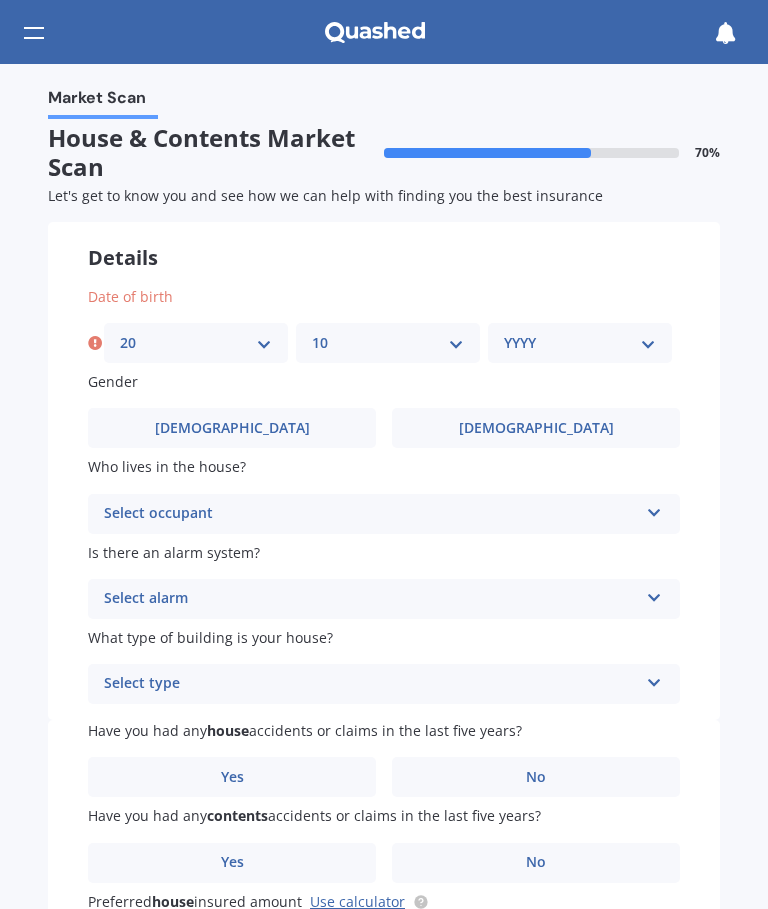 click on "YYYY 2009 2008 2007 2006 2005 2004 2003 2002 2001 2000 1999 1998 1997 1996 1995 1994 1993 1992 1991 1990 1989 1988 1987 1986 1985 1984 1983 1982 1981 1980 1979 1978 1977 1976 1975 1974 1973 1972 1971 1970 1969 1968 1967 1966 1965 1964 1963 1962 1961 1960 1959 1958 1957 1956 1955 1954 1953 1952 1951 1950 1949 1948 1947 1946 1945 1944 1943 1942 1941 1940 1939 1938 1937 1936 1935 1934 1933 1932 1931 1930 1929 1928 1927 1926 1925 1924 1923 1922 1921 1920 1919 1918 1917 1916 1915 1914 1913 1912 1911 1910" at bounding box center (580, 343) 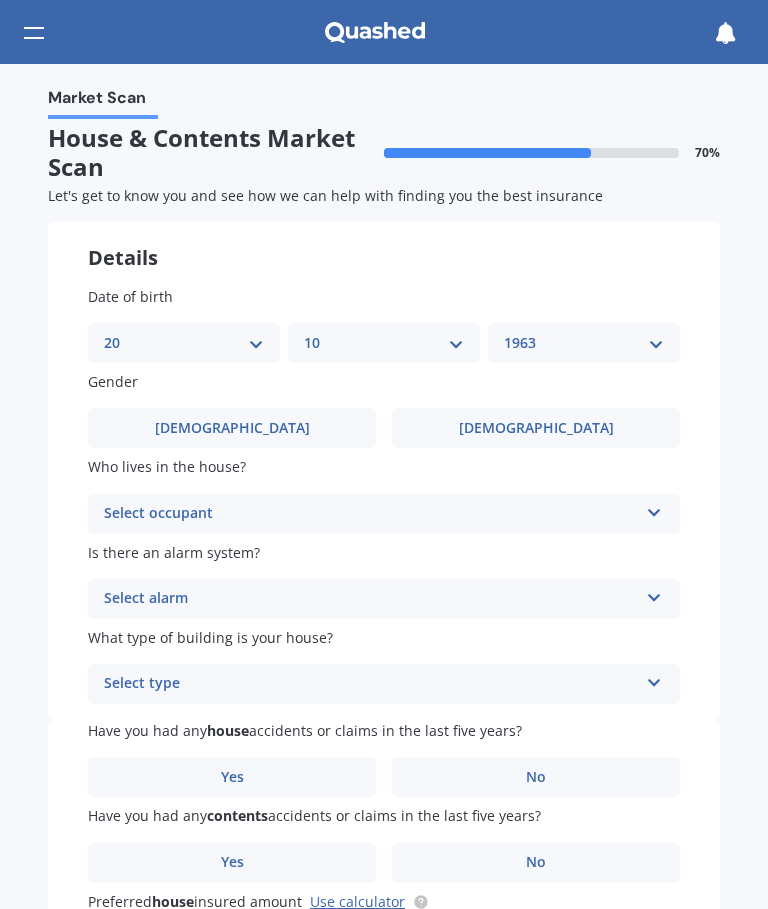 click on "[DEMOGRAPHIC_DATA]" at bounding box center (232, 428) 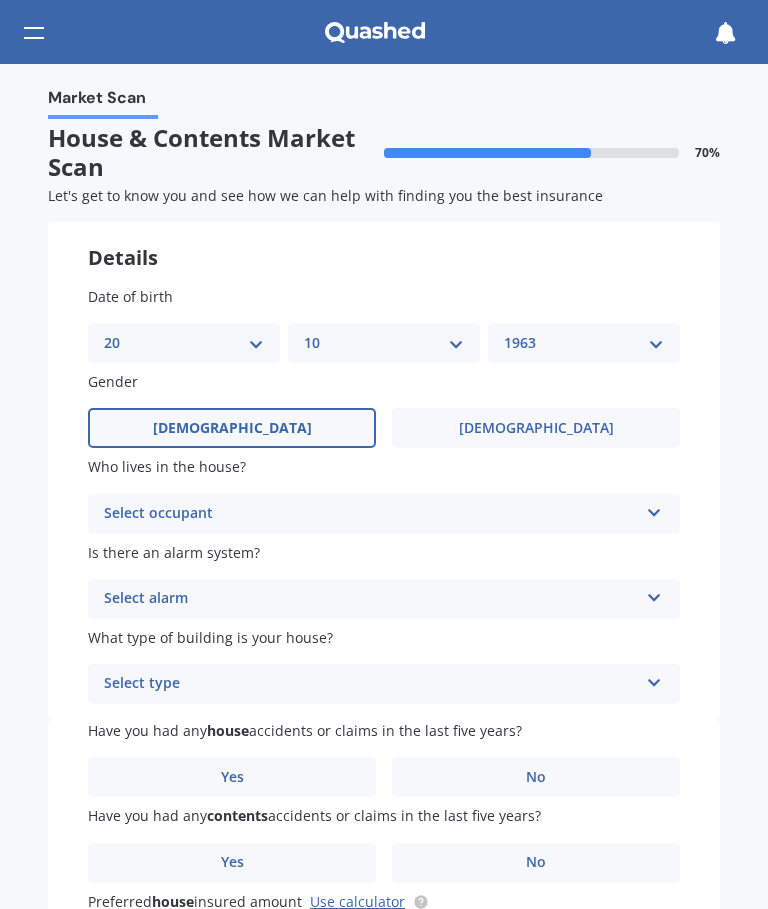 click on "Select occupant Owner Owner + Boarder" at bounding box center (384, 514) 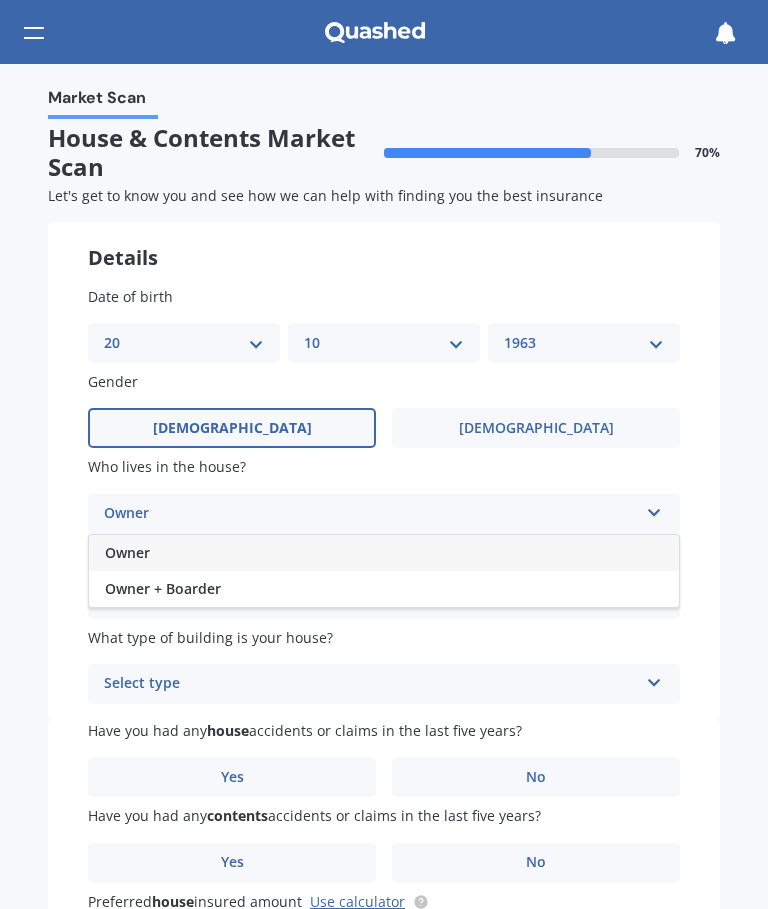 click on "Owner" at bounding box center [384, 553] 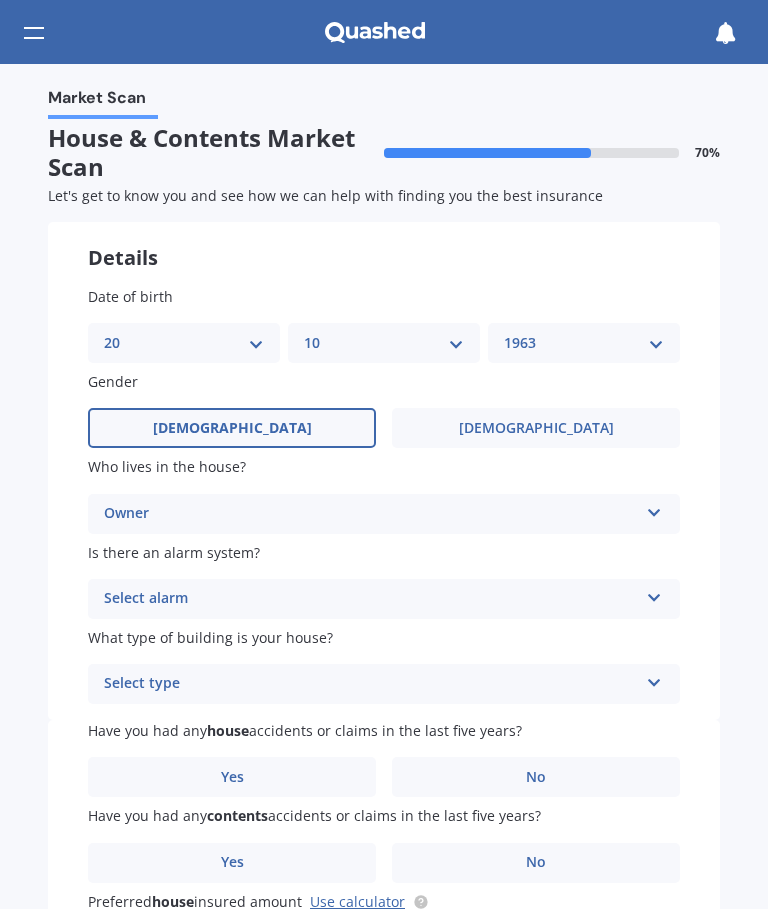 click on "Select alarm" at bounding box center (371, 599) 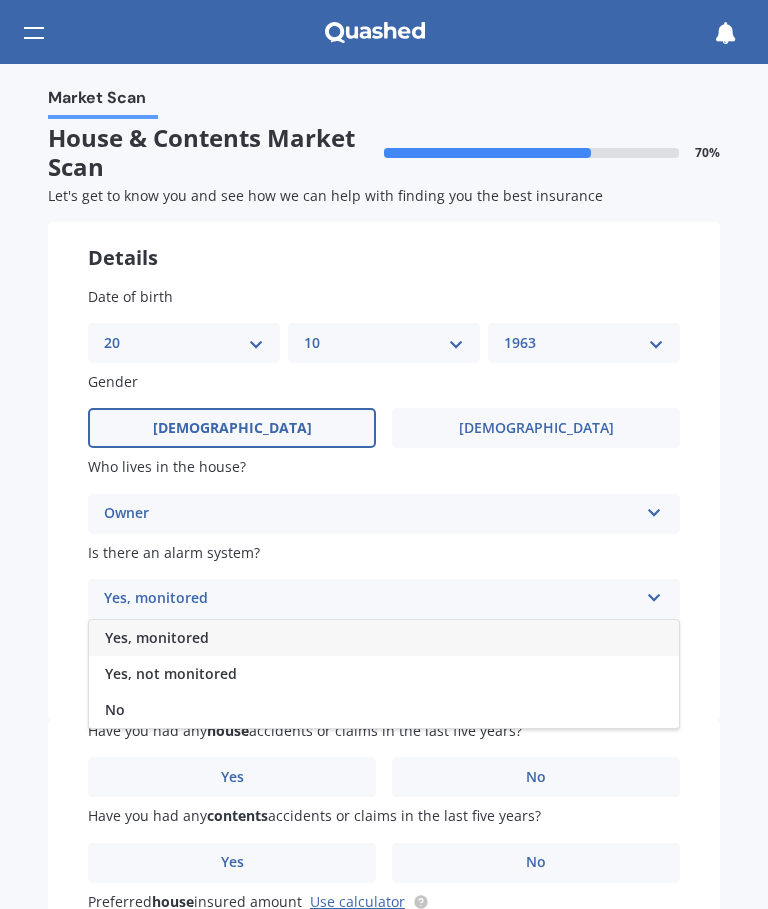 click on "No" at bounding box center (384, 710) 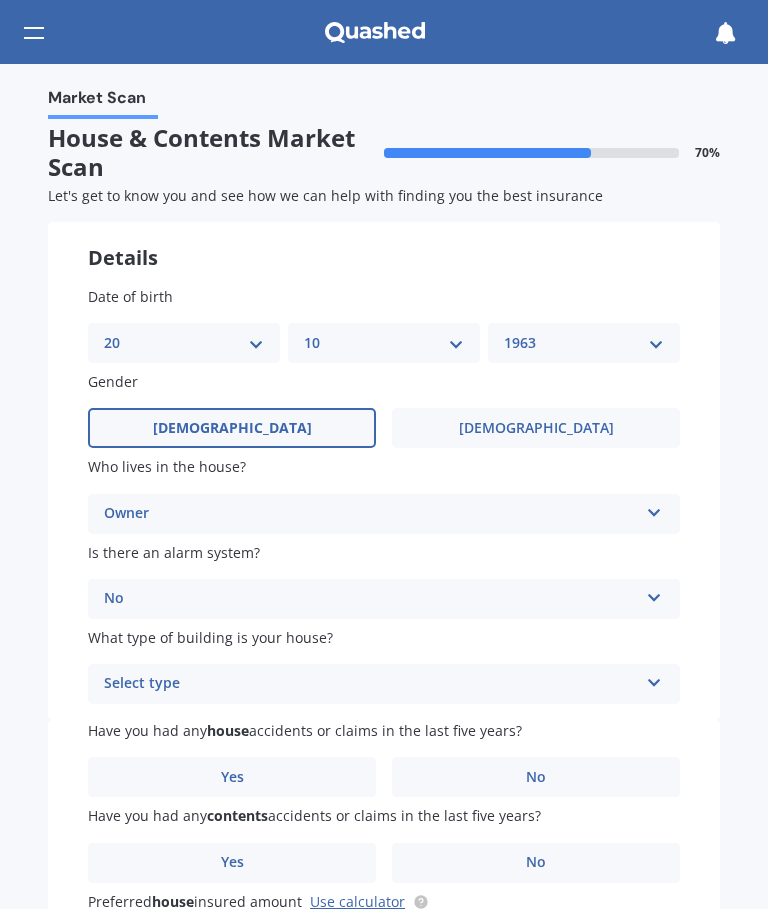 click on "Select type" at bounding box center [371, 684] 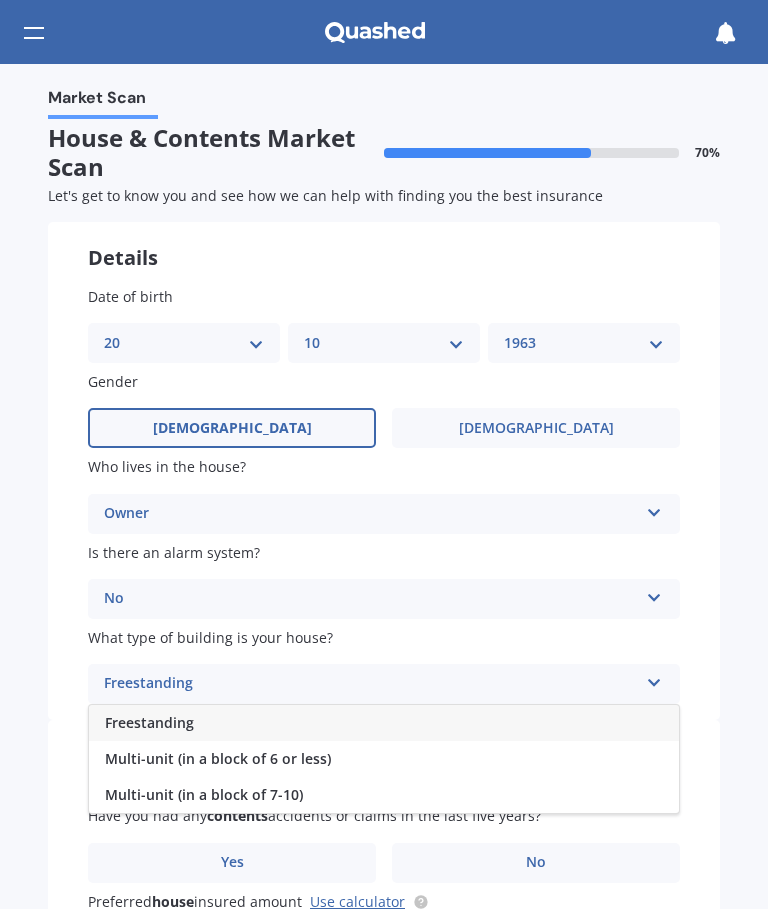 click on "Freestanding" at bounding box center [384, 723] 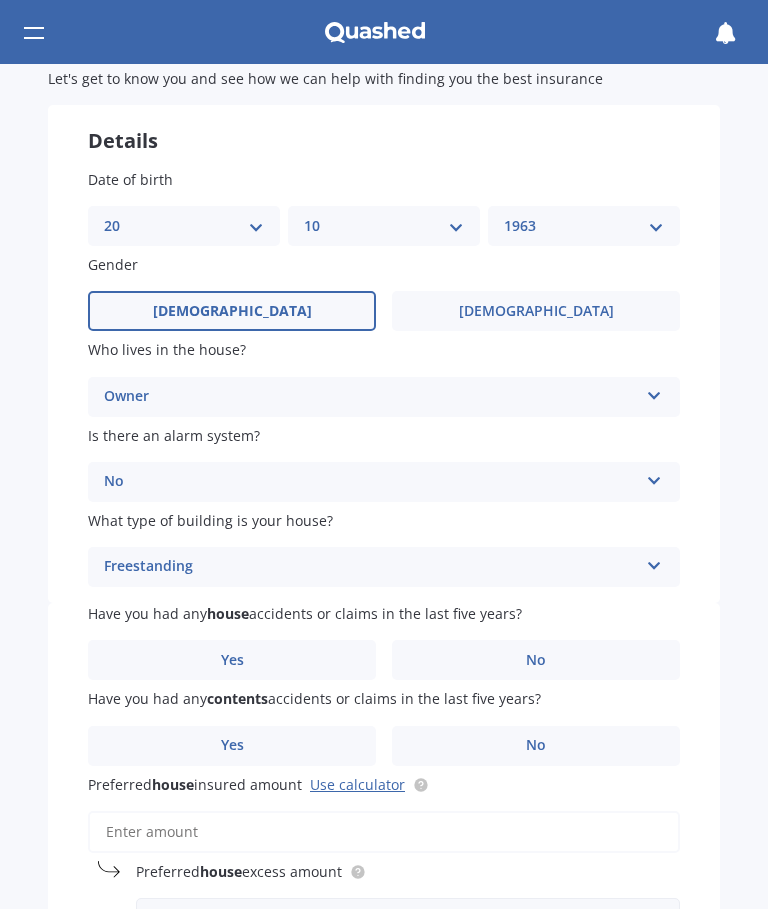 scroll, scrollTop: 162, scrollLeft: 0, axis: vertical 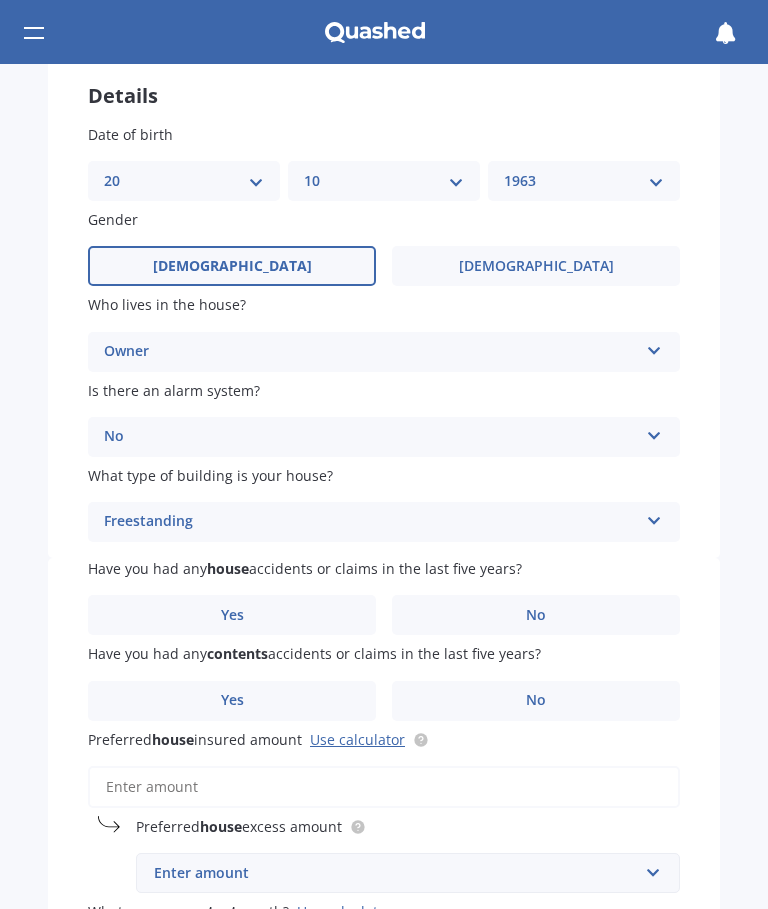 click on "No" at bounding box center [536, 615] 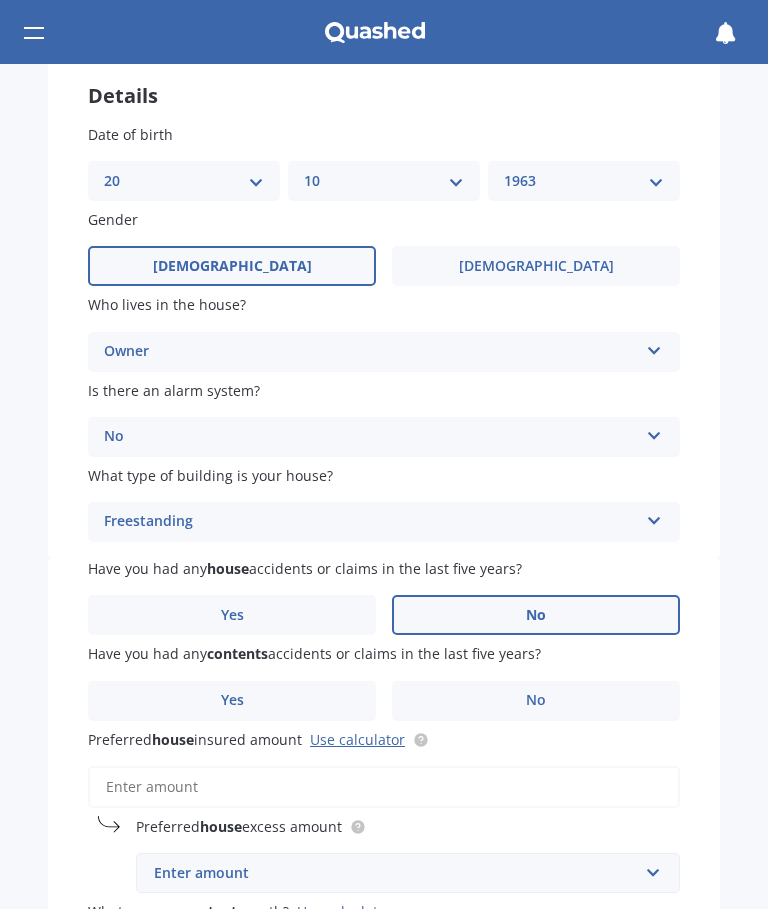 click on "No" at bounding box center [536, 701] 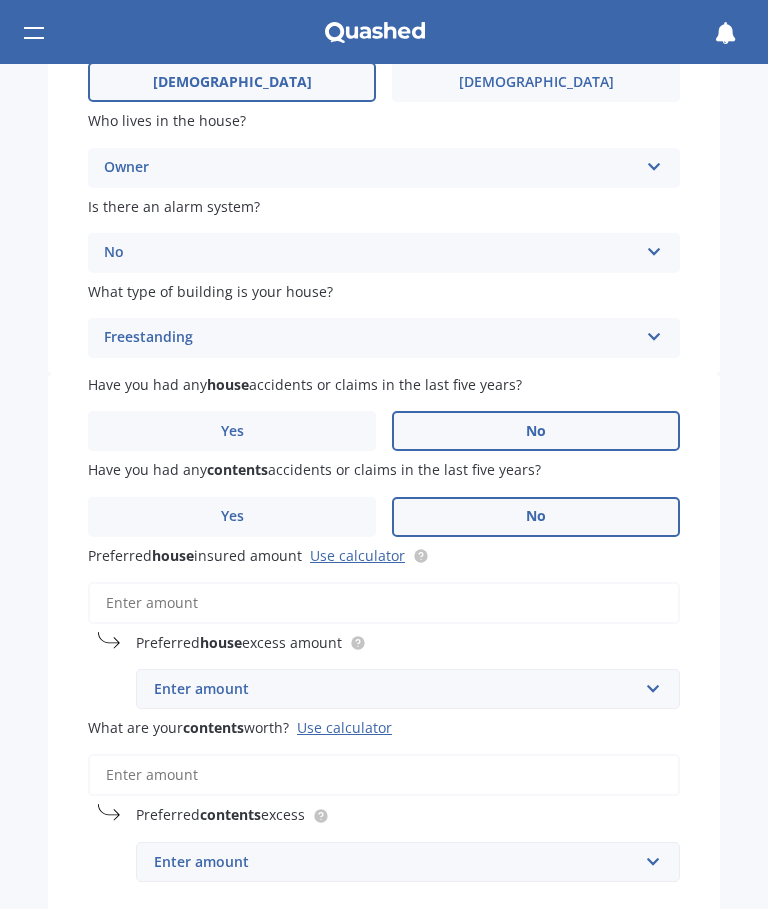scroll, scrollTop: 346, scrollLeft: 0, axis: vertical 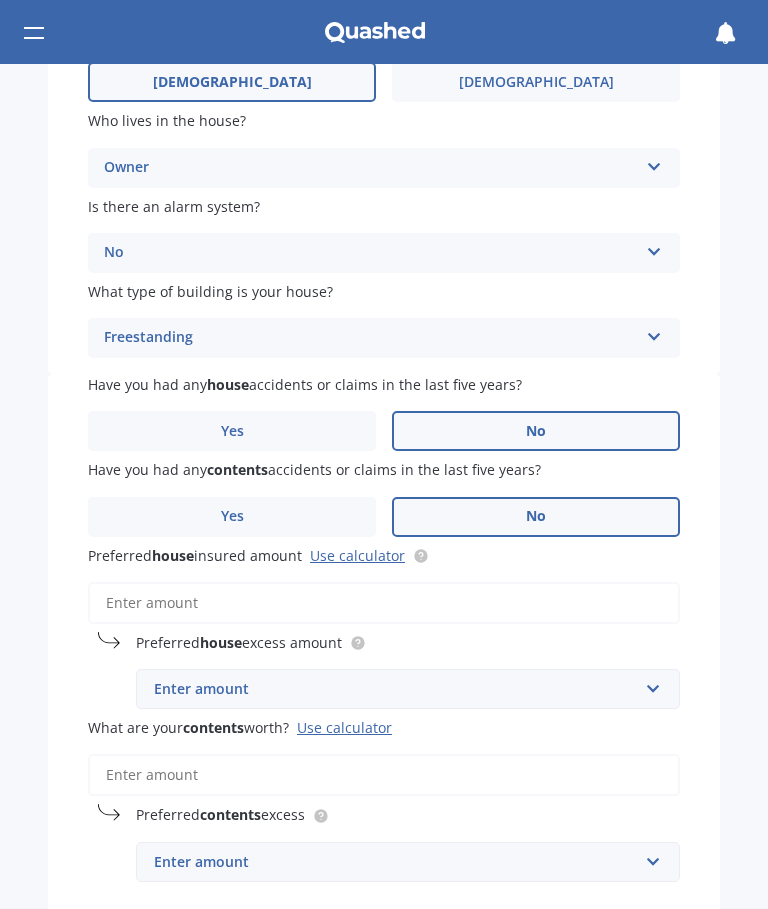 click on "Preferred  house  insured amount Use calculator" at bounding box center [384, 603] 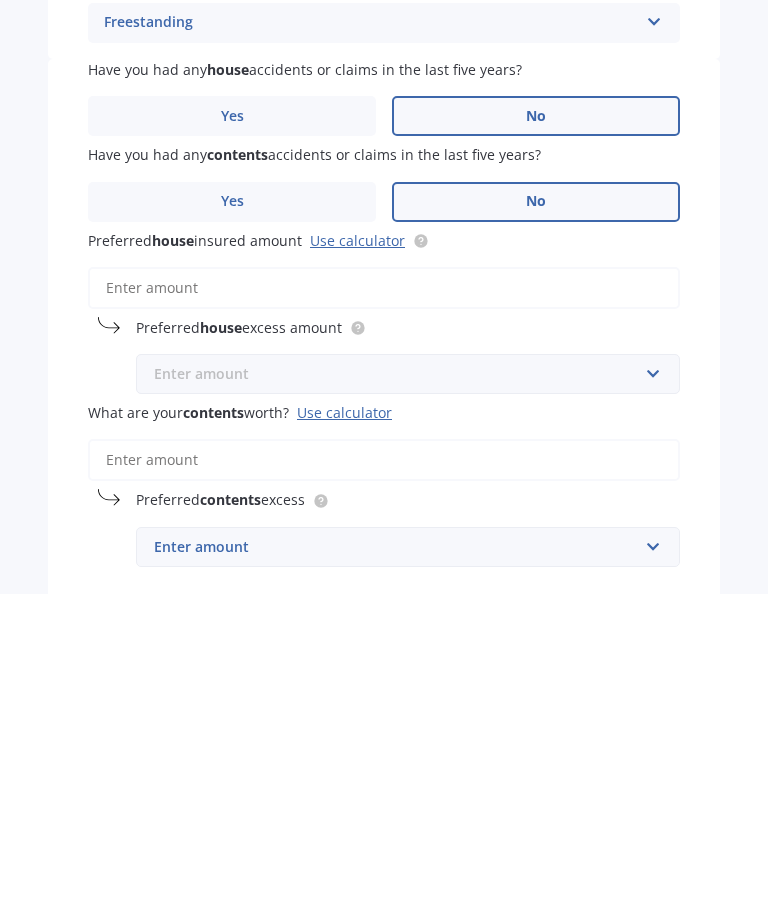 click at bounding box center (401, 689) 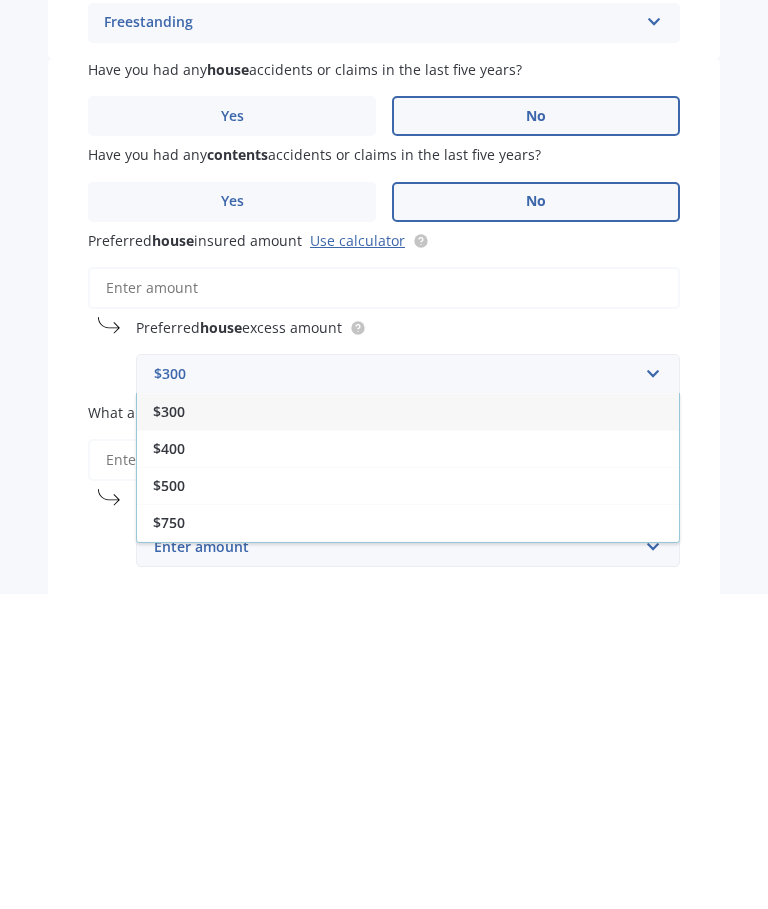 click on "$500" at bounding box center (408, 800) 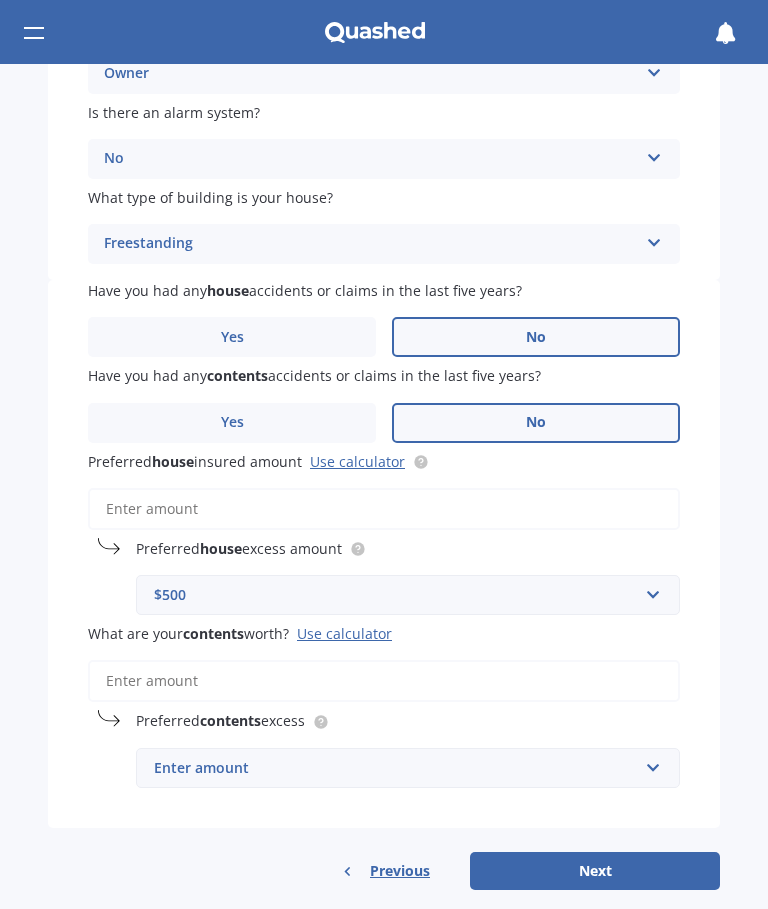 scroll, scrollTop: 439, scrollLeft: 0, axis: vertical 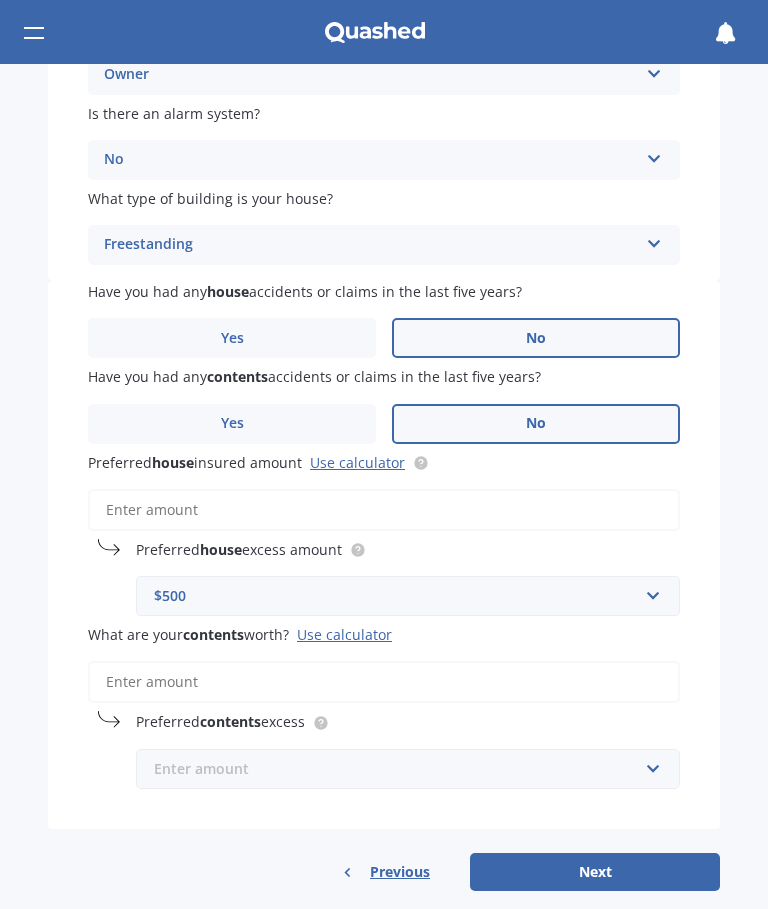 click at bounding box center [401, 769] 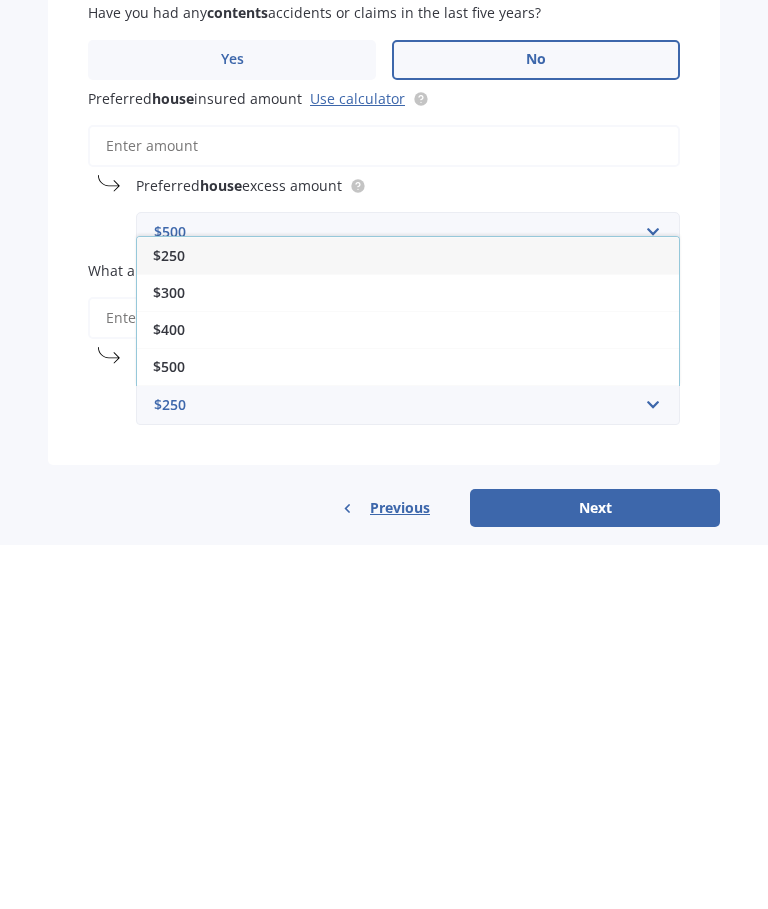 click on "$500" at bounding box center [408, 730] 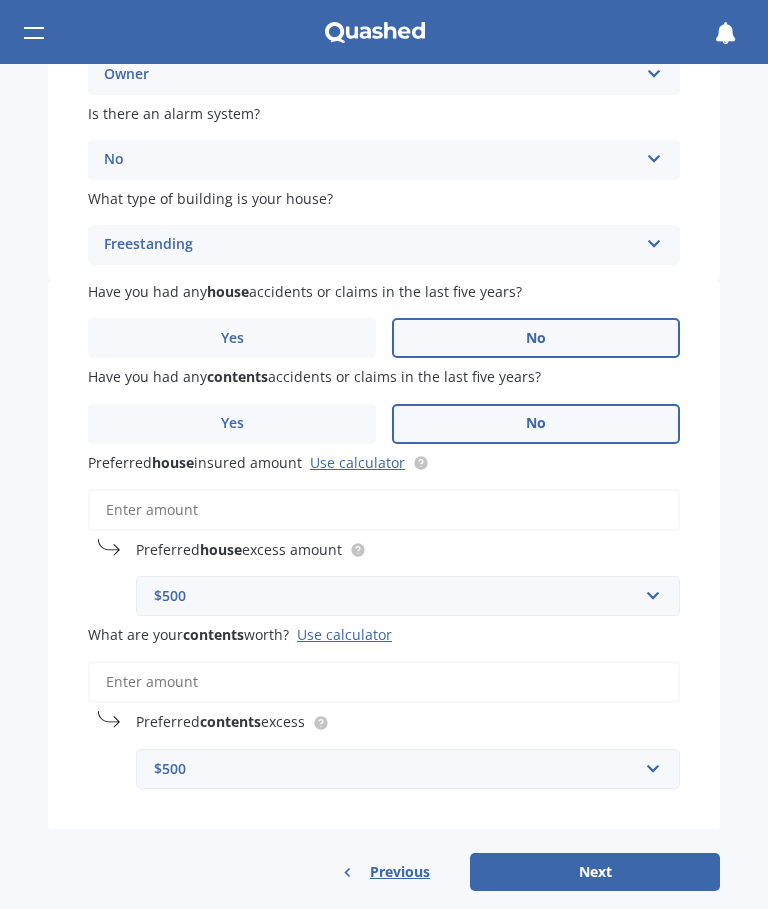 click on "Next" at bounding box center (595, 872) 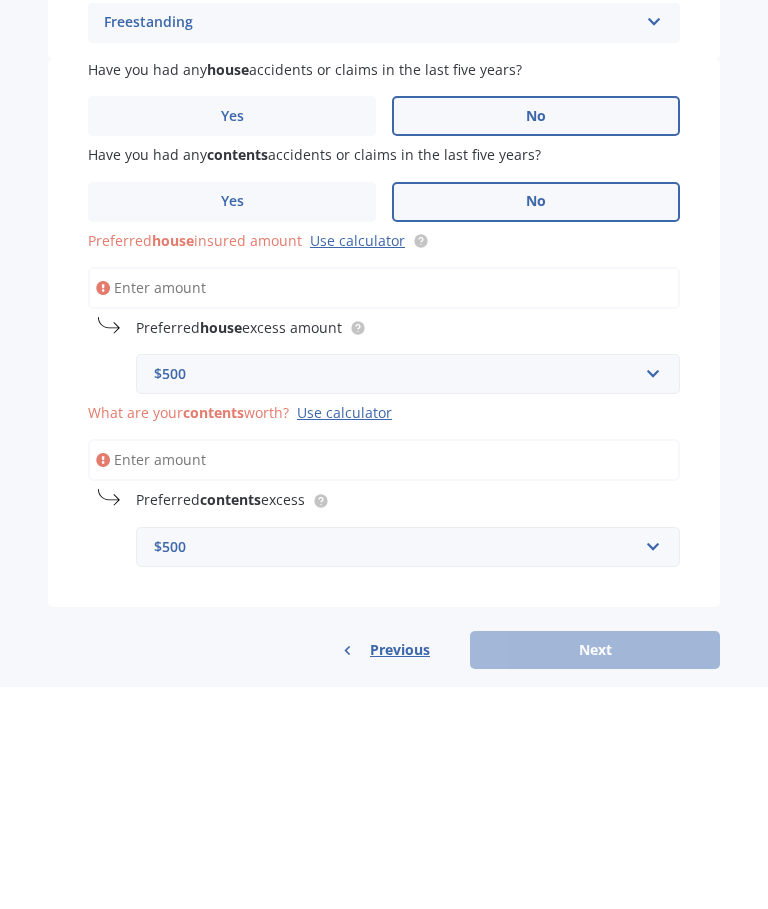 click on "Preferred  house  insured amount Use calculator" at bounding box center (384, 510) 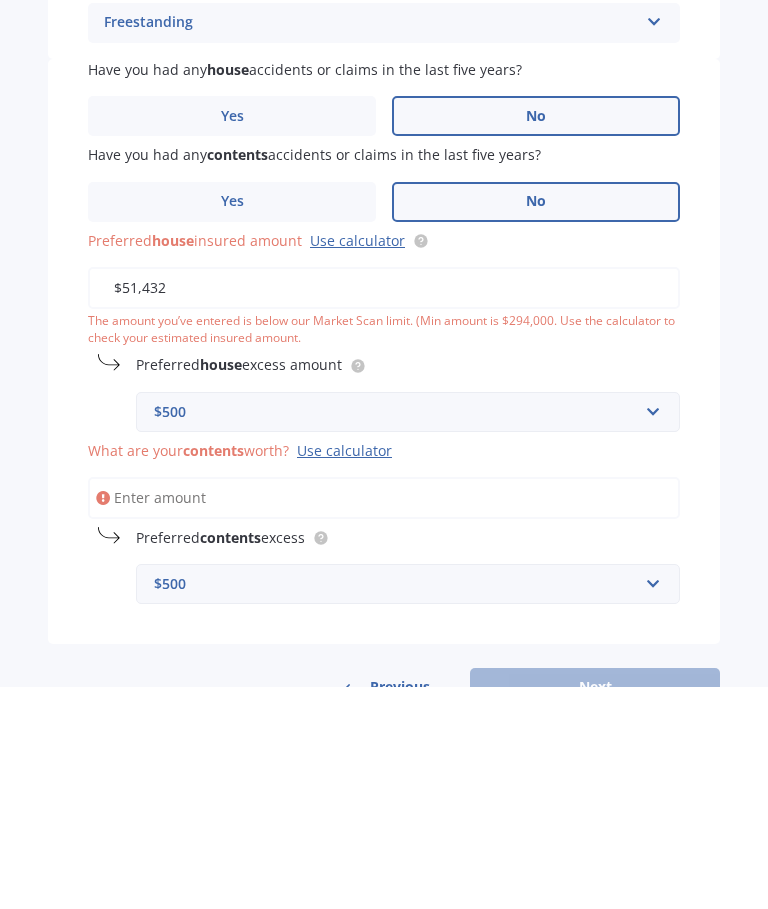type on "$514,321" 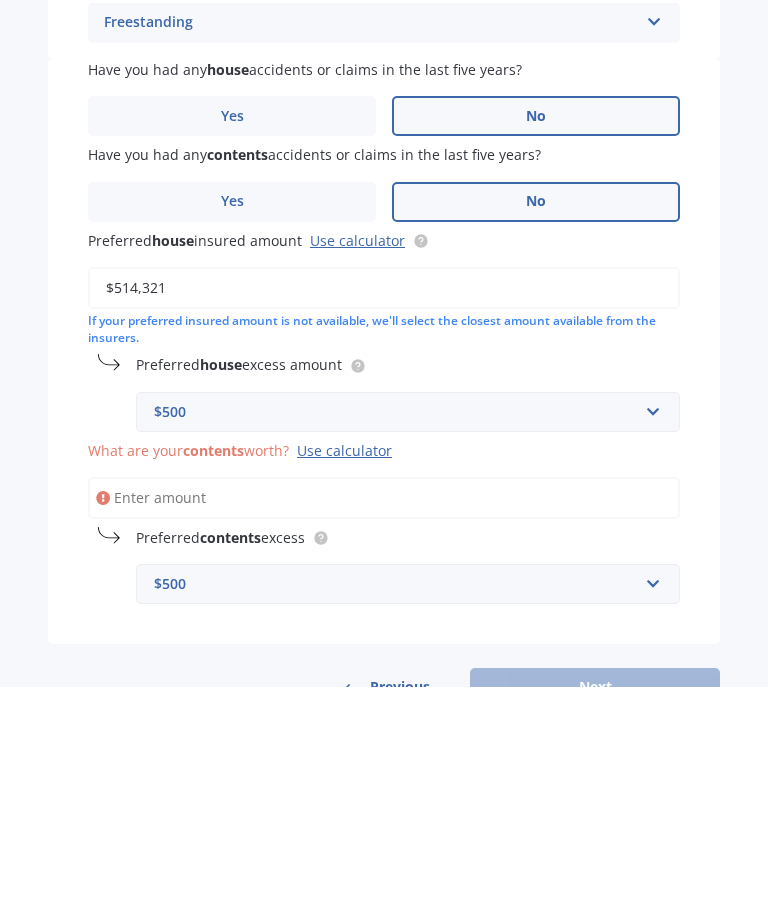 click on "What are your  contents  worth? Use calculator" at bounding box center (384, 720) 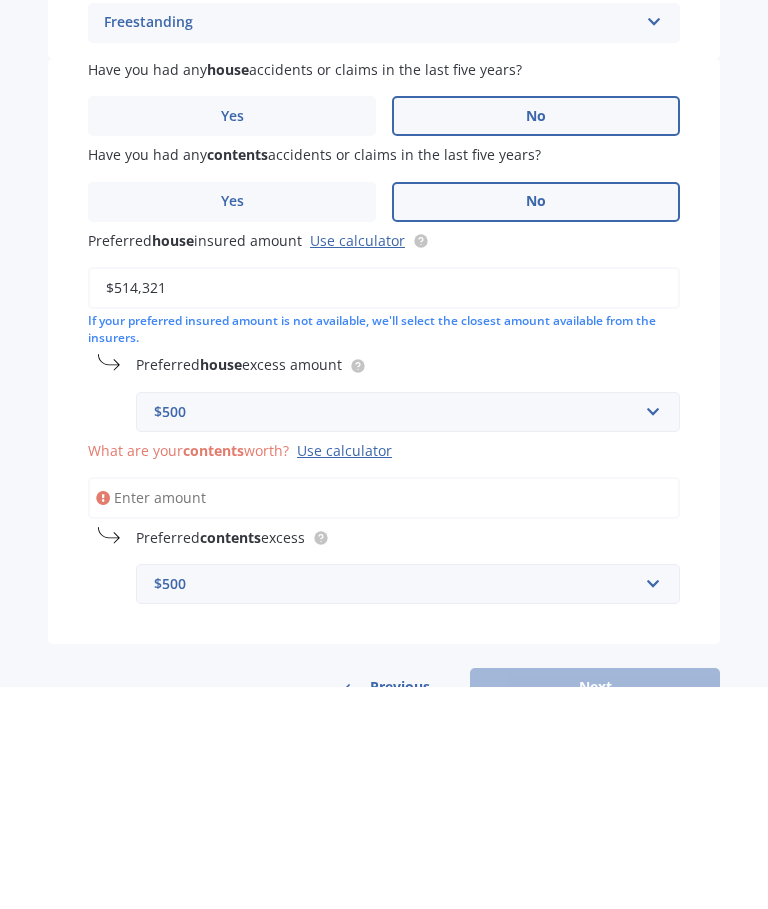 type on "$2" 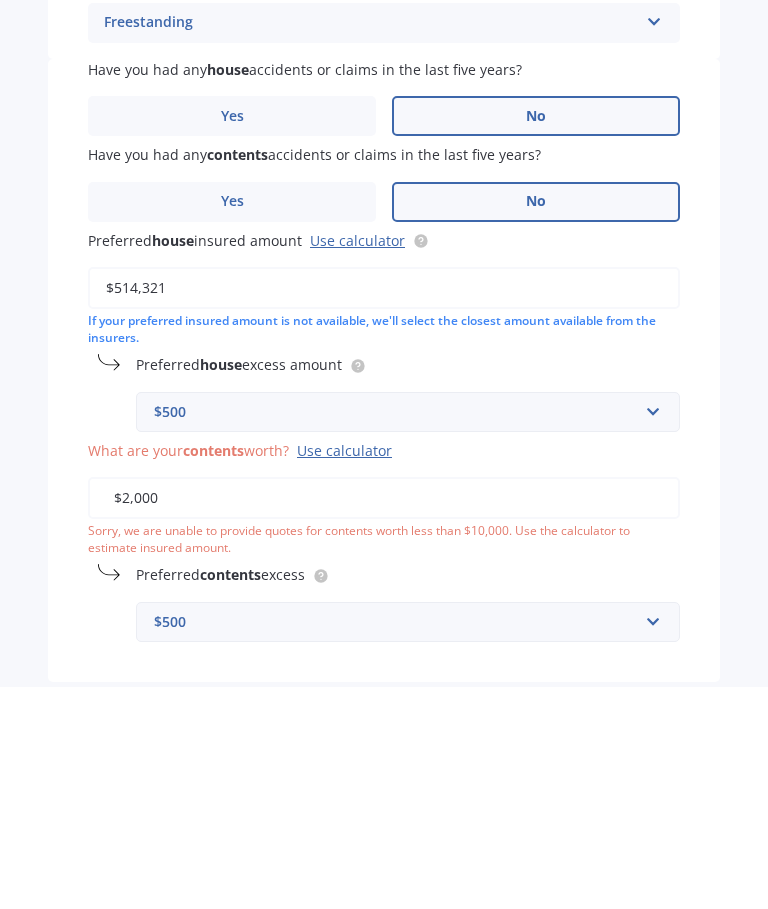 type on "$20,000" 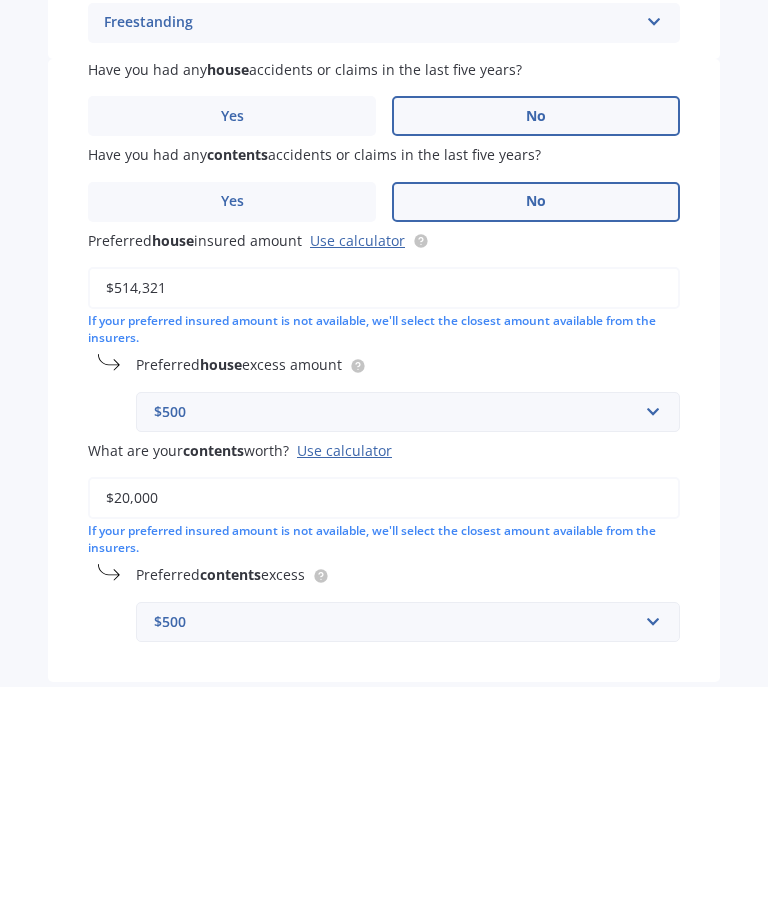 click on "Use calculator" at bounding box center (344, 672) 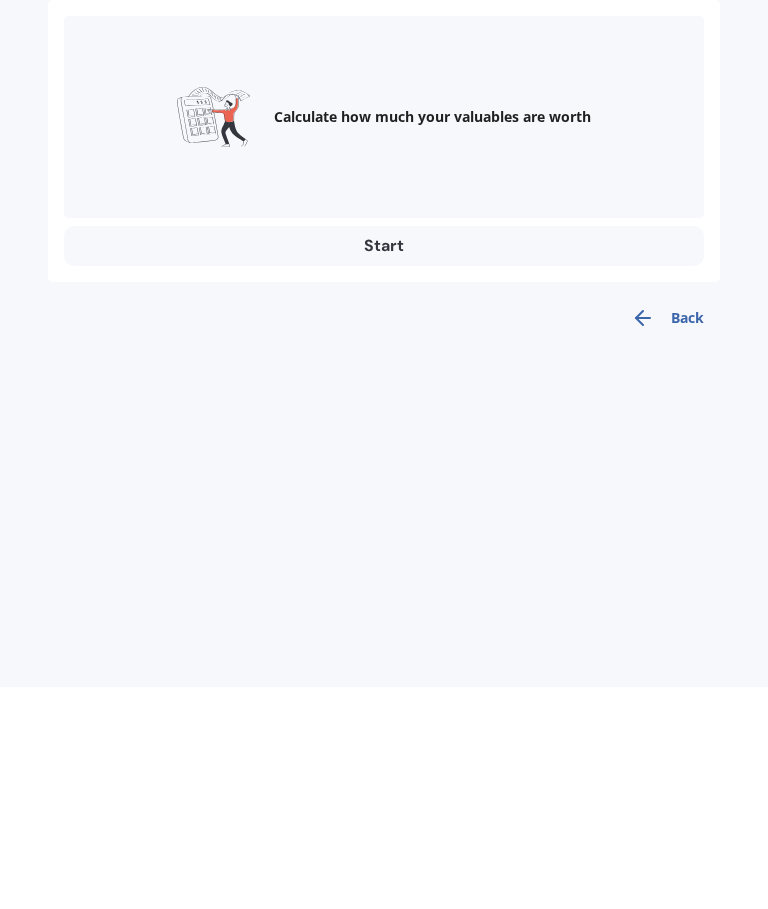 scroll, scrollTop: 0, scrollLeft: 0, axis: both 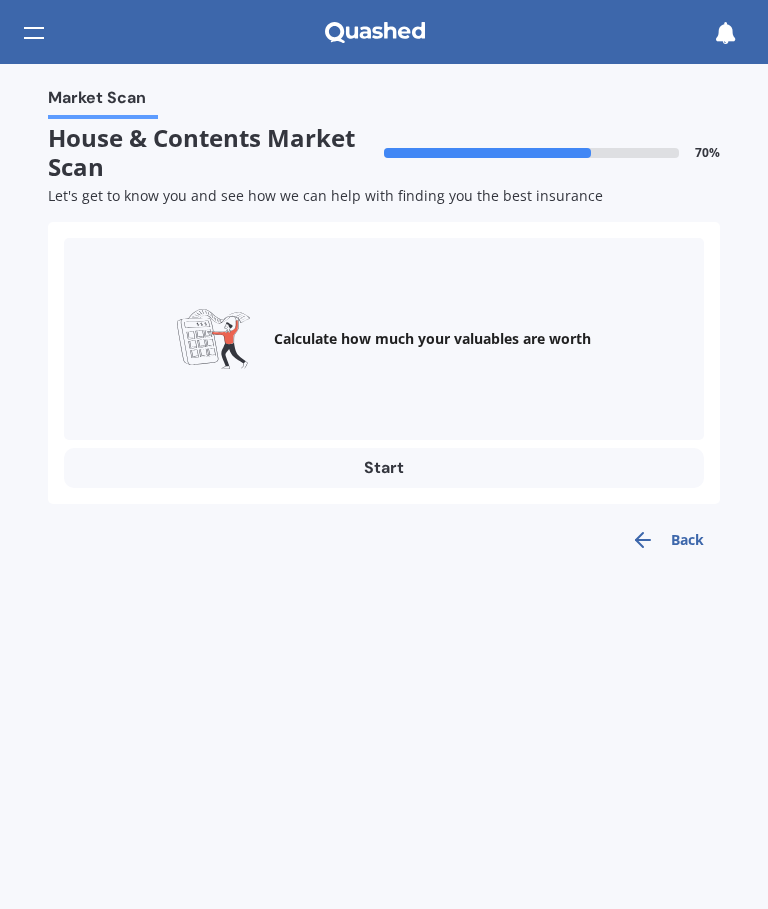 click on "Start" at bounding box center [384, 468] 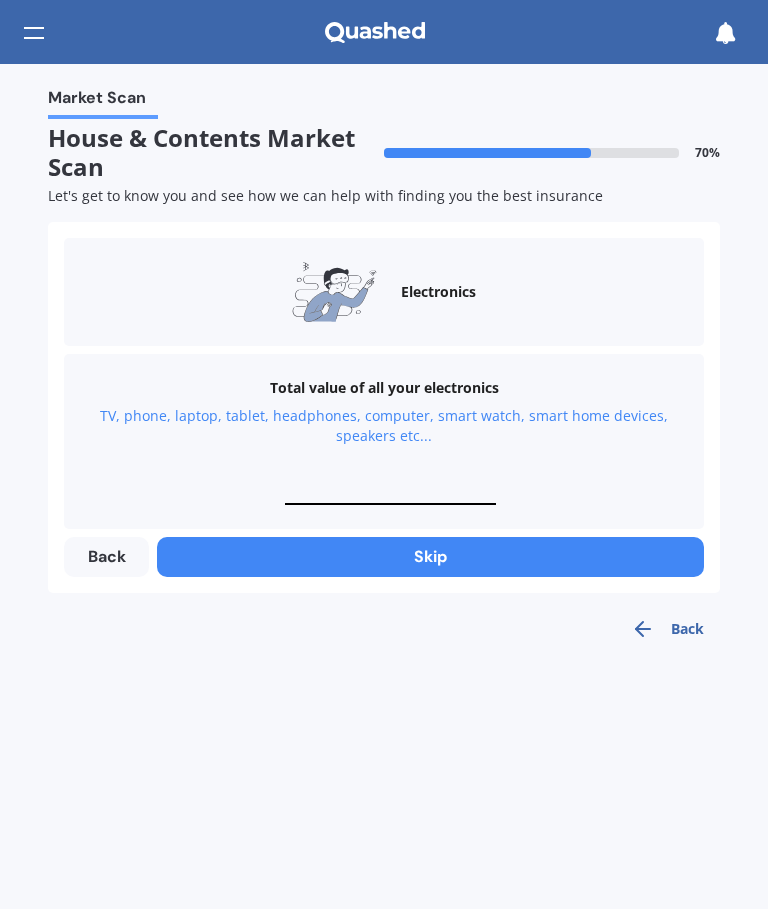 click at bounding box center [390, 495] 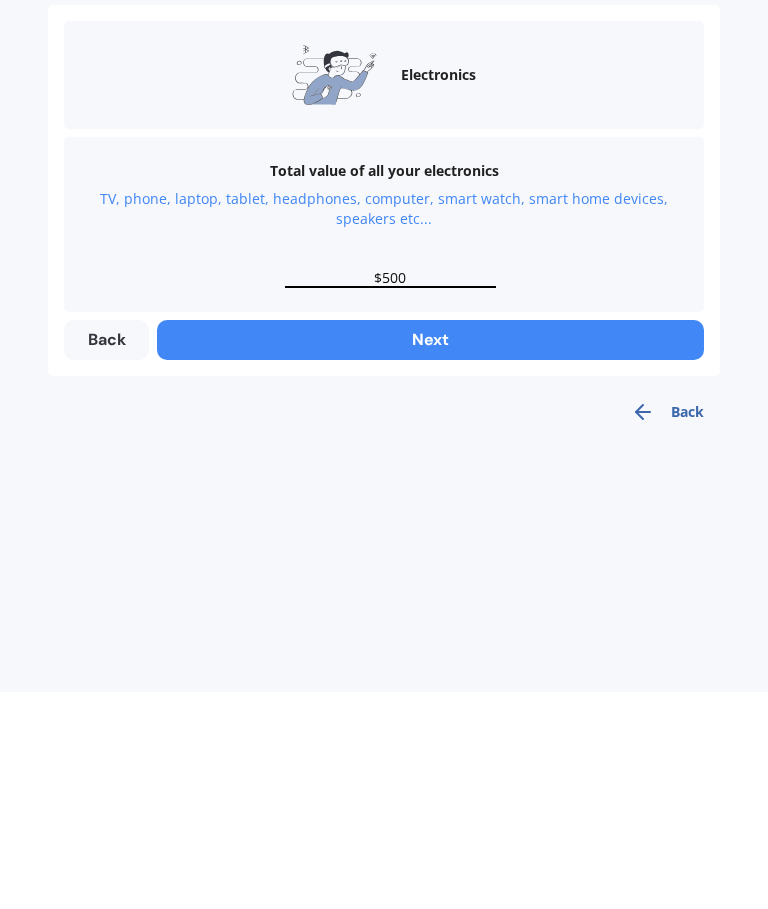 type on "$500" 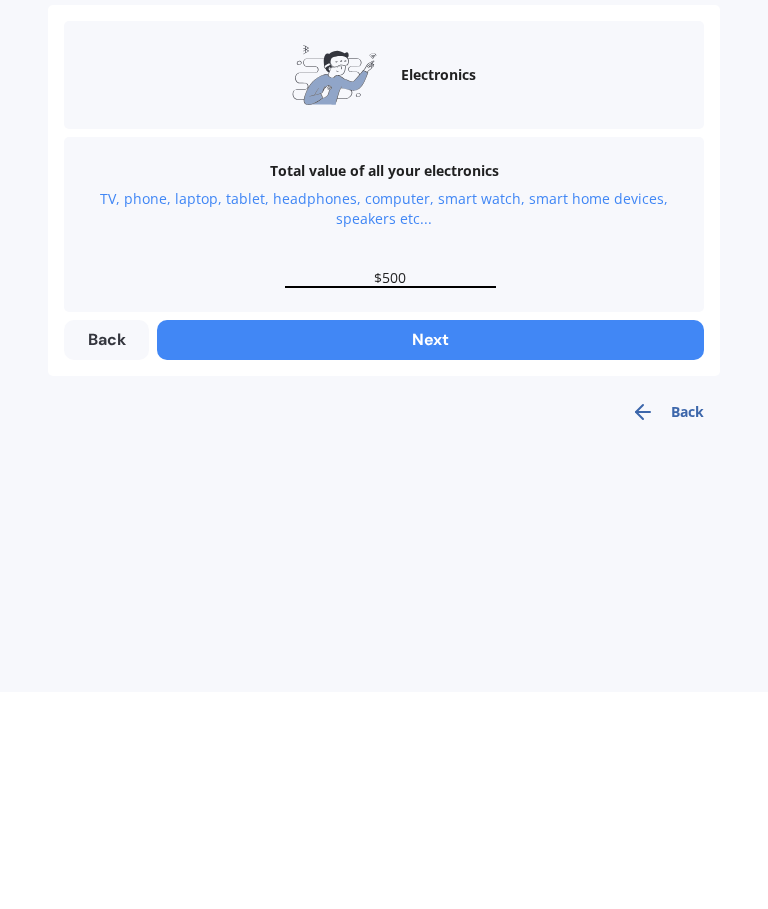 click on "Next" at bounding box center [430, 557] 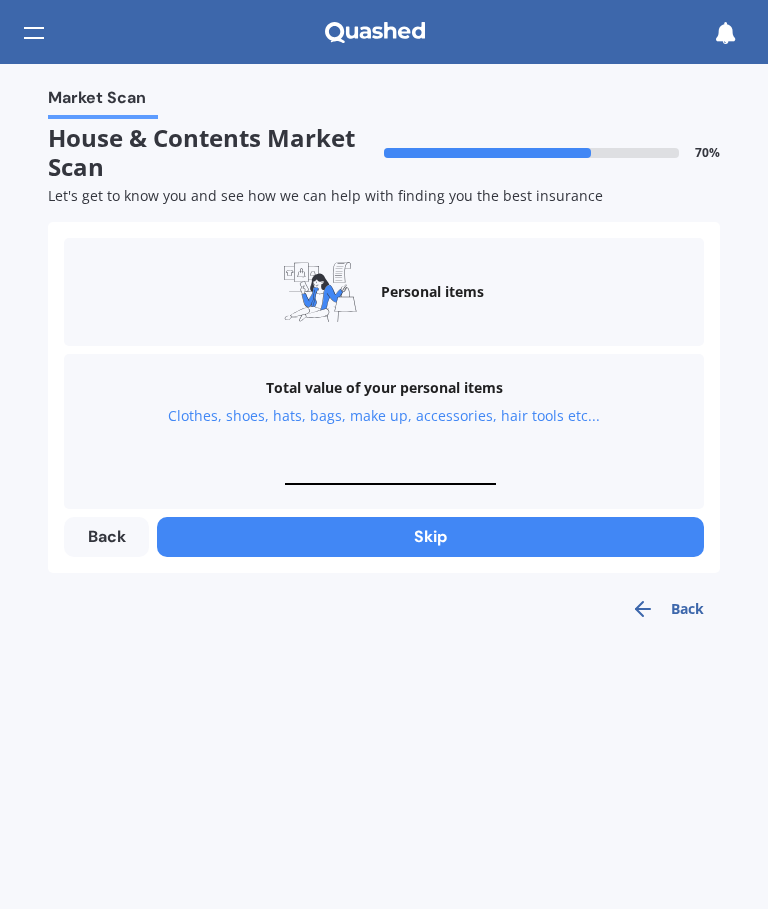 click at bounding box center [390, 475] 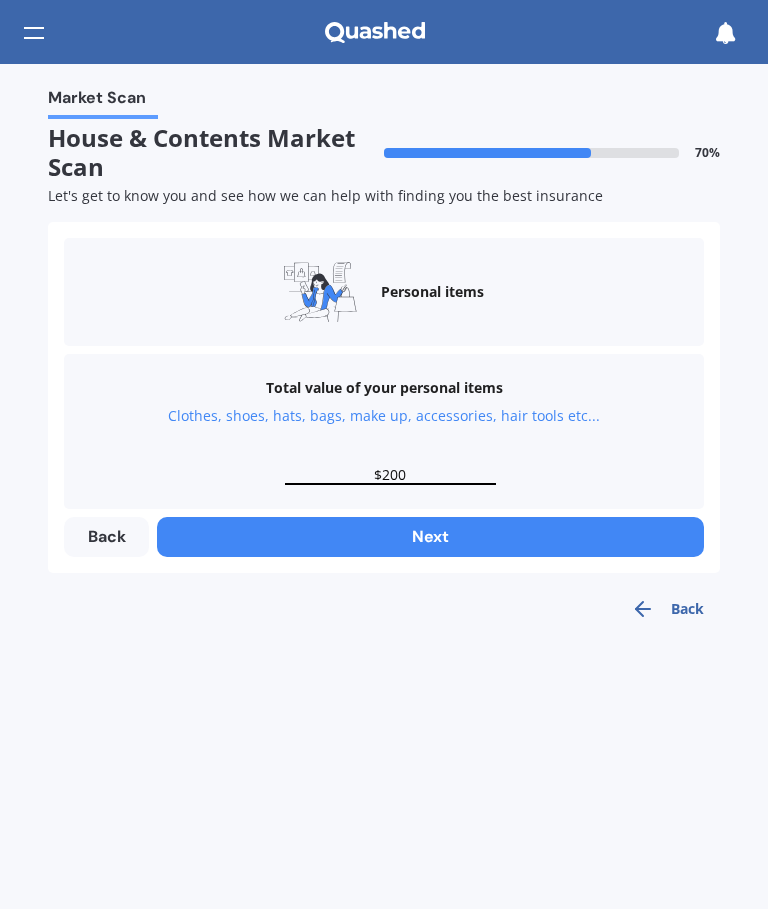 type on "$200" 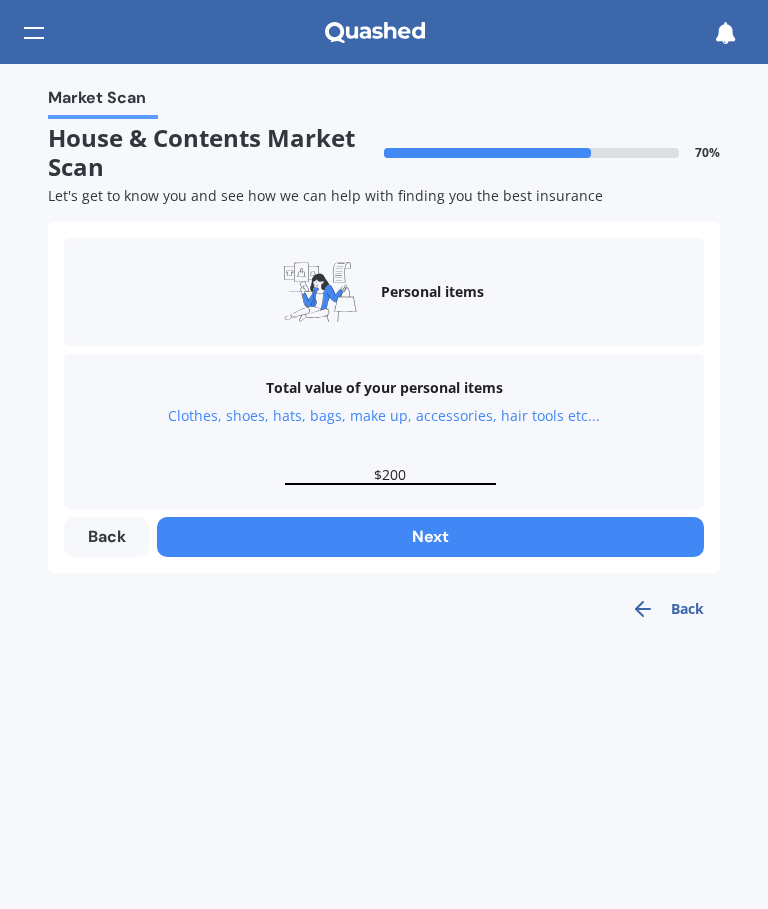 click on "Next" at bounding box center (430, 537) 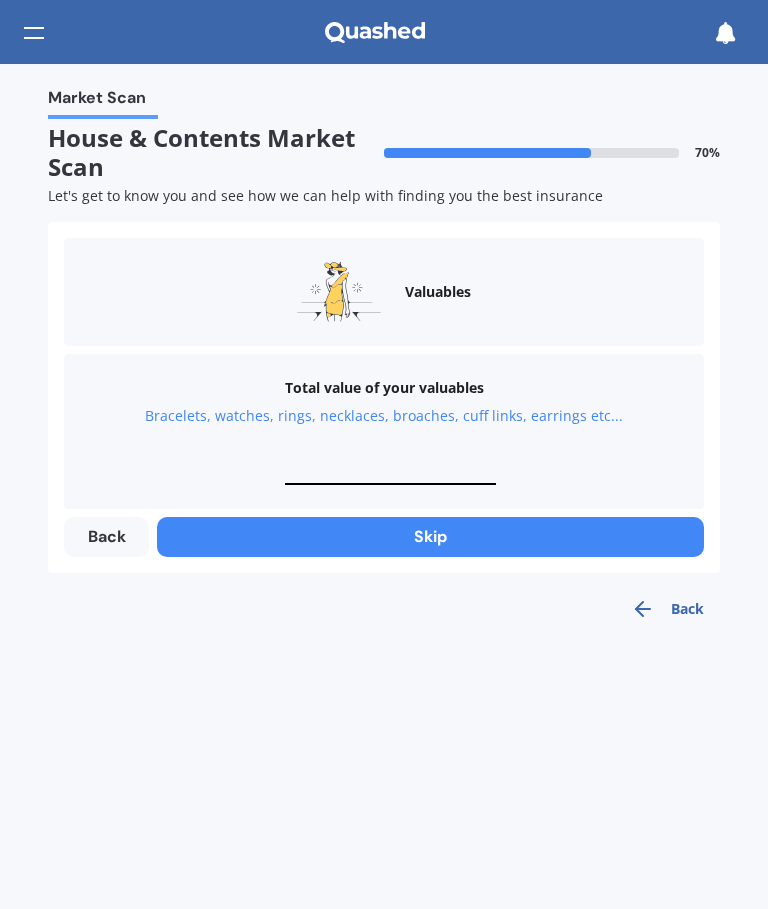 click at bounding box center (390, 475) 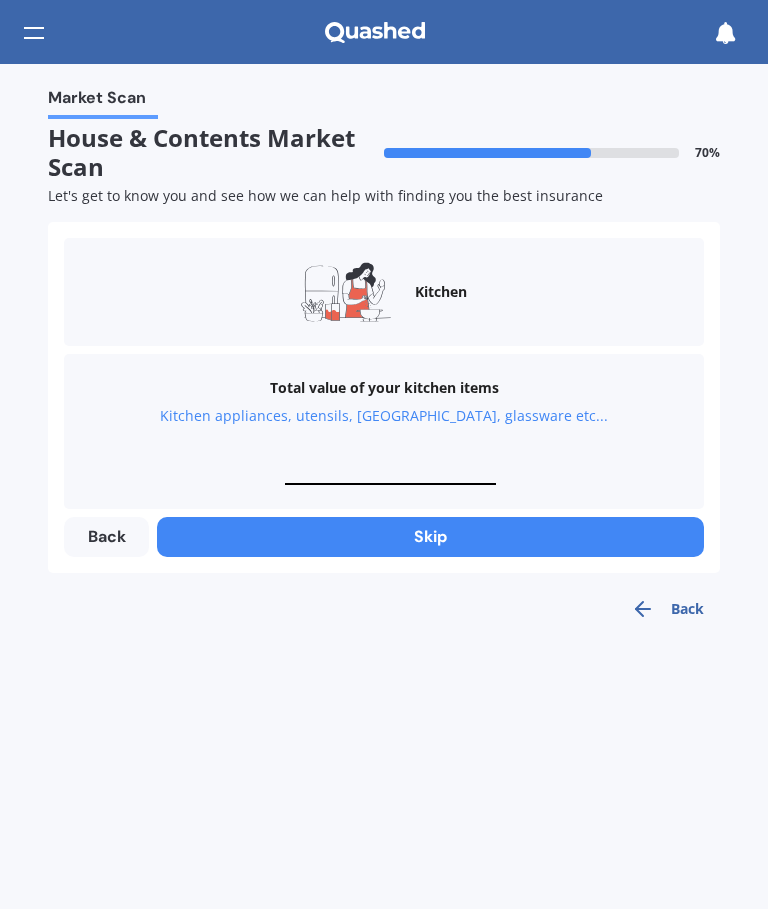 click at bounding box center (390, 475) 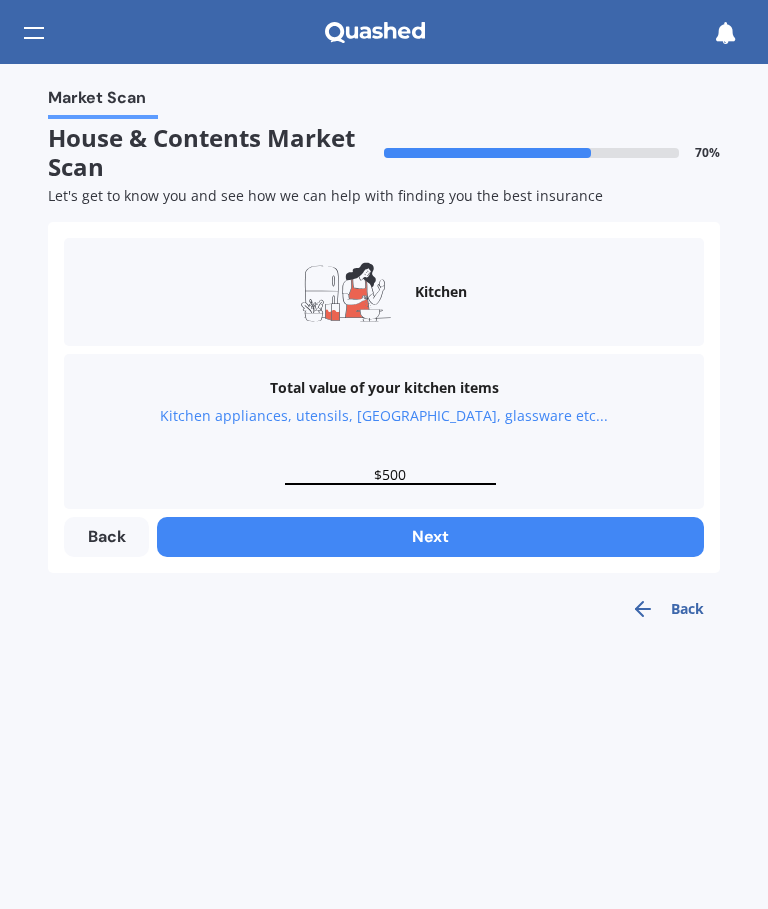 type on "$500" 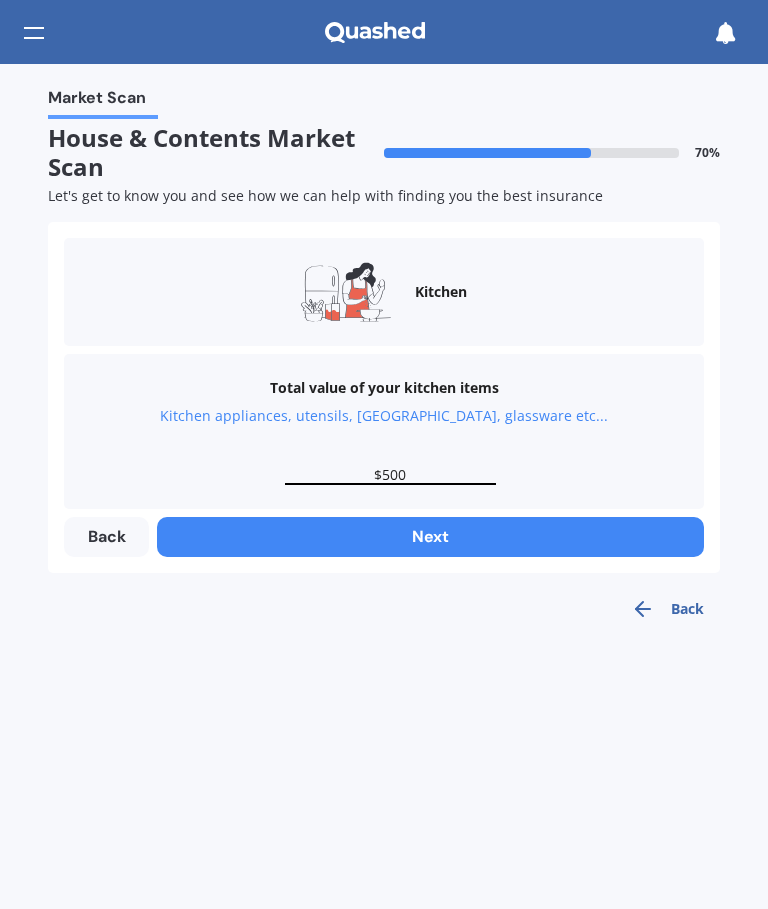 click on "Next" at bounding box center [430, 537] 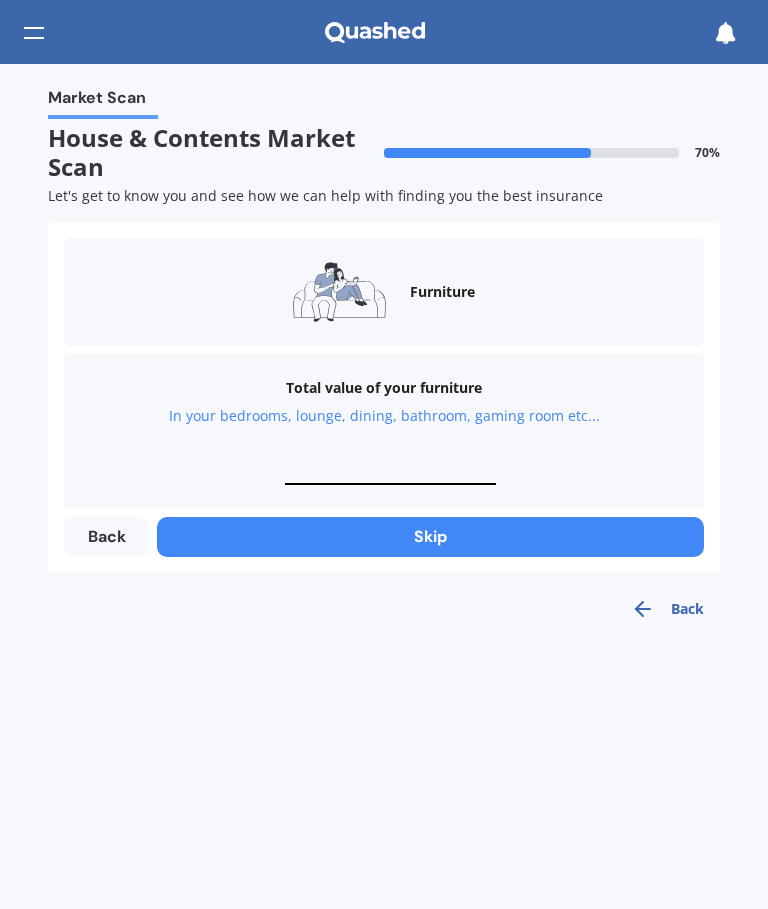 click at bounding box center (390, 475) 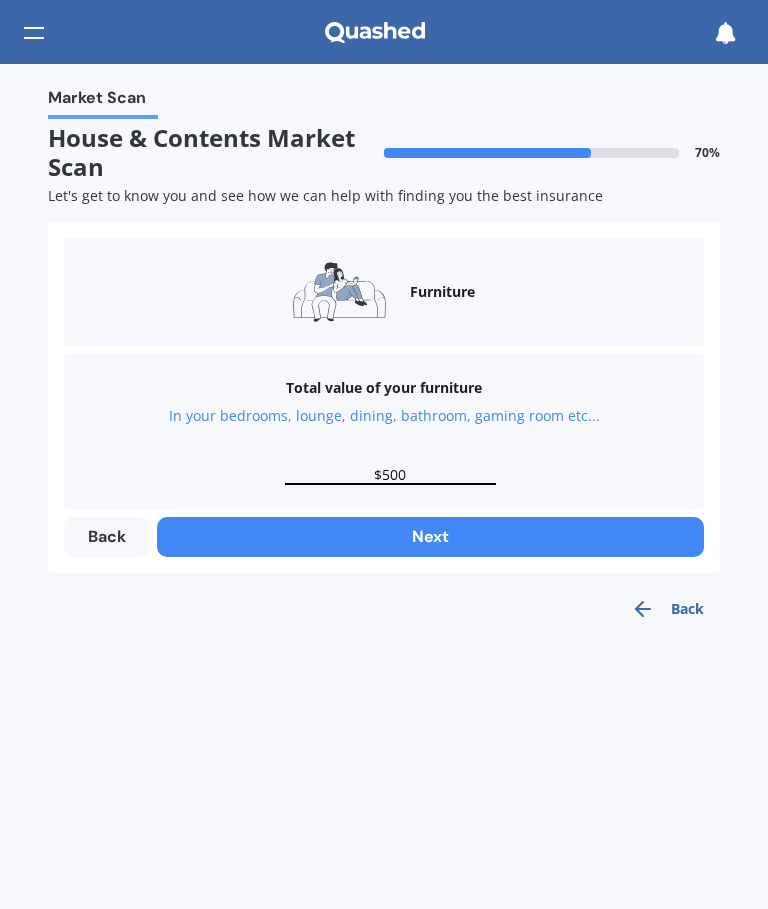 type on "$5,000" 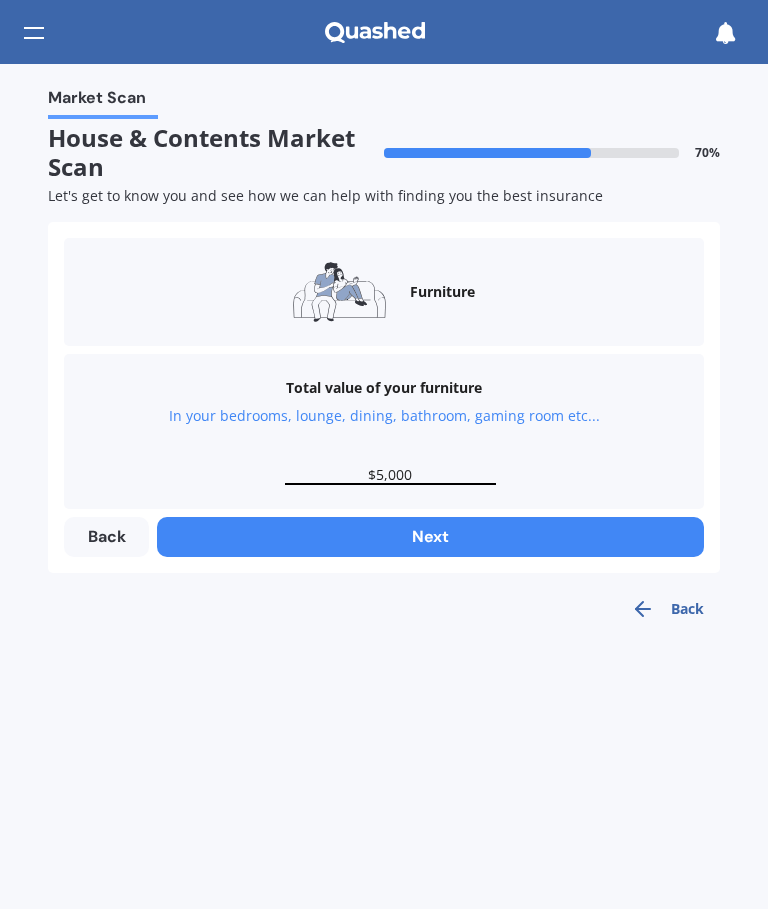 click on "Next" at bounding box center [430, 537] 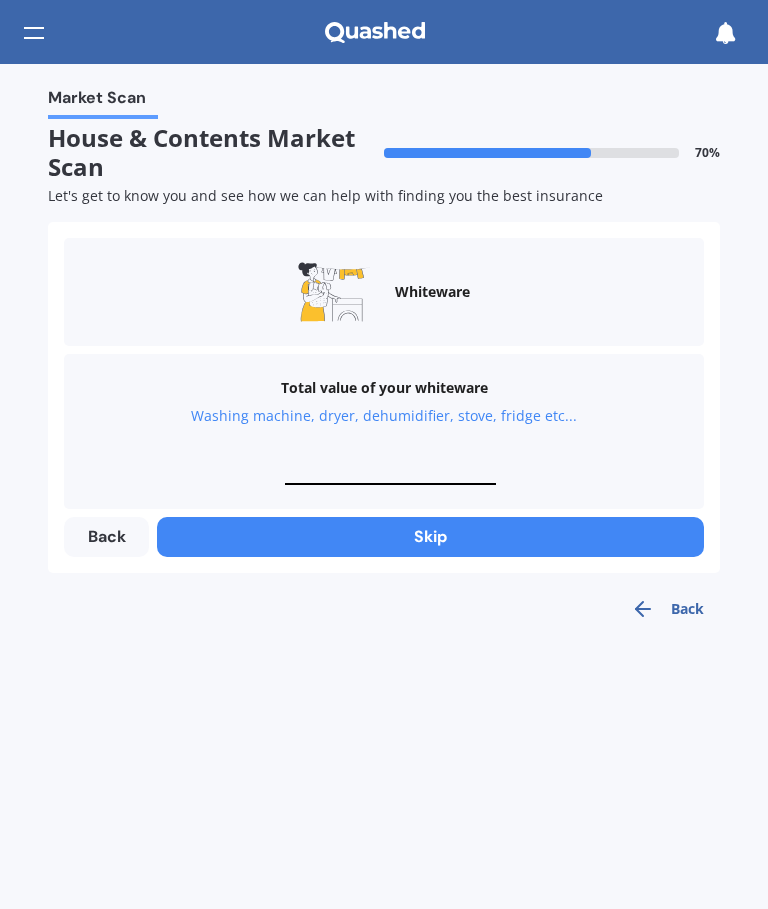 click on "Skip" at bounding box center (430, 537) 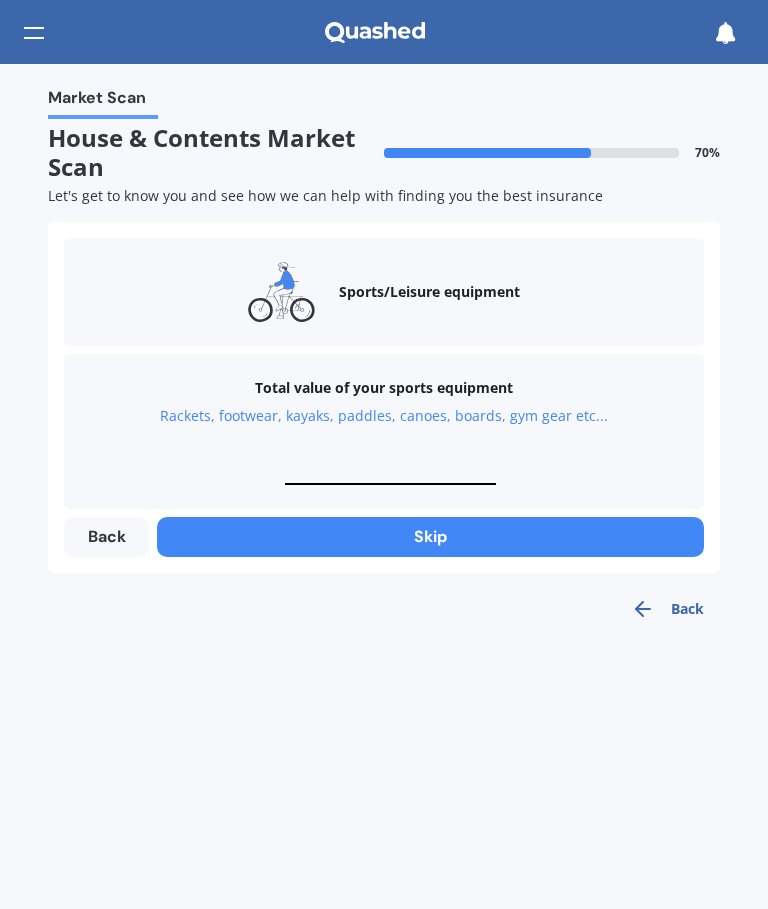 click on "Back" at bounding box center (106, 537) 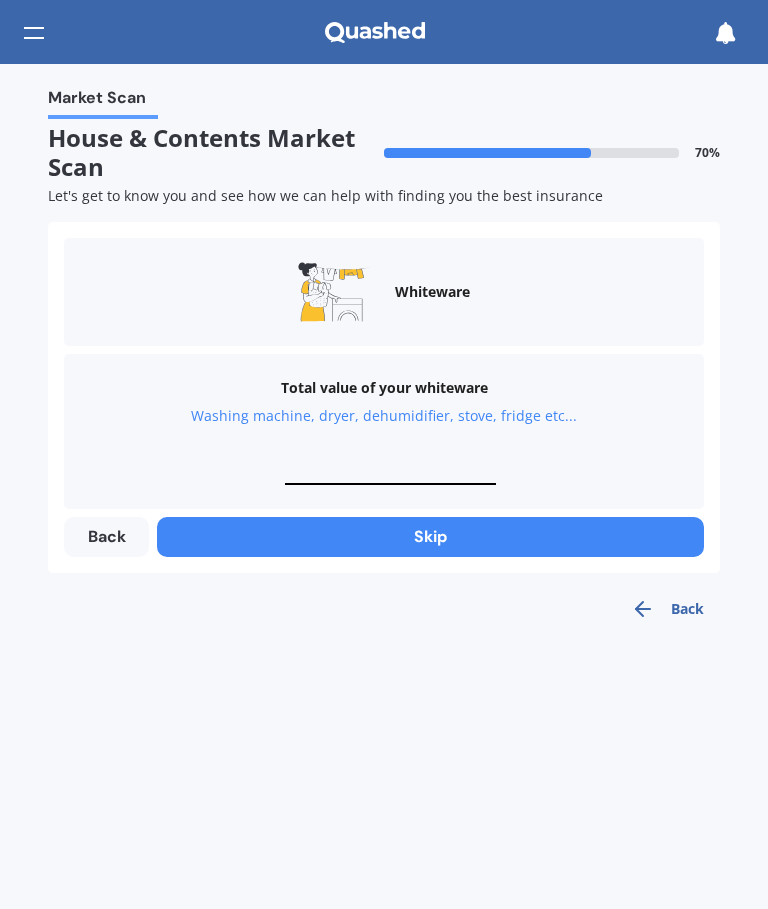 click at bounding box center [390, 475] 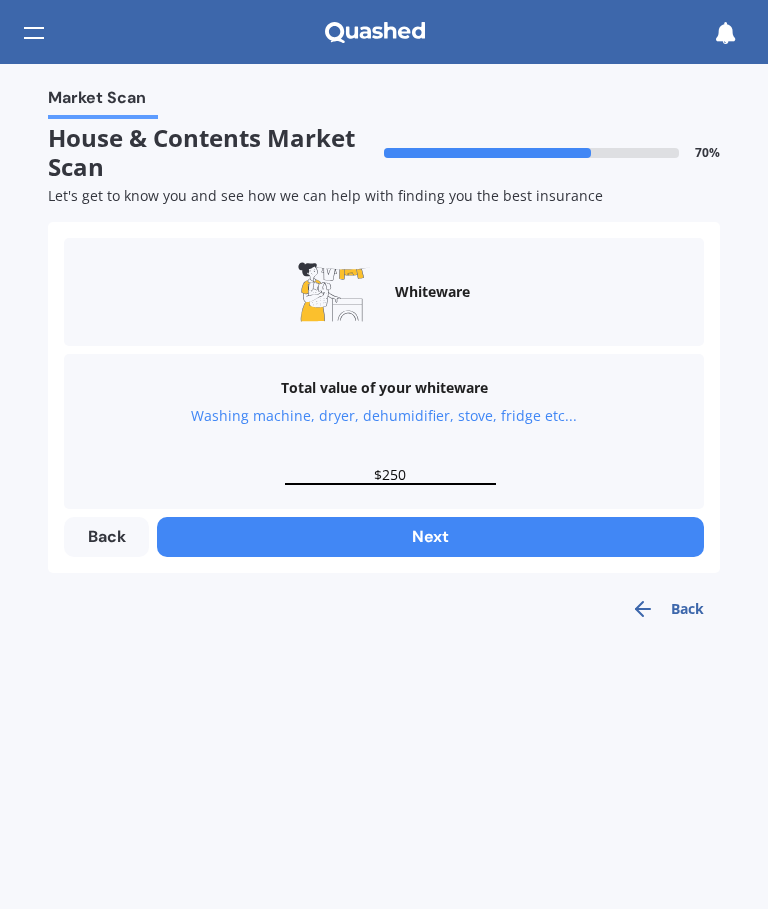 type on "$2,500" 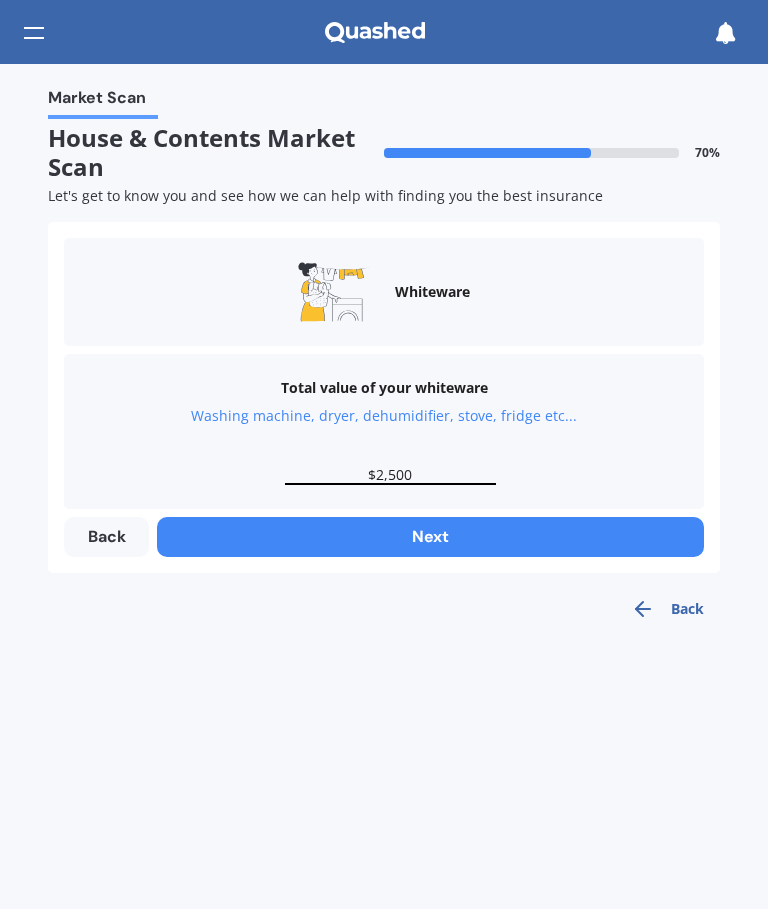click on "Next" at bounding box center [430, 537] 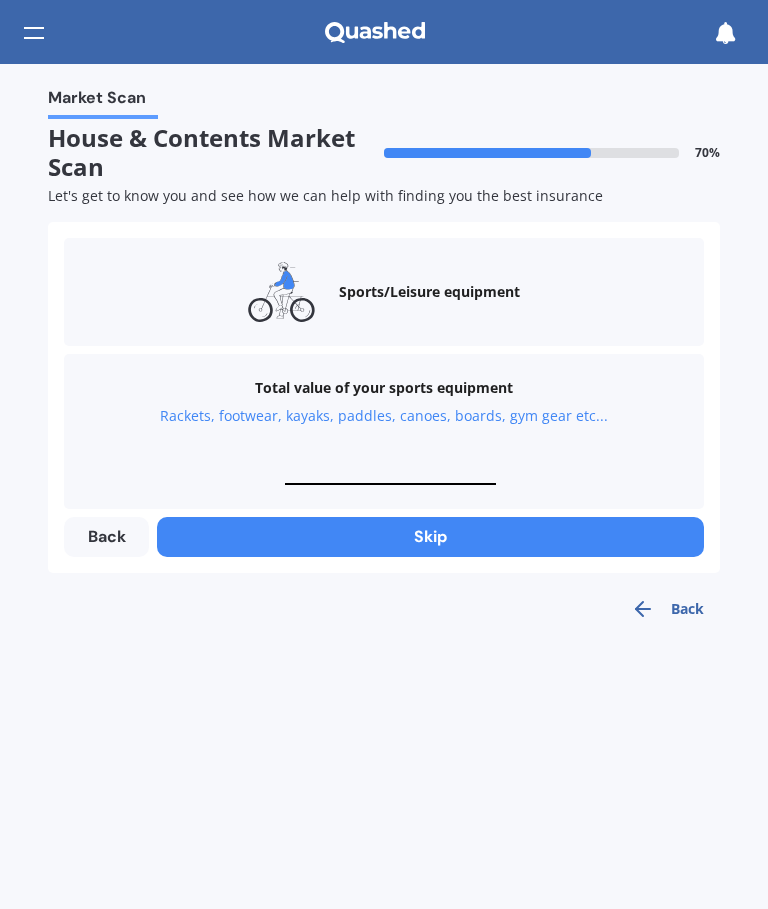 click at bounding box center (390, 475) 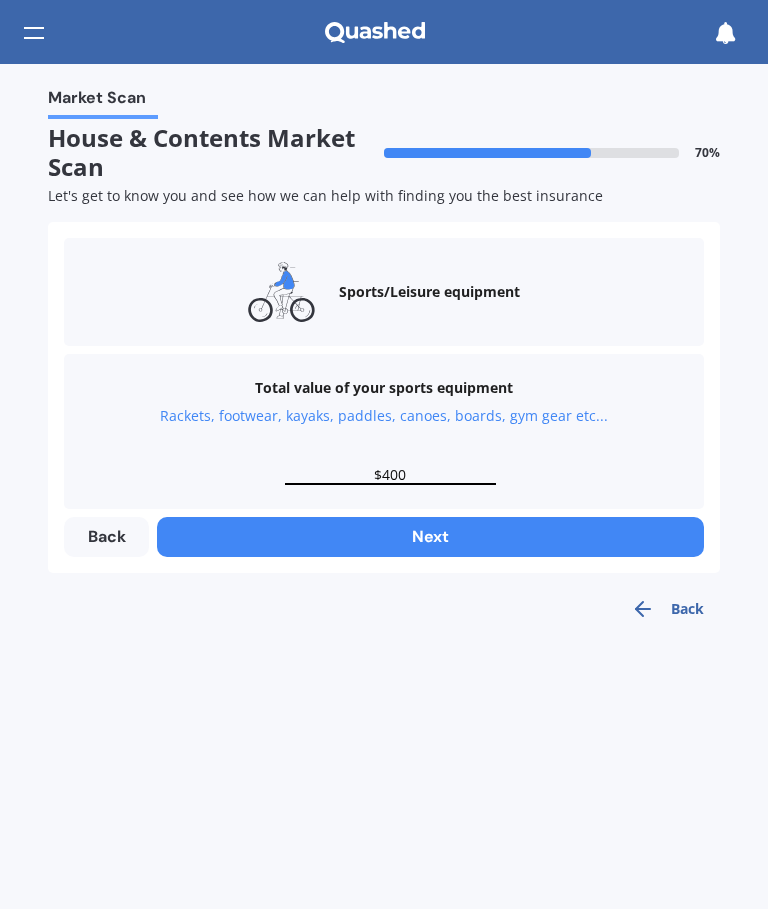 type on "$400" 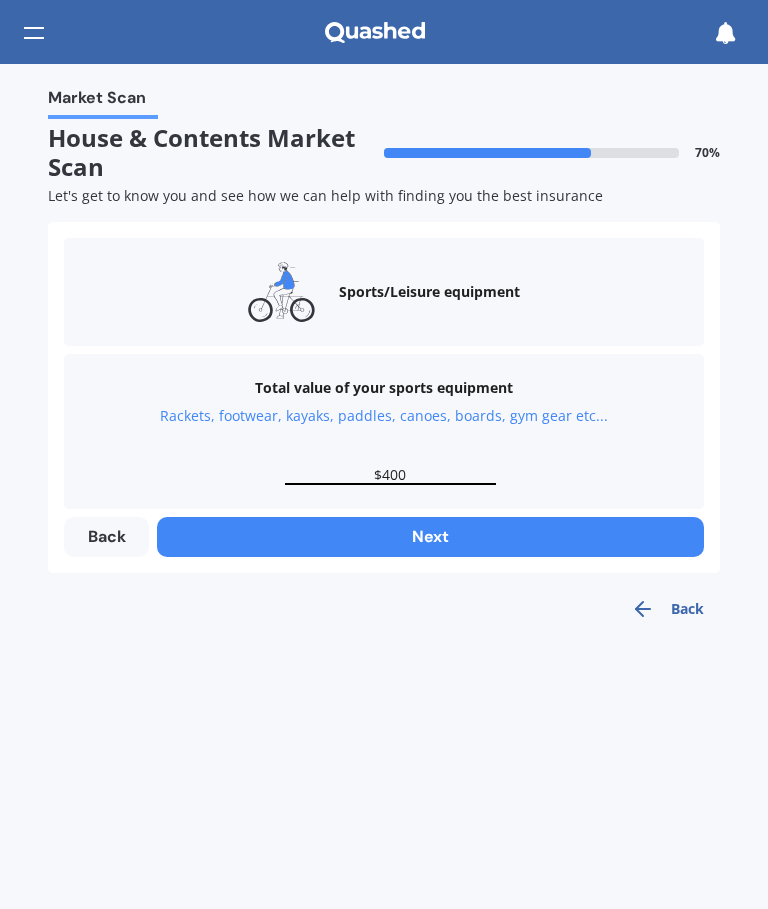 click on "Next" at bounding box center [430, 537] 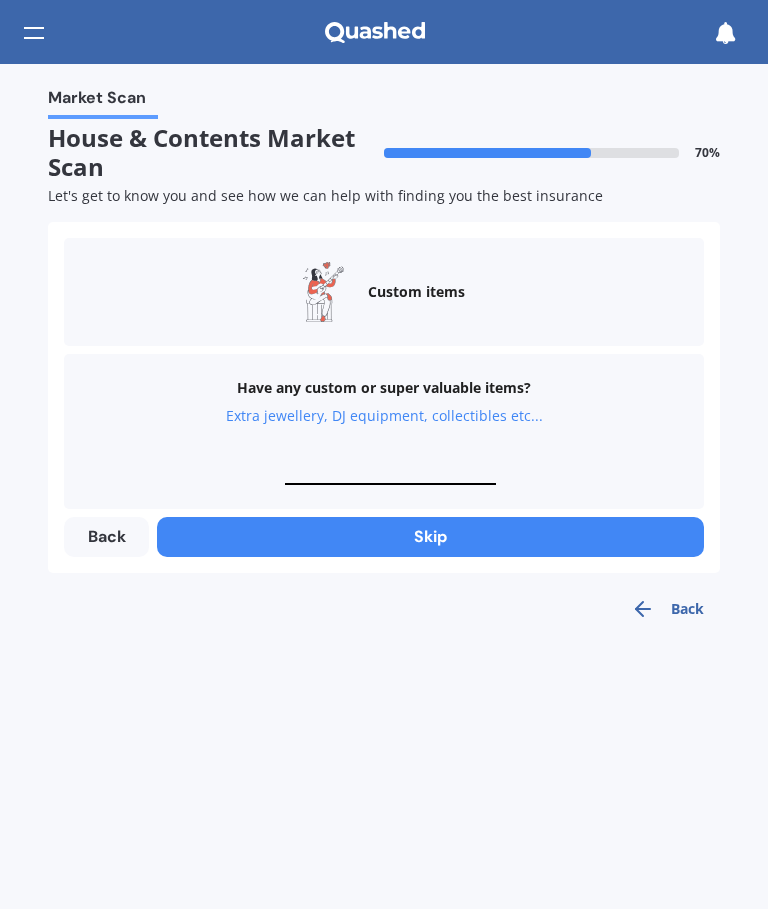 click on "Skip" at bounding box center (430, 537) 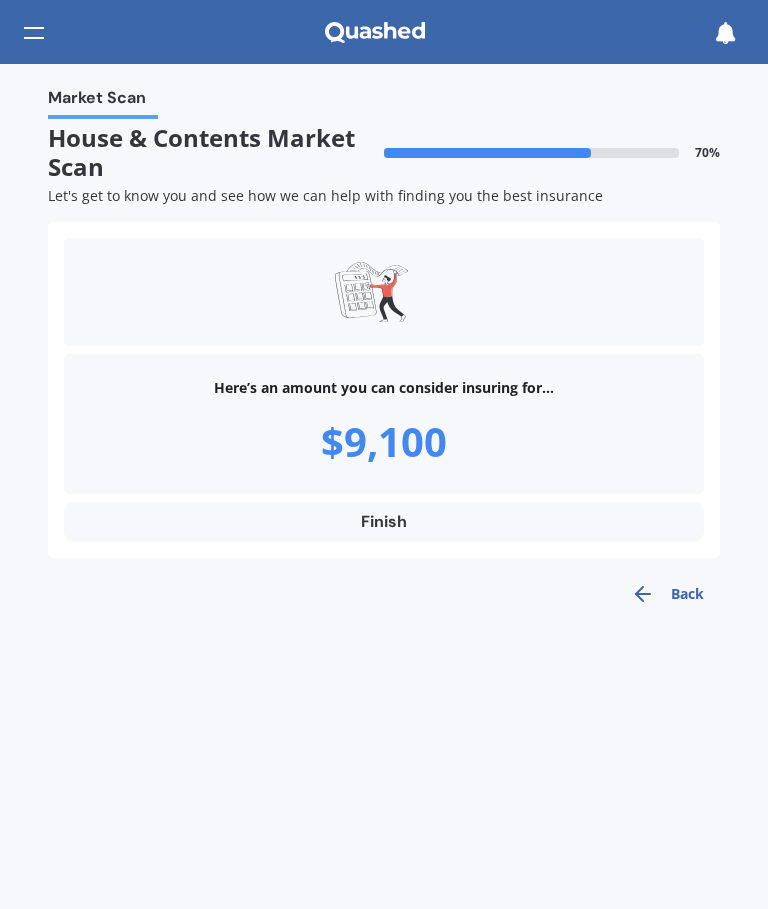 click on "Finish" at bounding box center (384, 522) 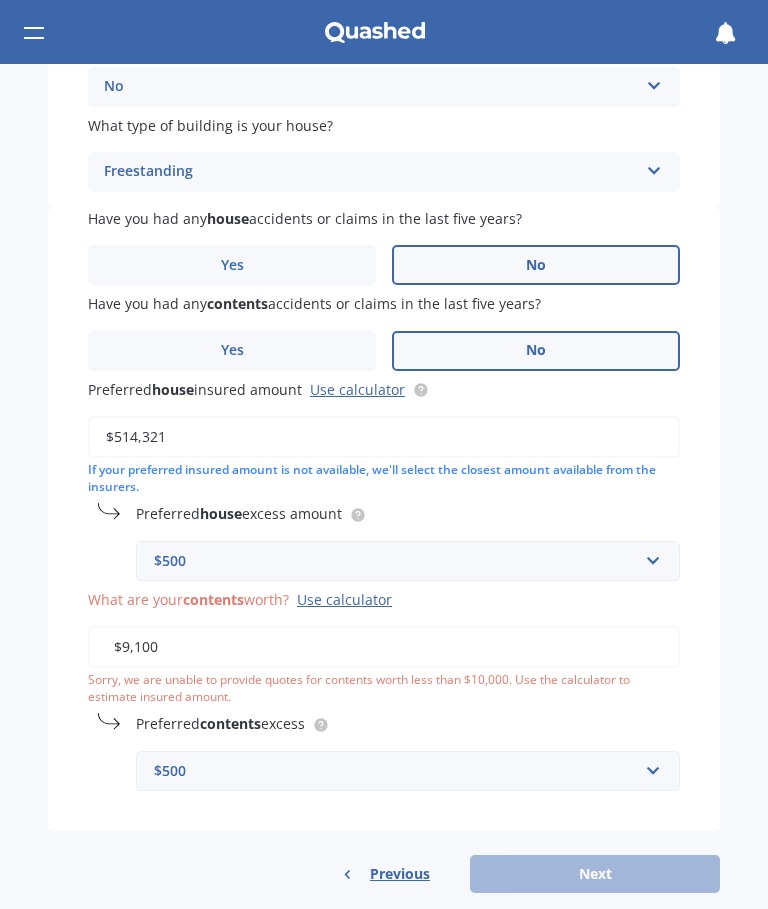 scroll, scrollTop: 511, scrollLeft: 0, axis: vertical 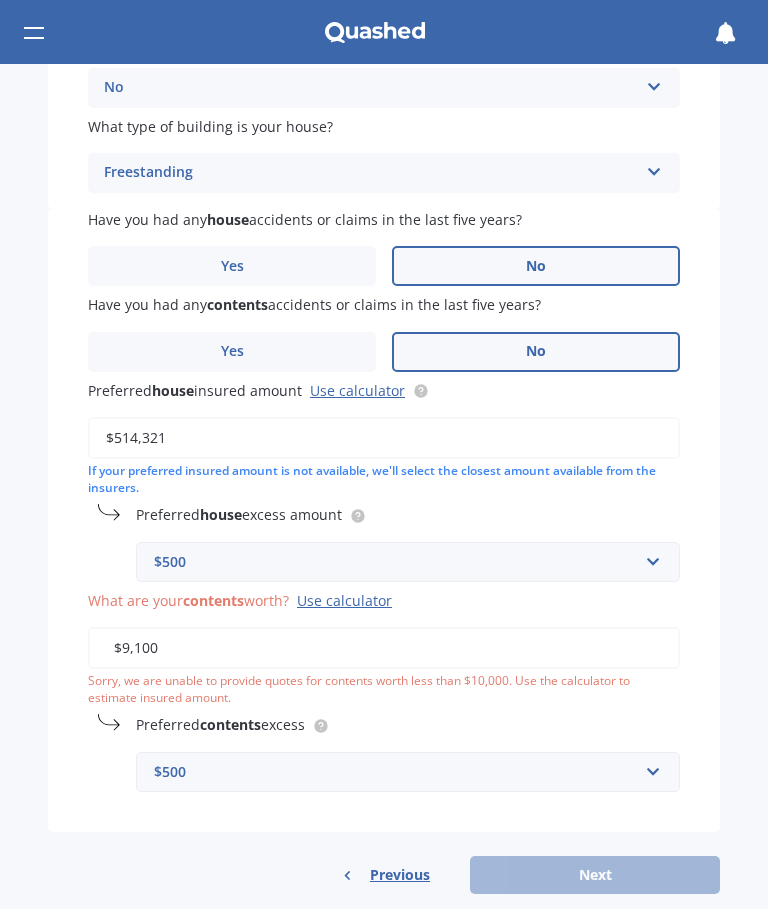click on "$9,100" at bounding box center (384, 648) 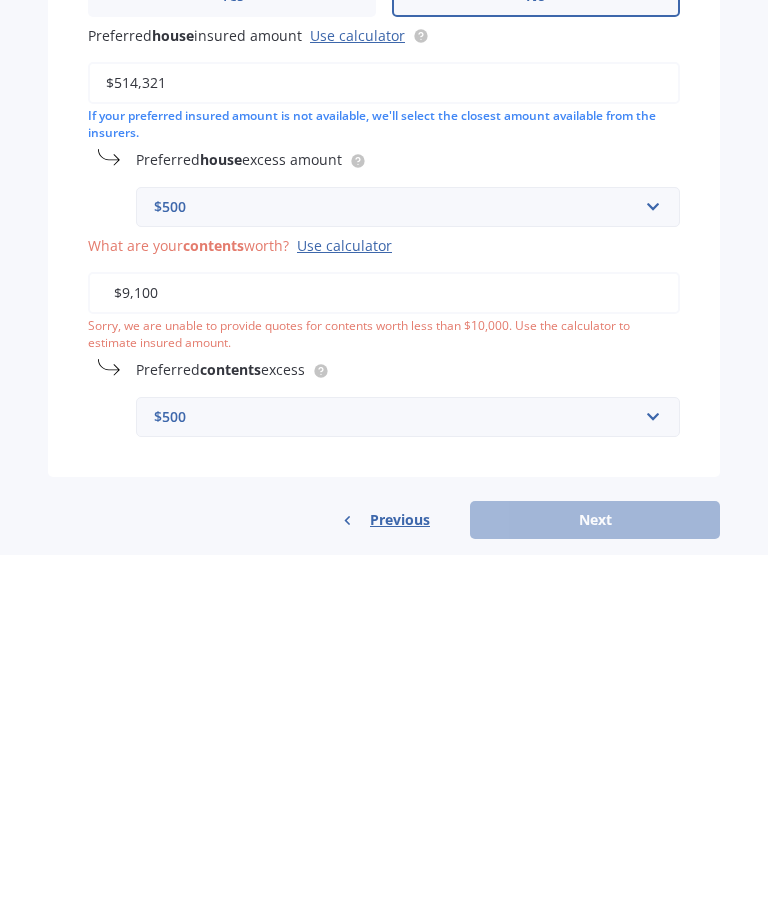 click on "Previous Next" at bounding box center [384, 875] 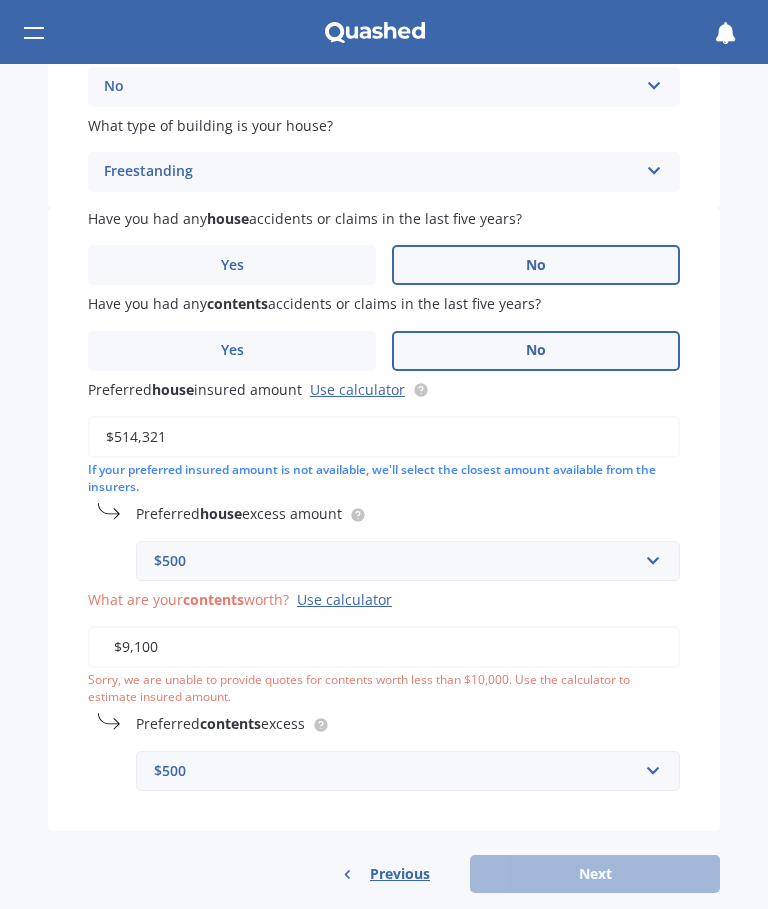 scroll, scrollTop: 511, scrollLeft: 0, axis: vertical 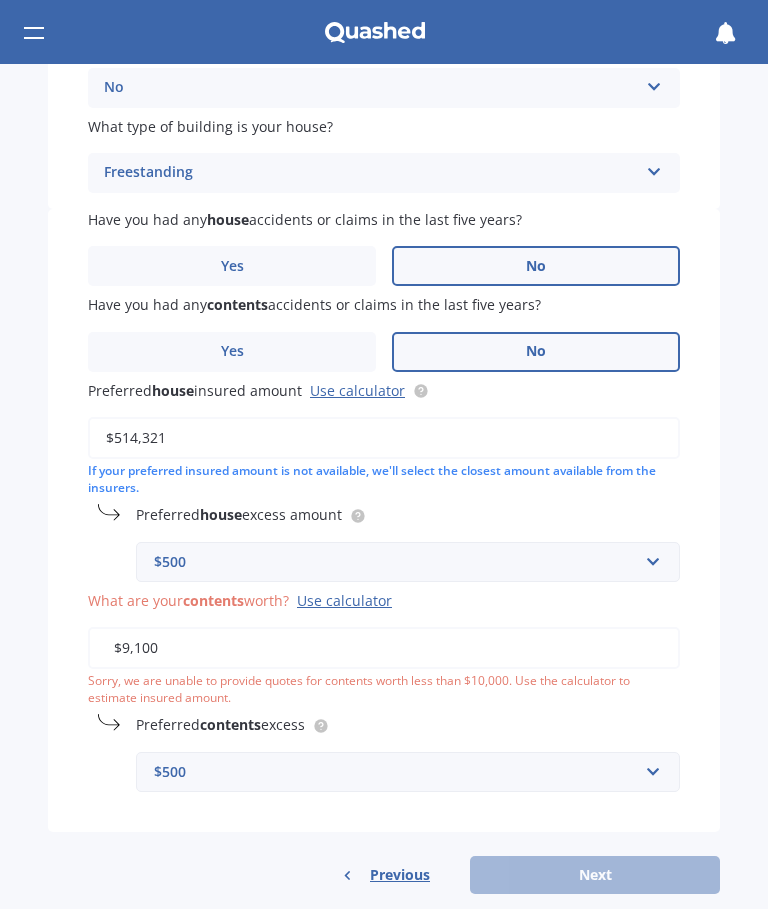 click on "Previous Next" at bounding box center (384, 875) 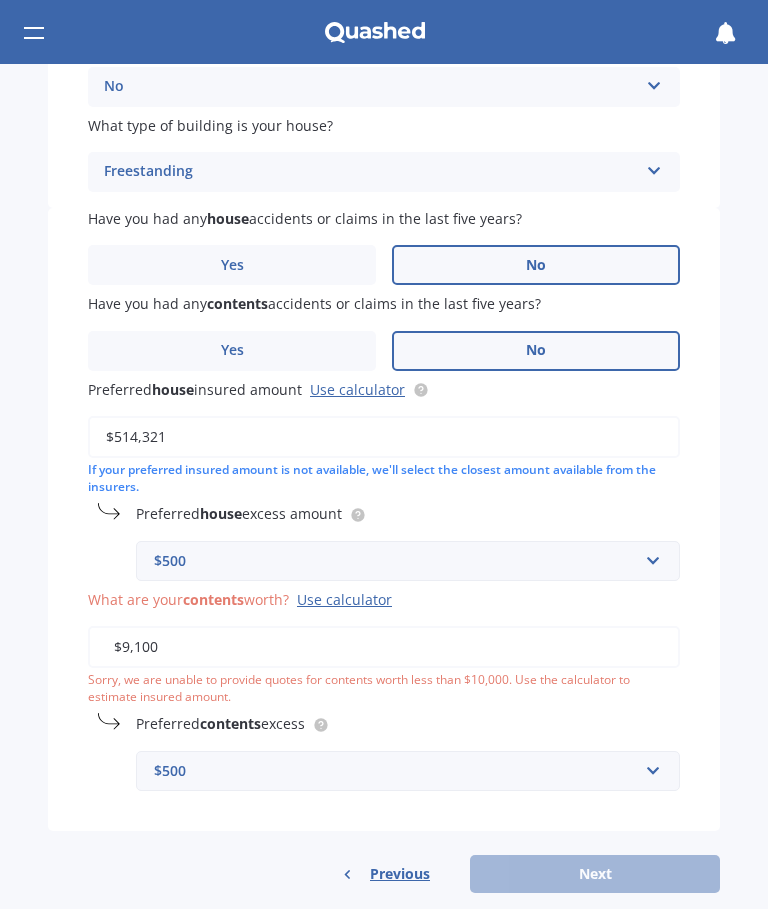 scroll, scrollTop: 511, scrollLeft: 0, axis: vertical 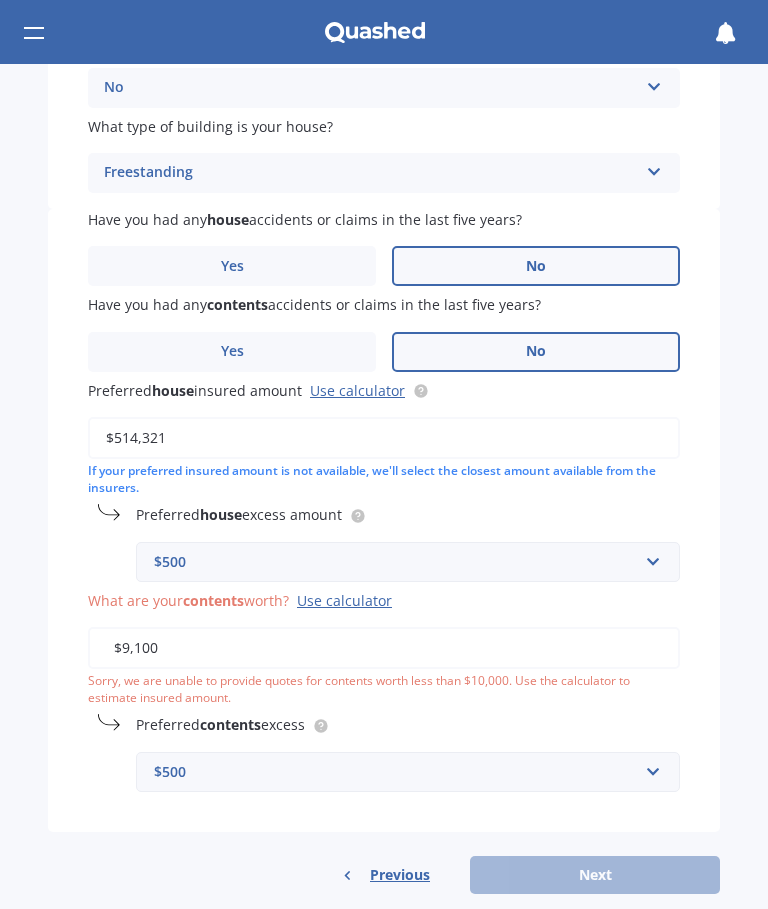 click on "$9,100" at bounding box center [384, 648] 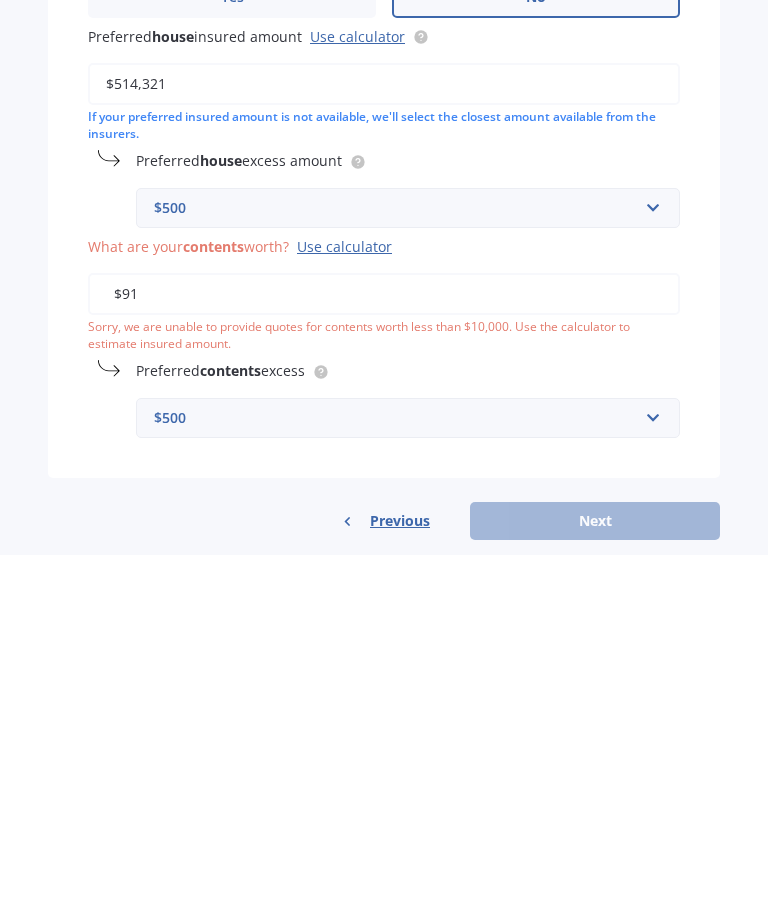type on "$9" 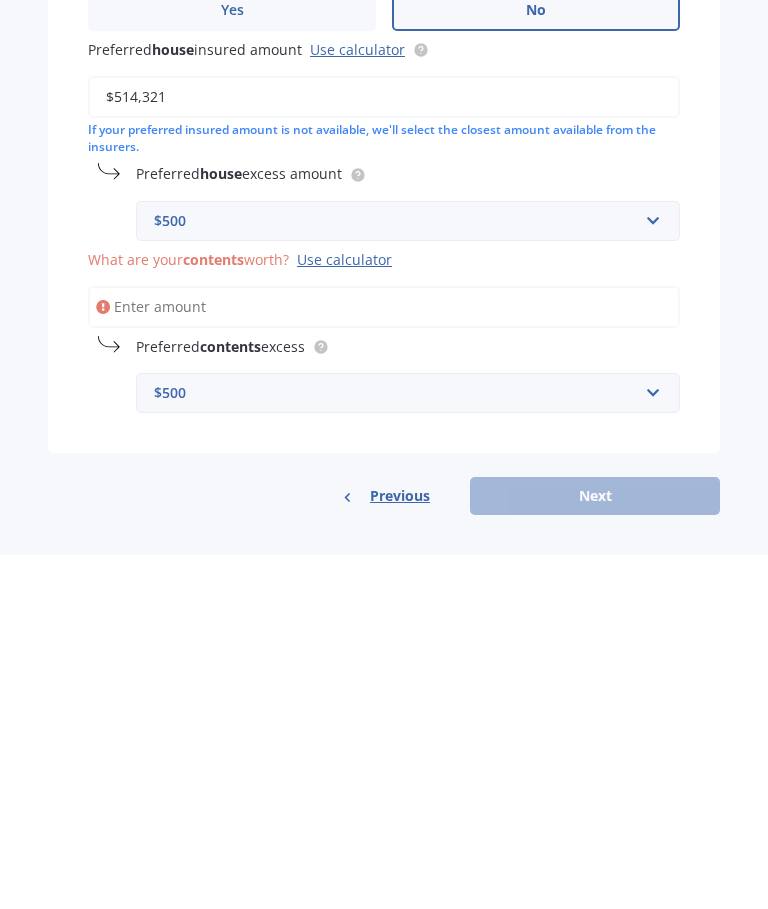 scroll, scrollTop: 511, scrollLeft: 0, axis: vertical 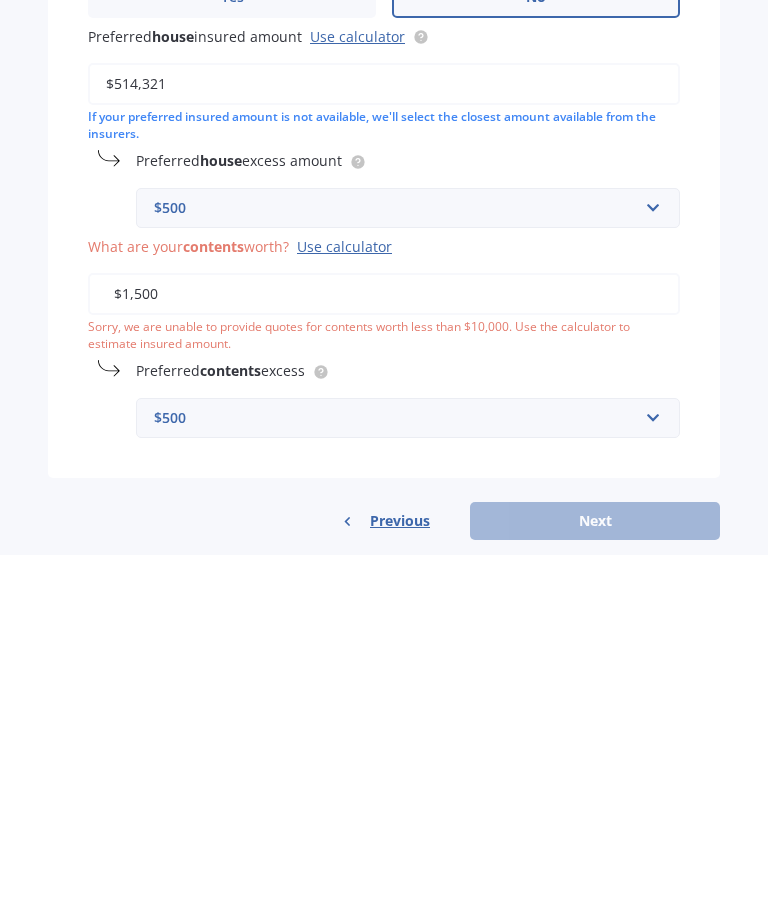 type on "$15,000" 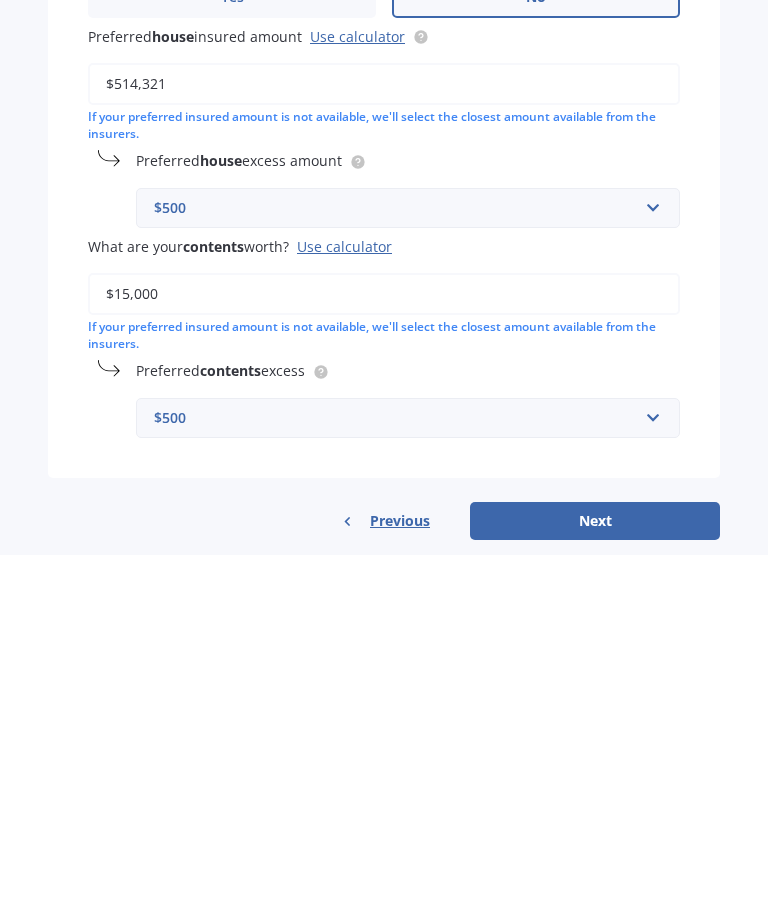 click on "Next" at bounding box center [595, 875] 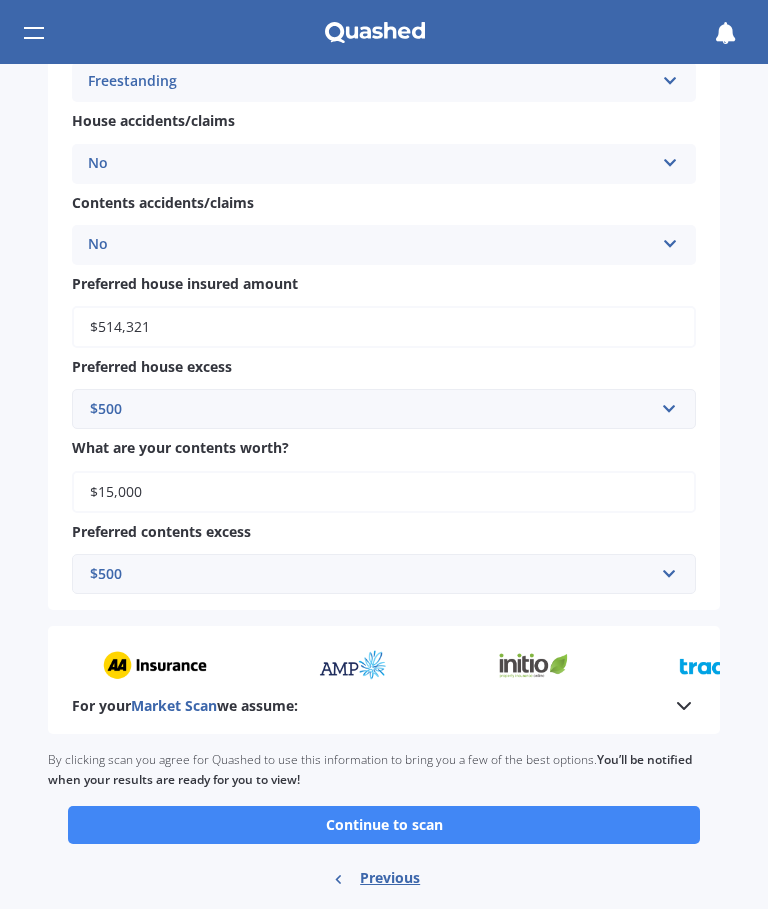 scroll, scrollTop: 1277, scrollLeft: 0, axis: vertical 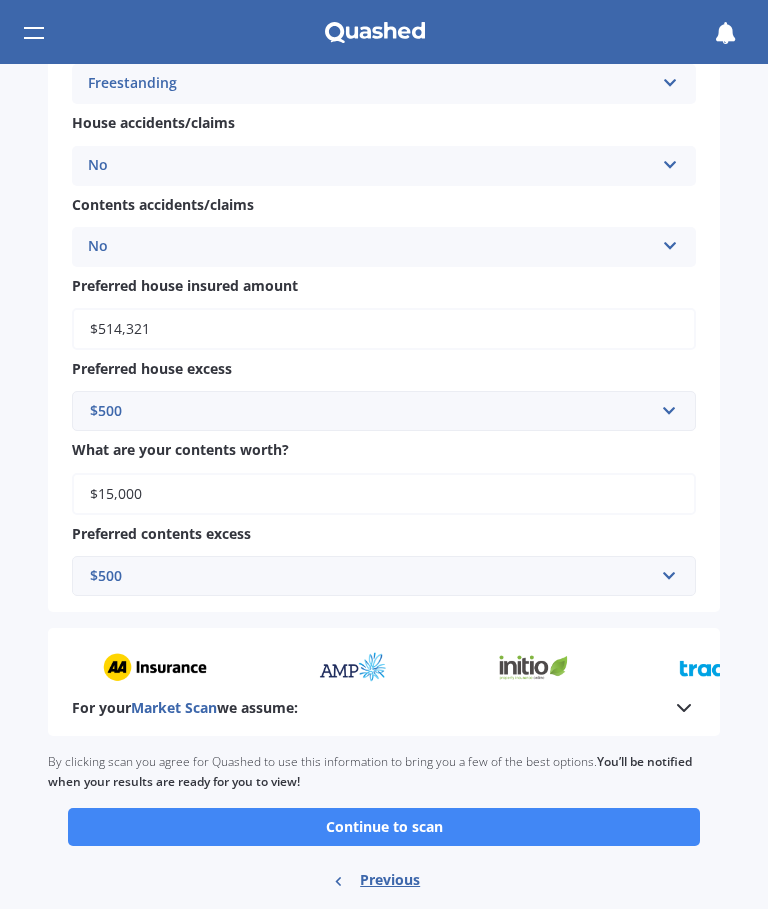 click on "Continue to scan" at bounding box center [384, 827] 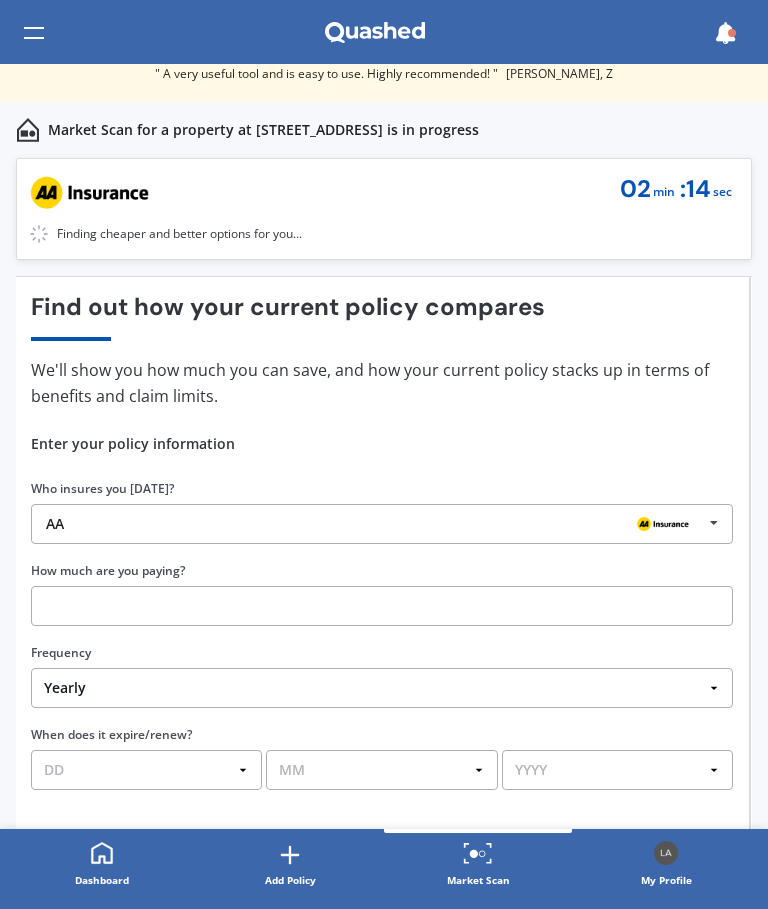 scroll, scrollTop: 0, scrollLeft: 0, axis: both 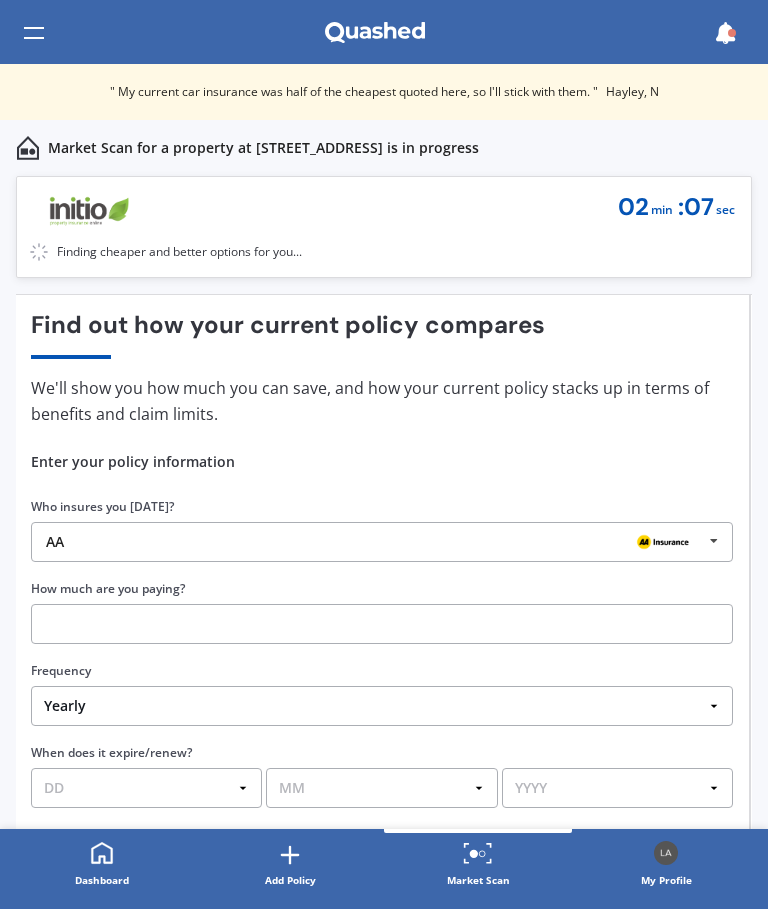 click at bounding box center (714, 541) 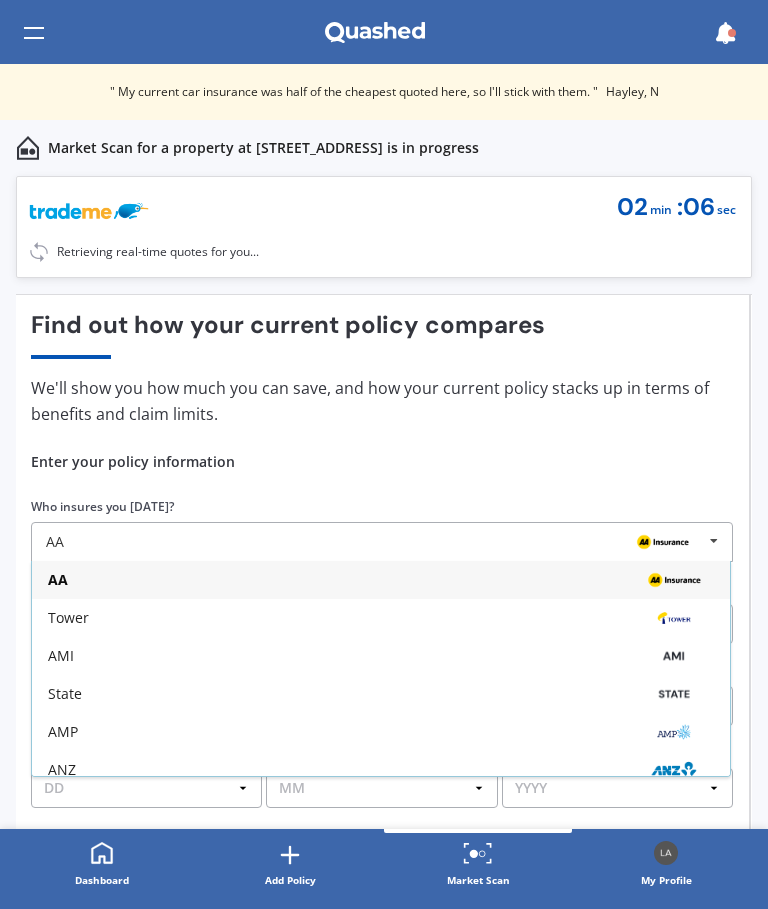 click at bounding box center [663, 542] 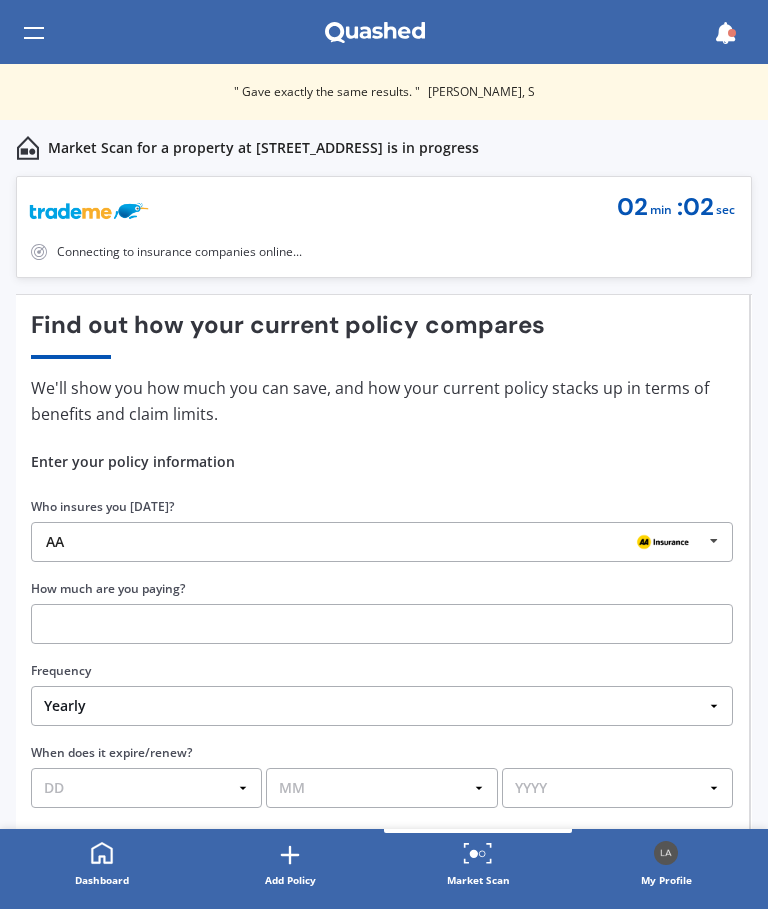 click at bounding box center (714, 541) 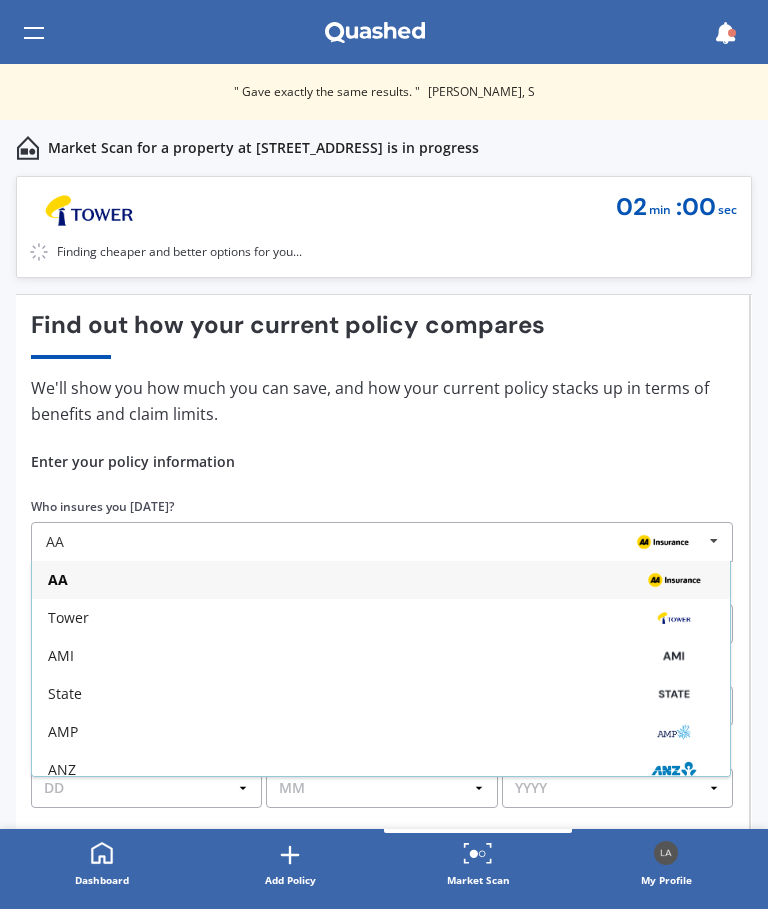 click on "State" at bounding box center [381, 694] 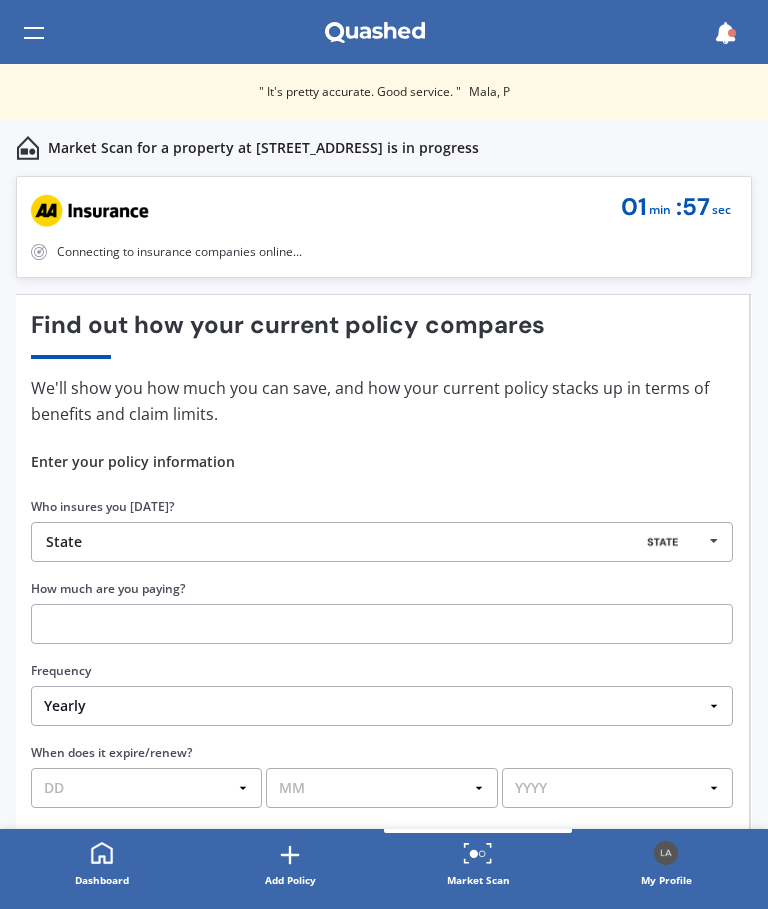 click at bounding box center [382, 624] 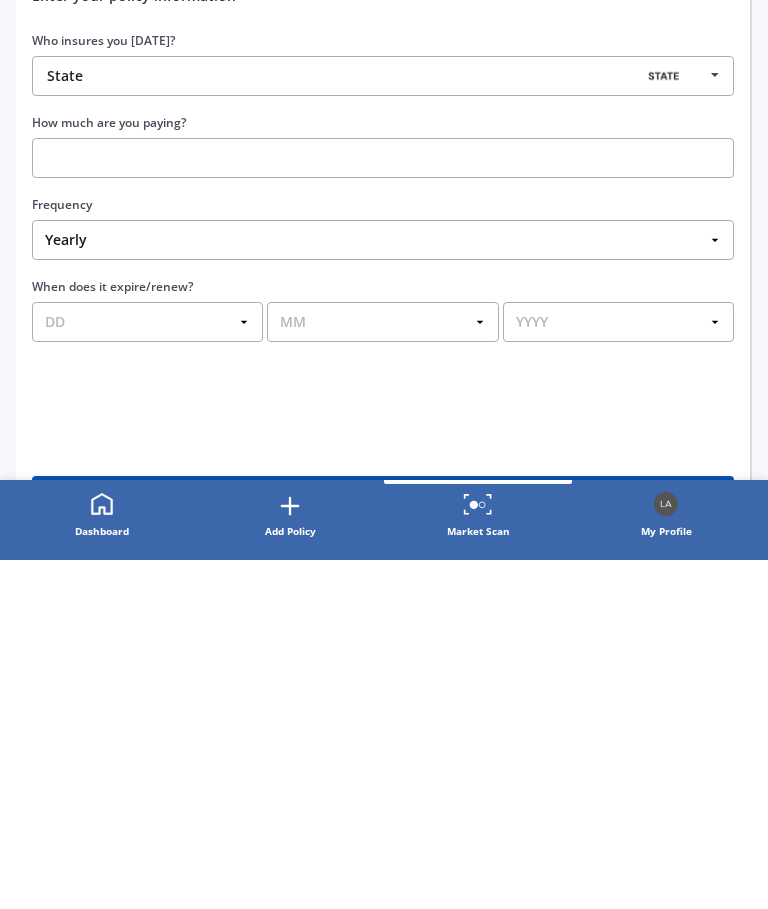 scroll, scrollTop: 116, scrollLeft: 0, axis: vertical 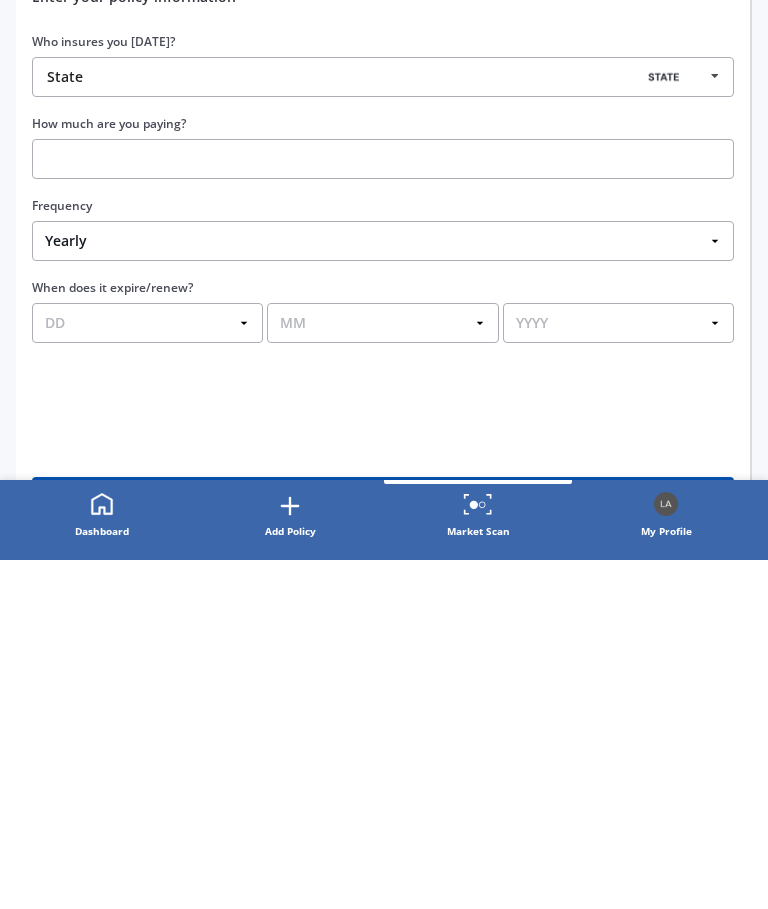 click on "DD 01 02 03 04 05 06 07 08 09 10 11 12 13 14 15 16 17 18 19 20 21 22 23 24 25 26 27 28 29 30 31" at bounding box center (147, 672) 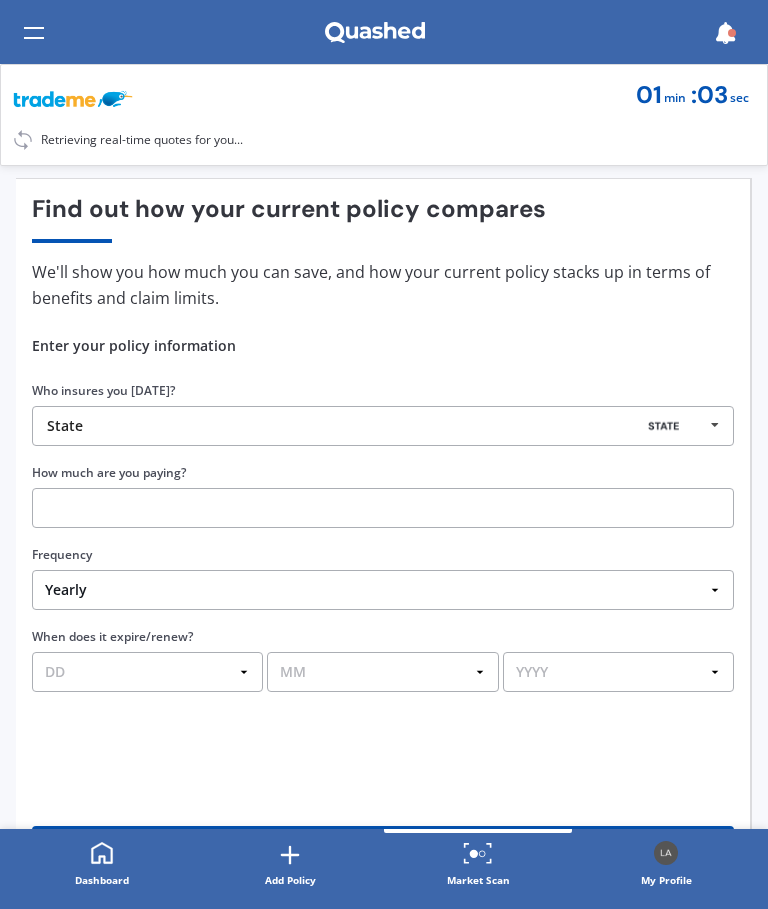 select on "09" 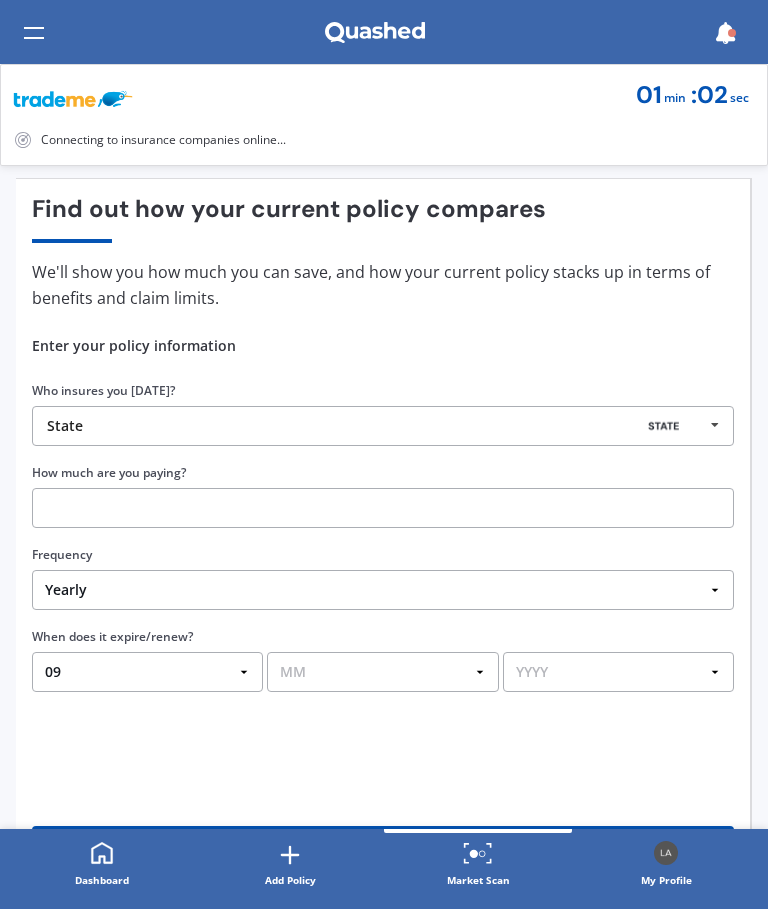 click on "MM 01 02 03 04 05 06 07 08 09 10 11 12" at bounding box center [382, 672] 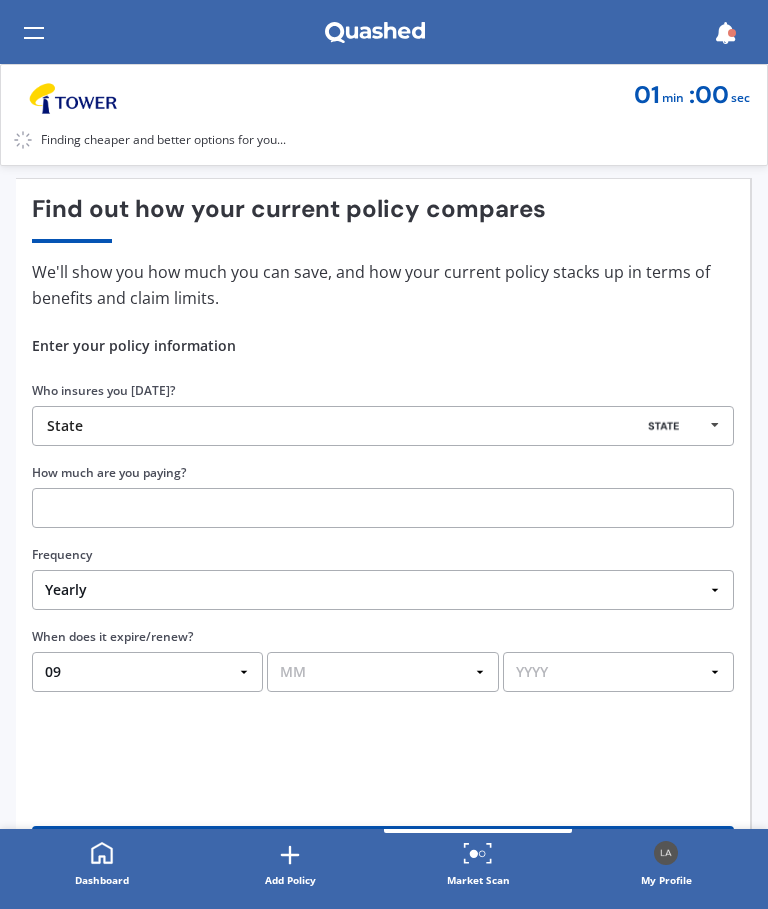 select on "07" 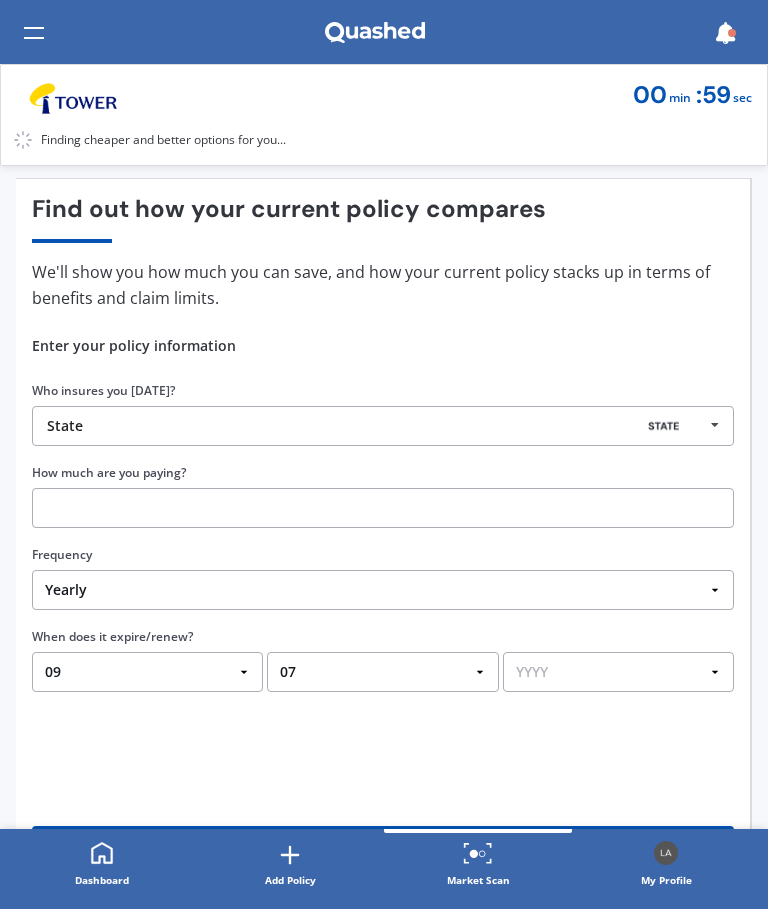 click on "YYYY 2026 2025 2024" at bounding box center (618, 672) 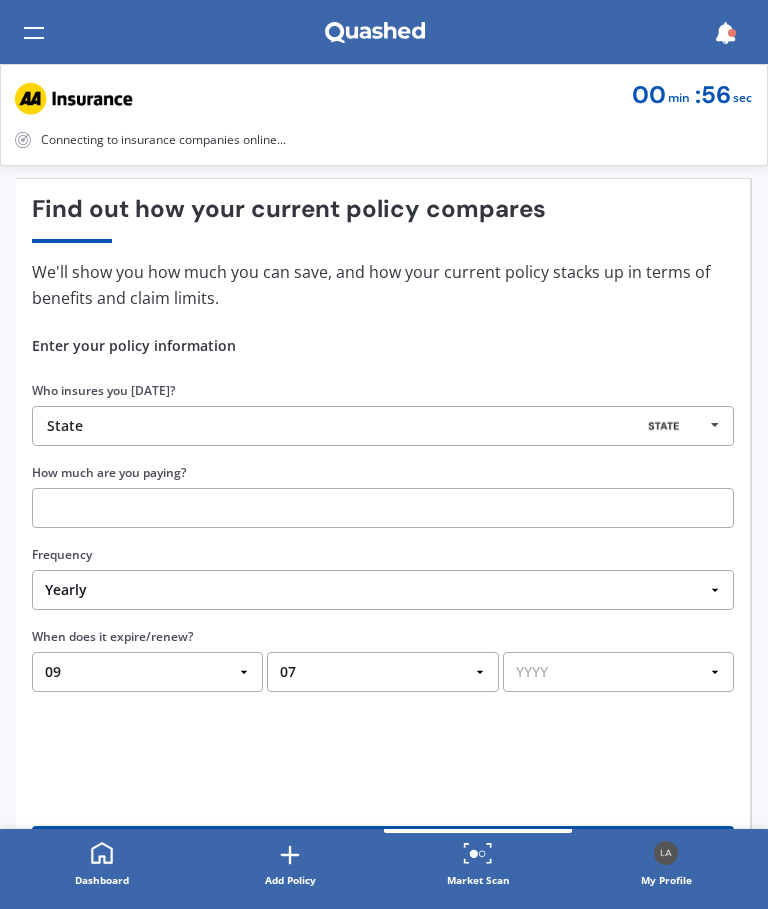 select on "2025" 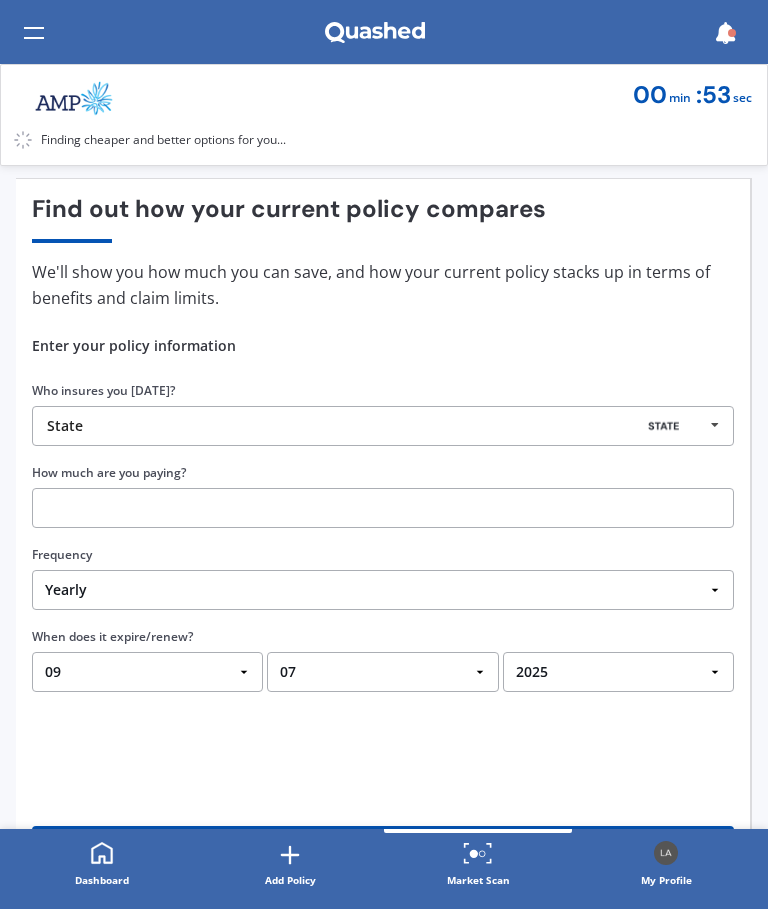 click at bounding box center [383, 508] 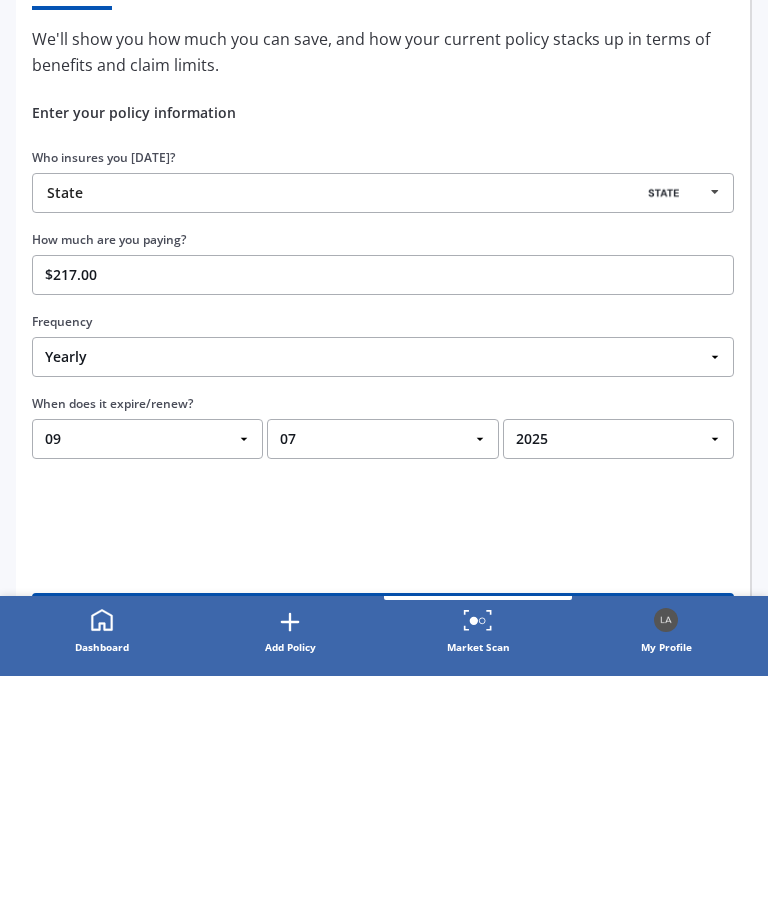 type on "$2,179.00" 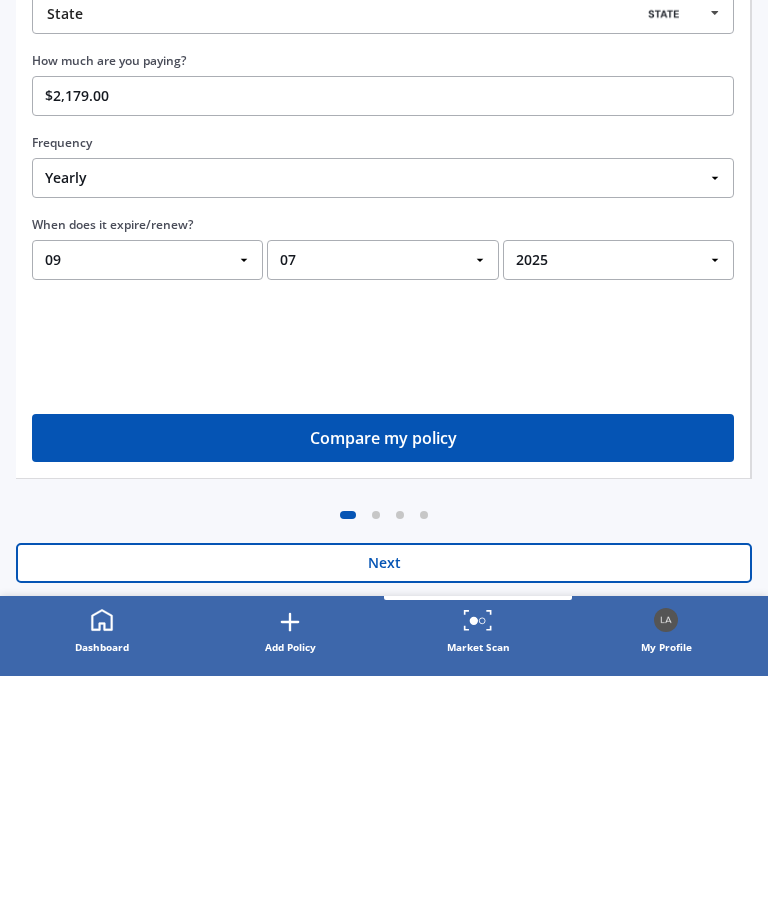 scroll, scrollTop: 295, scrollLeft: 0, axis: vertical 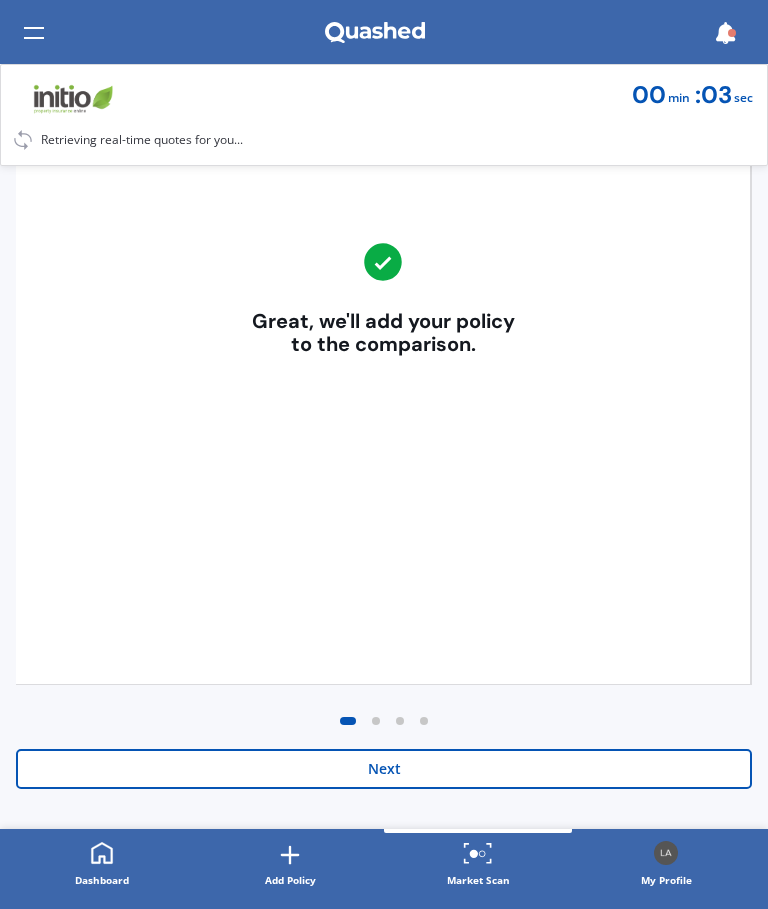click on "Next" at bounding box center [384, 769] 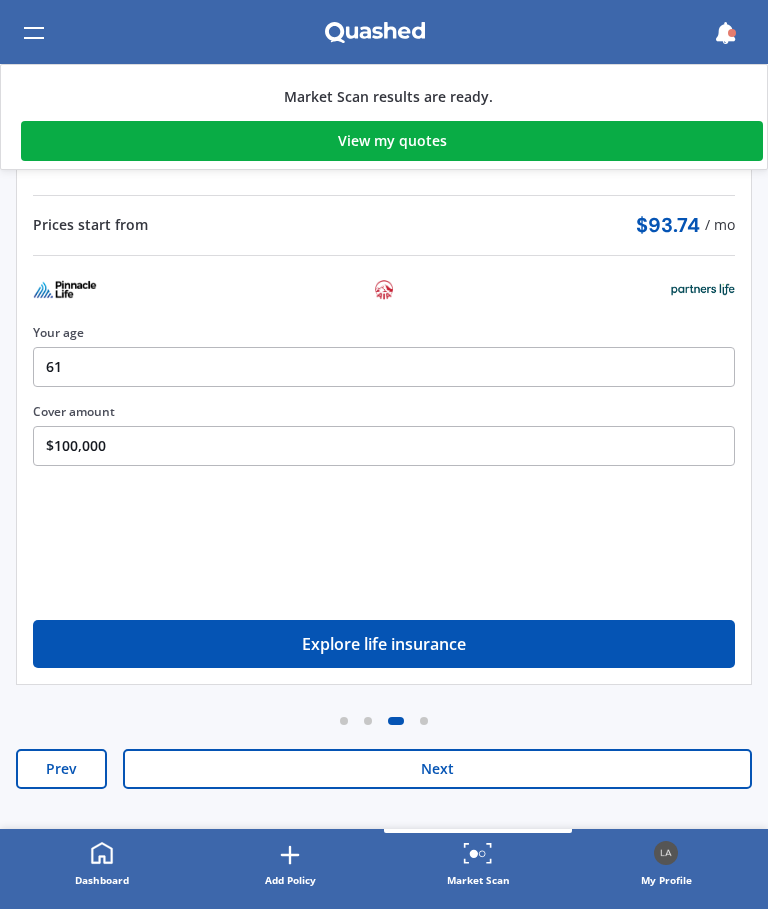 scroll, scrollTop: 335, scrollLeft: 0, axis: vertical 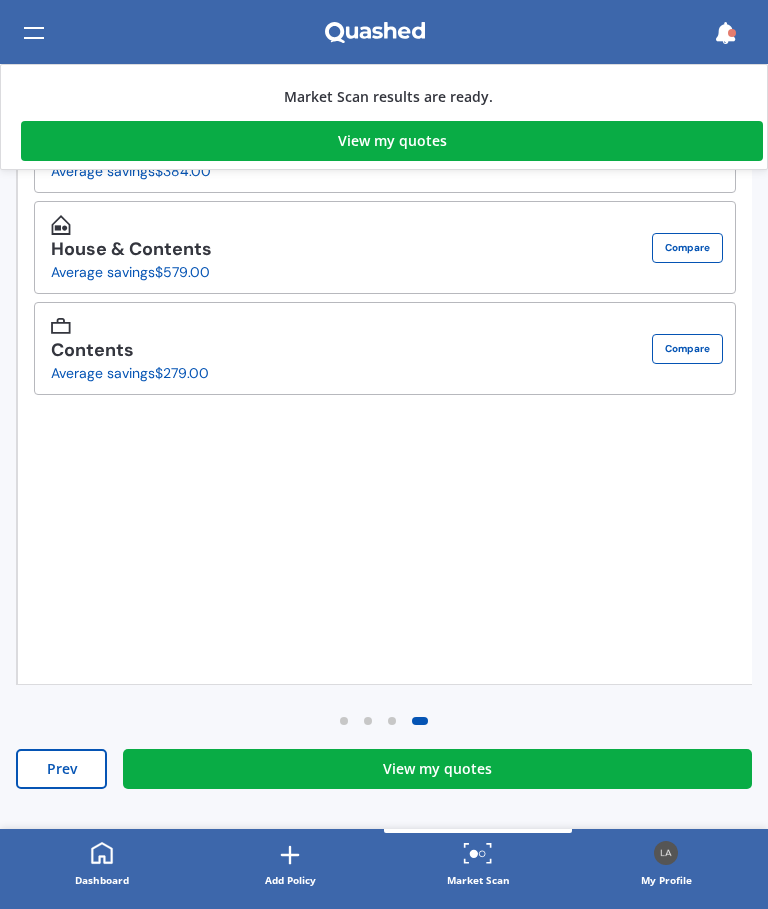 click on "View my quotes" at bounding box center [437, 769] 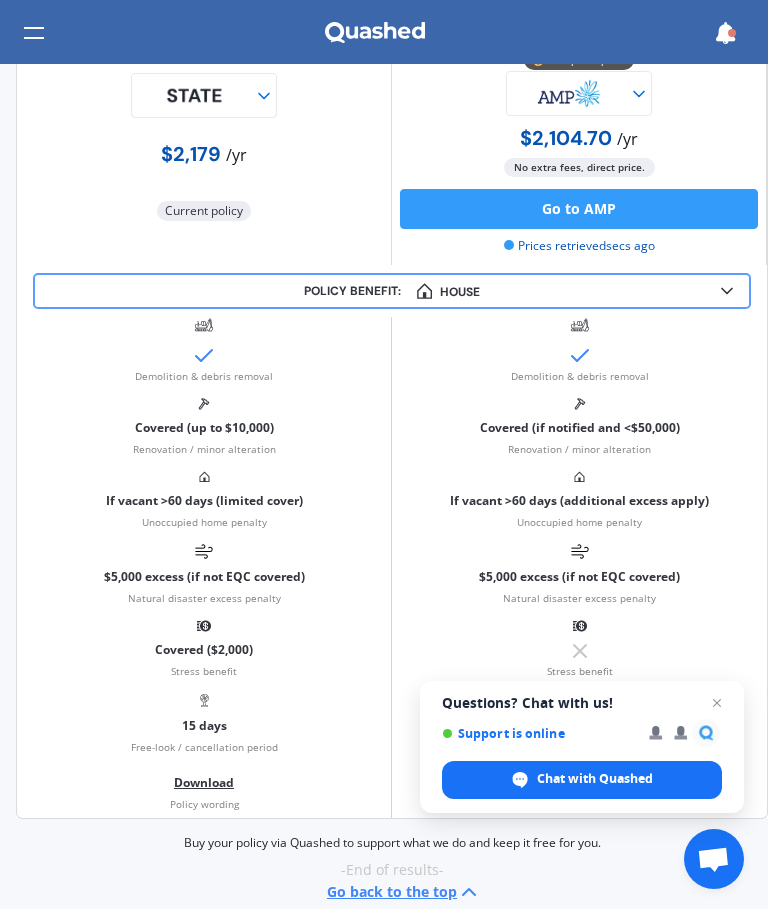 scroll, scrollTop: 1627, scrollLeft: 0, axis: vertical 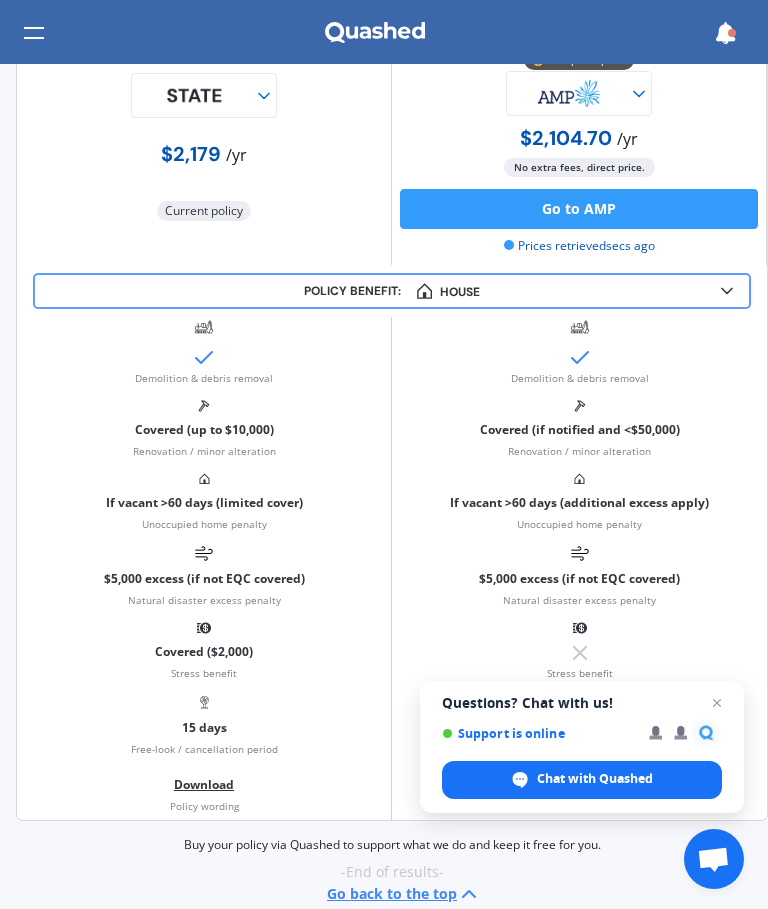 click at bounding box center (717, 703) 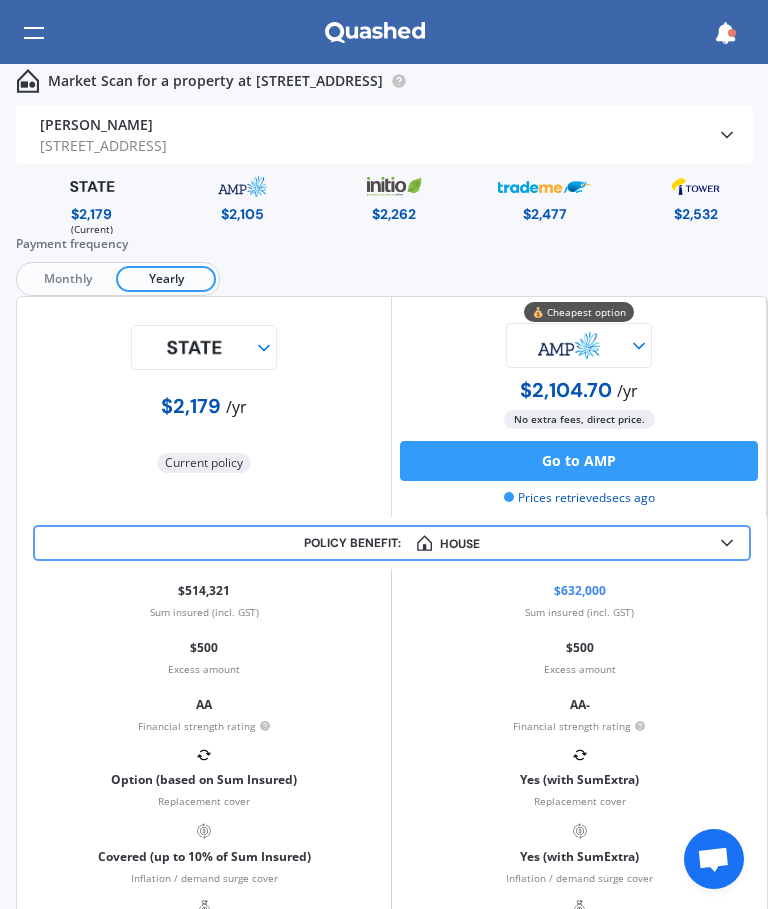 scroll, scrollTop: 0, scrollLeft: 0, axis: both 